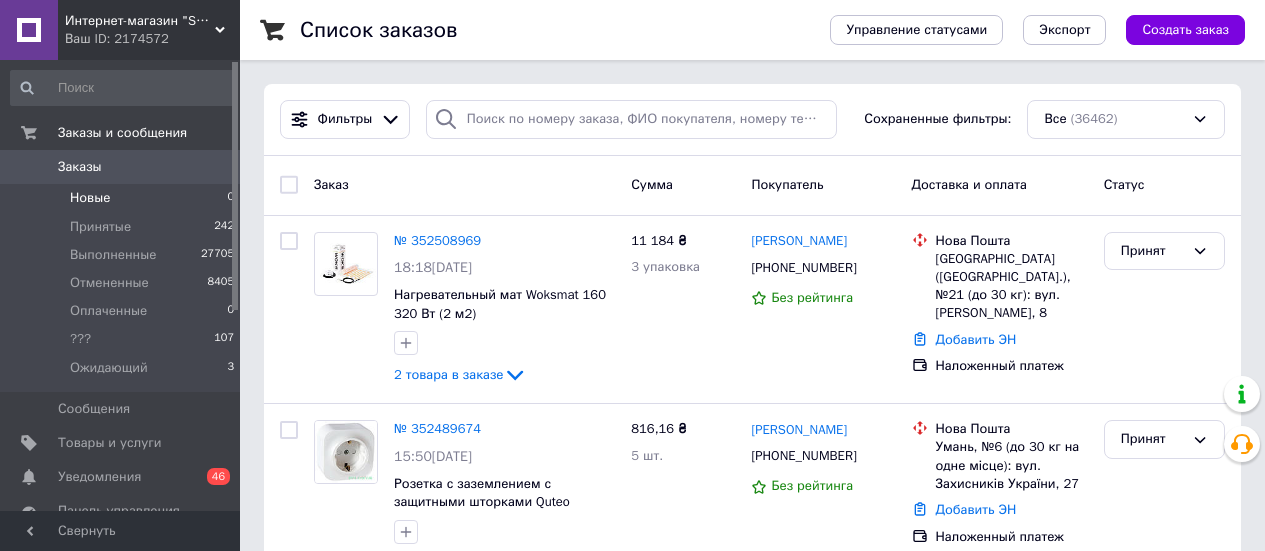 scroll, scrollTop: 0, scrollLeft: 0, axis: both 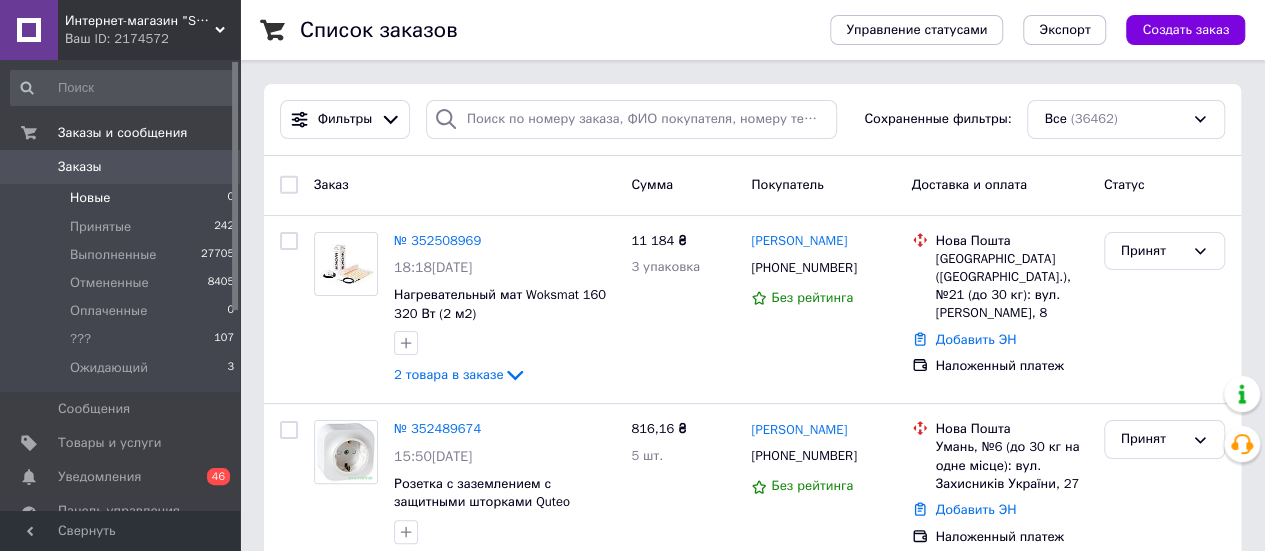 click on "Новые 0" at bounding box center (123, 198) 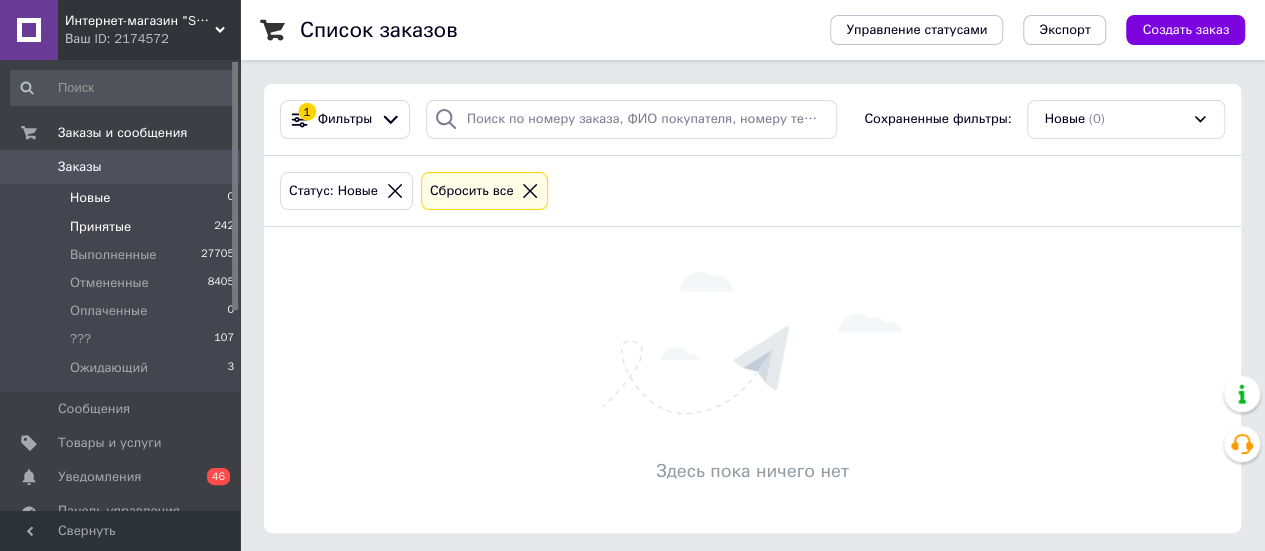 click on "Принятые" at bounding box center (100, 227) 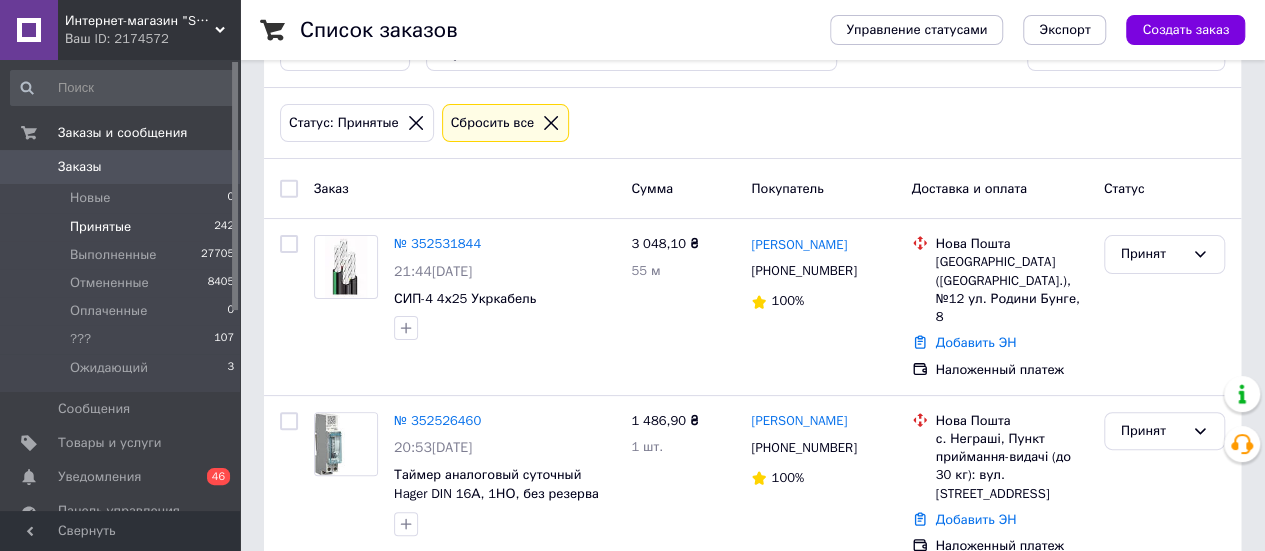 scroll, scrollTop: 100, scrollLeft: 0, axis: vertical 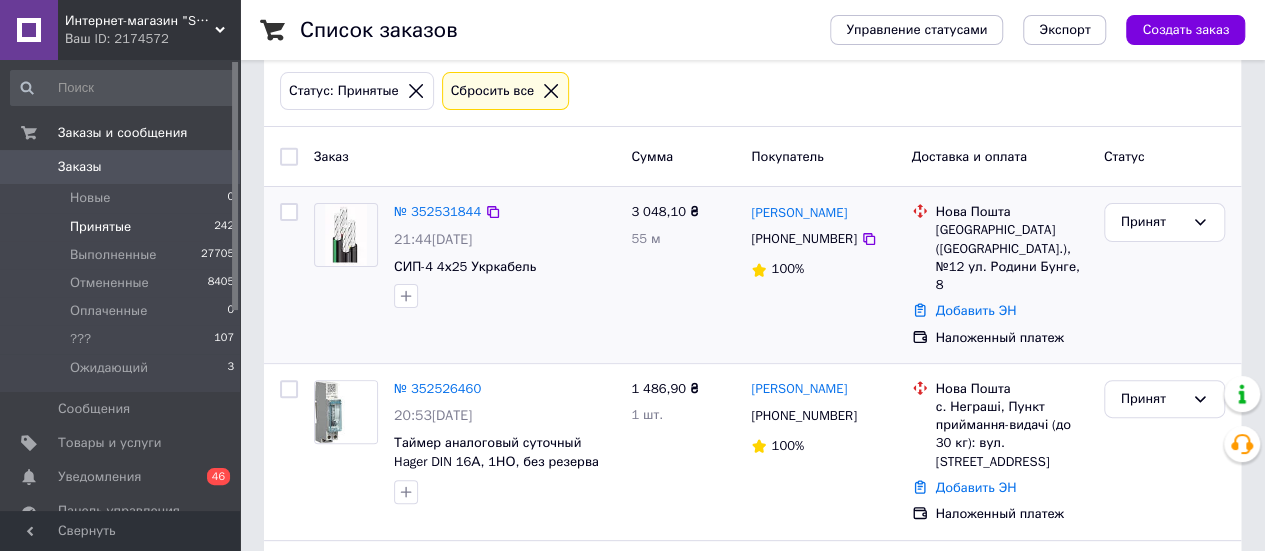 click on "СИП-4 4х25 Укркабель" at bounding box center (504, 267) 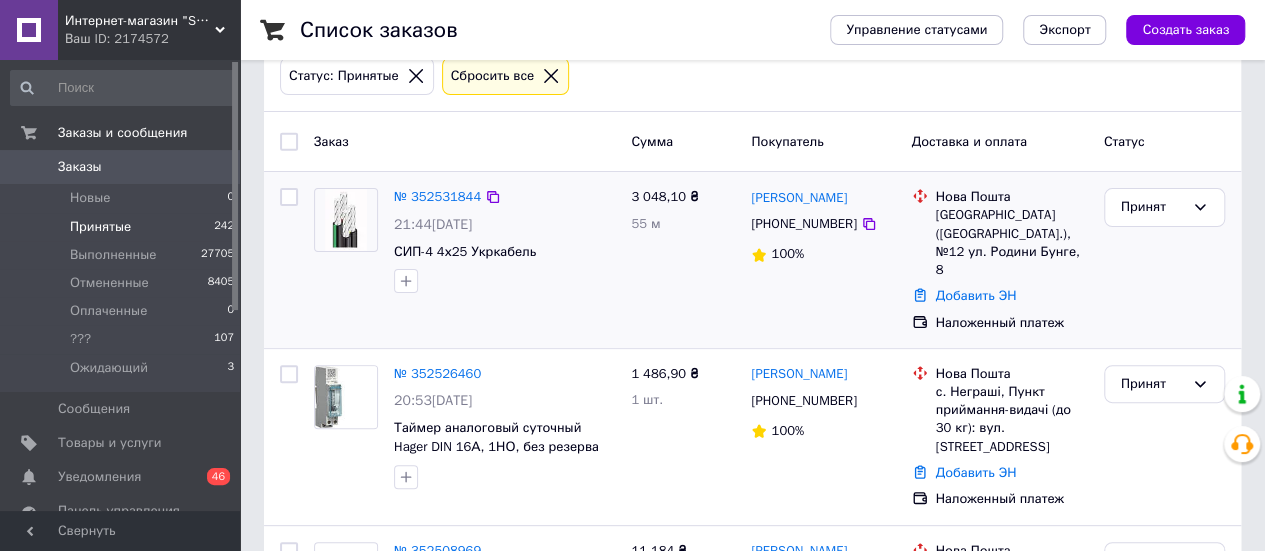 scroll, scrollTop: 200, scrollLeft: 0, axis: vertical 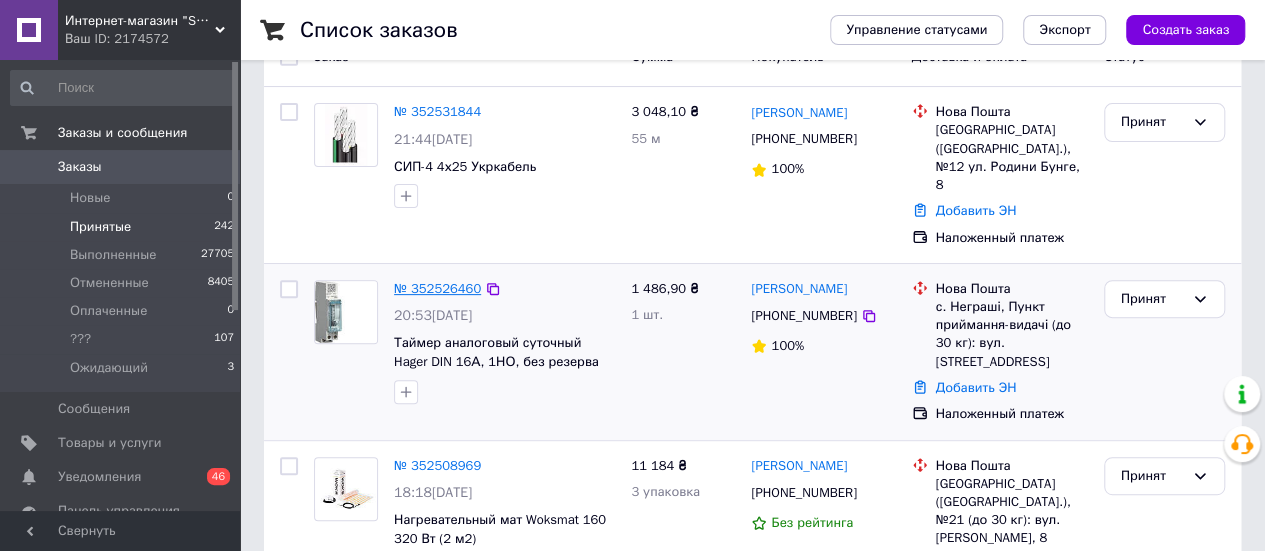 click on "№ 352526460" at bounding box center [437, 288] 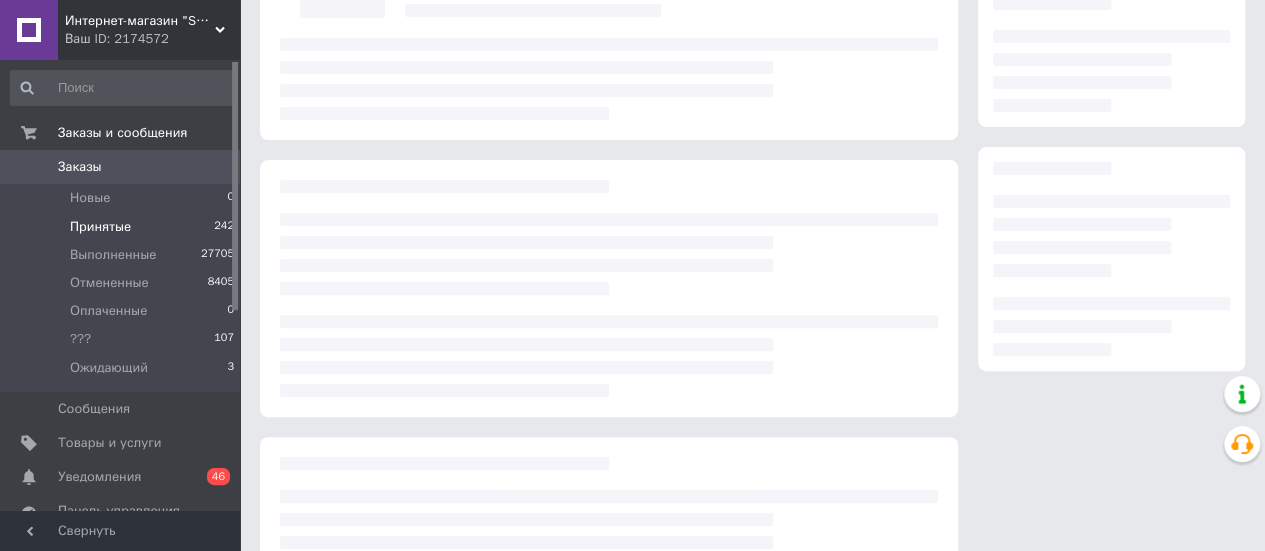 scroll, scrollTop: 0, scrollLeft: 0, axis: both 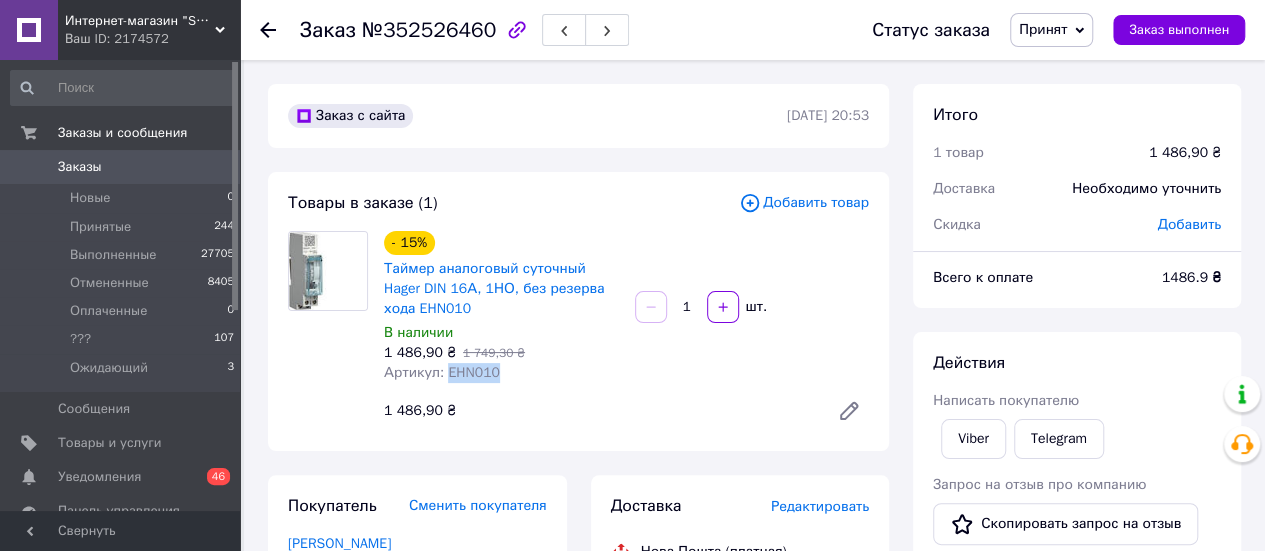 drag, startPoint x: 495, startPoint y: 379, endPoint x: 445, endPoint y: 379, distance: 50 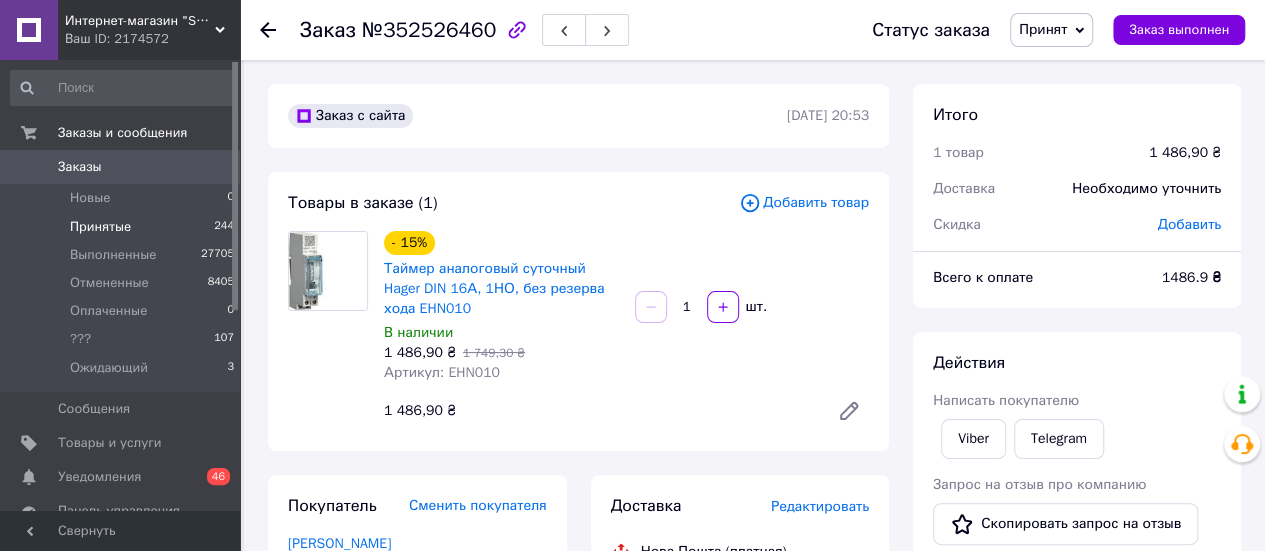 click on "Принятые 244" at bounding box center (123, 227) 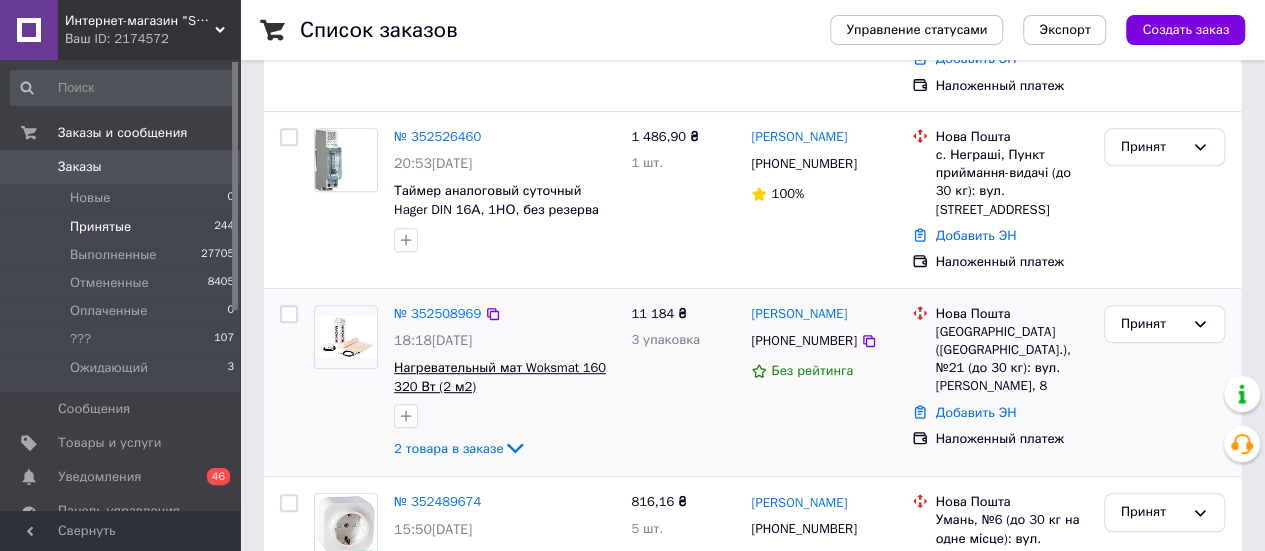 scroll, scrollTop: 400, scrollLeft: 0, axis: vertical 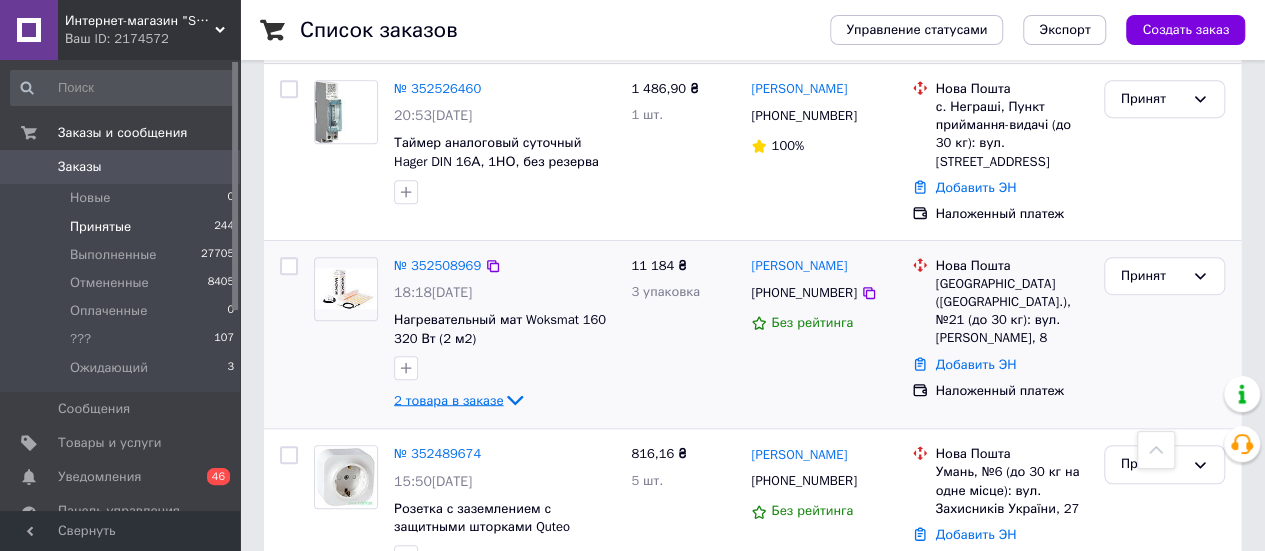 click on "2 товара в заказе" at bounding box center (448, 399) 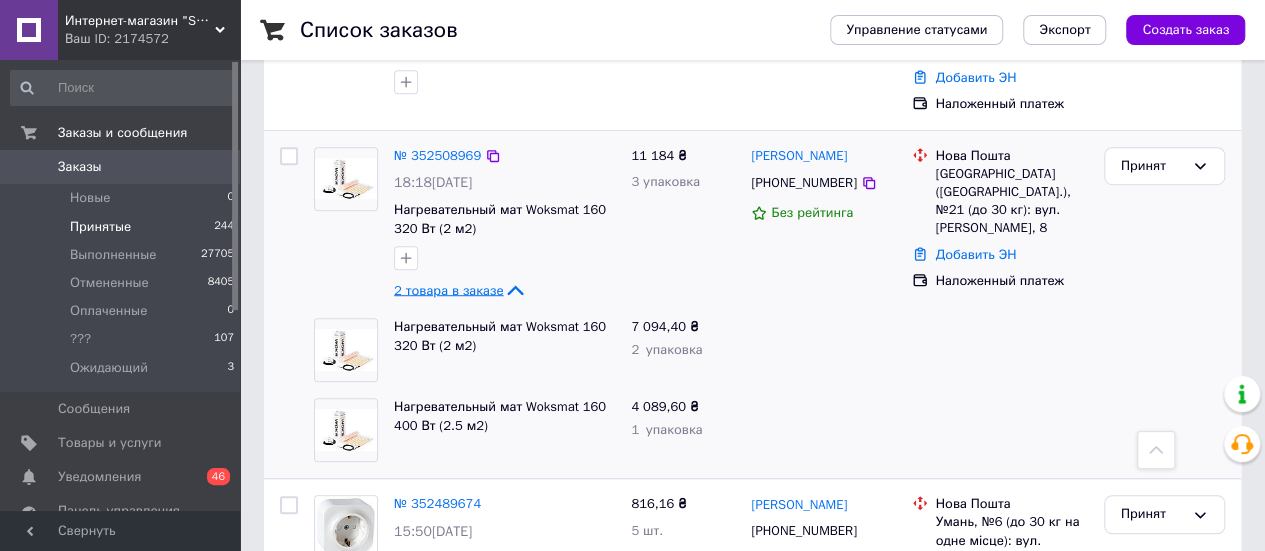 scroll, scrollTop: 400, scrollLeft: 0, axis: vertical 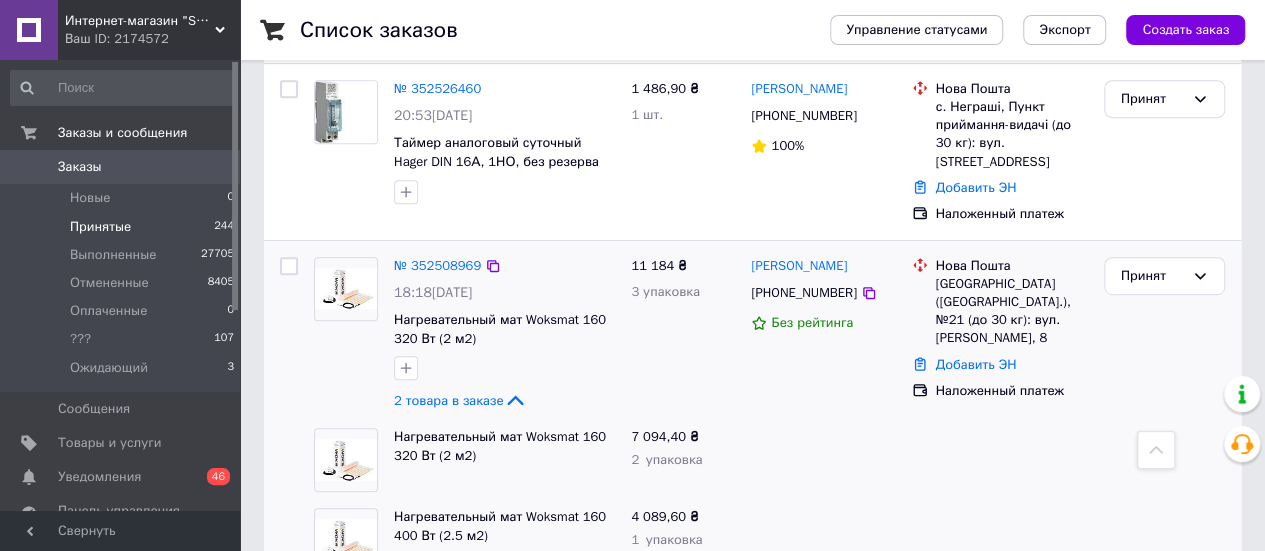 click at bounding box center [289, 266] 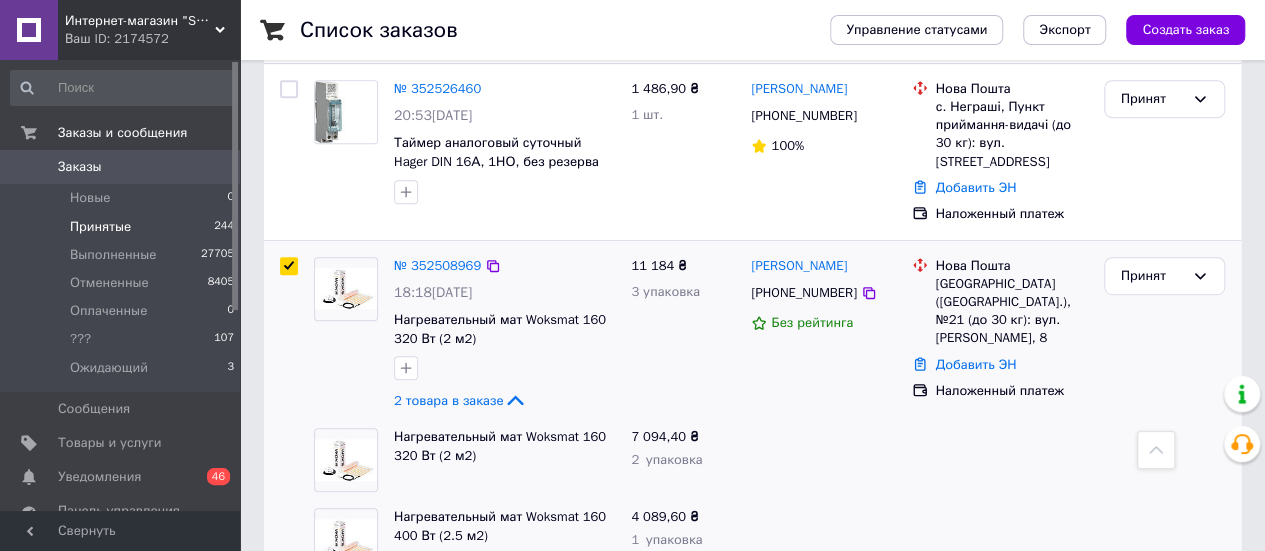 checkbox on "true" 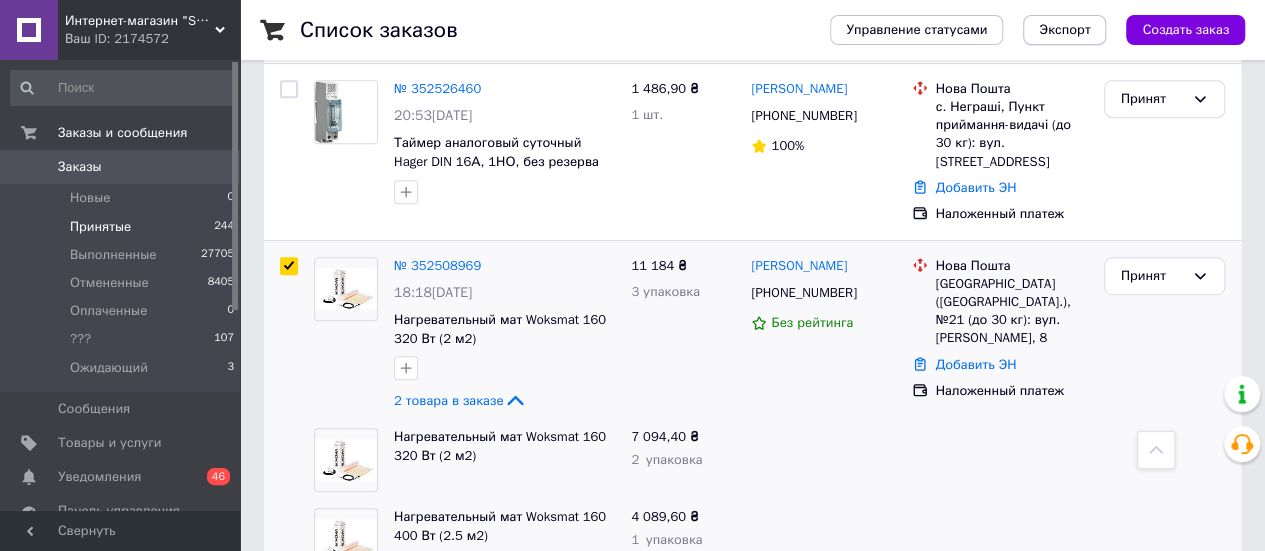 click on "Экспорт" at bounding box center [1064, 30] 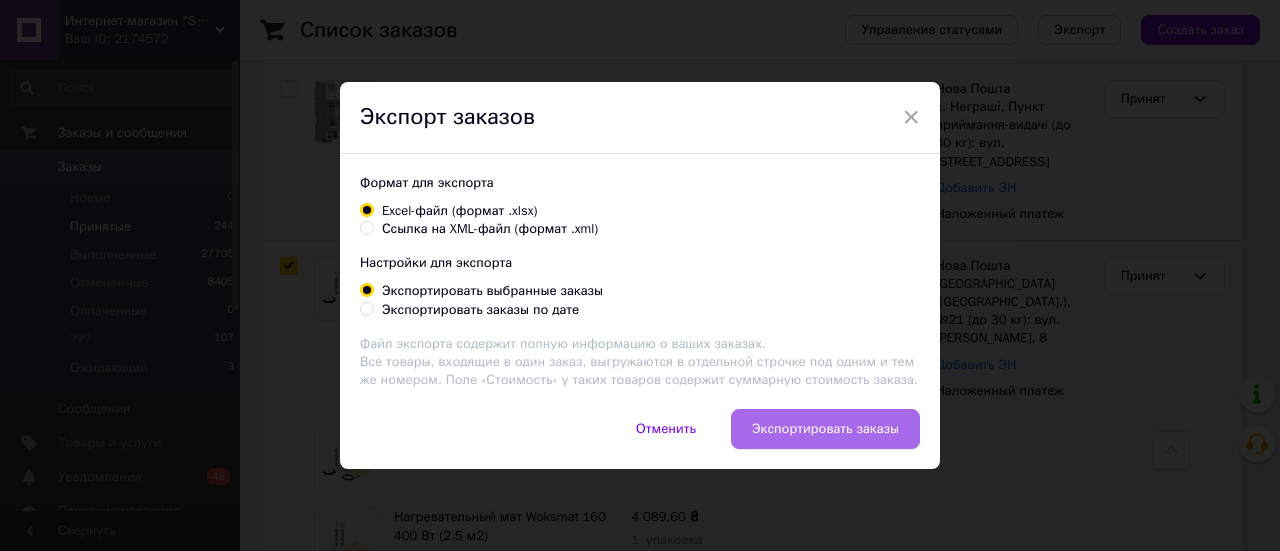click on "Экспортировать заказы" at bounding box center (825, 429) 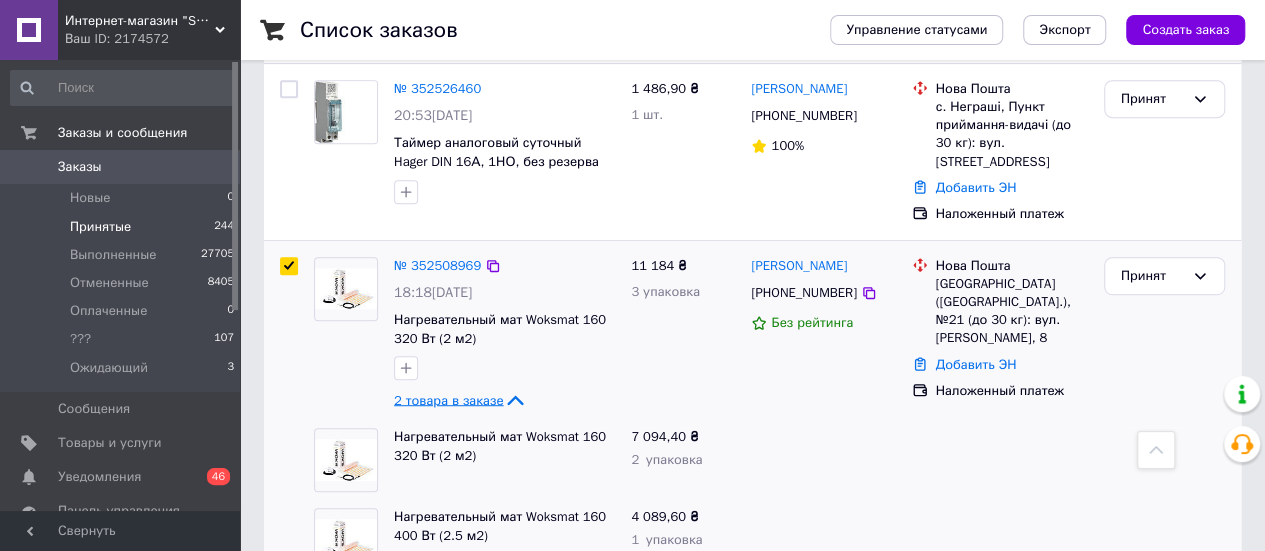 click on "2 товара в заказе" at bounding box center [448, 399] 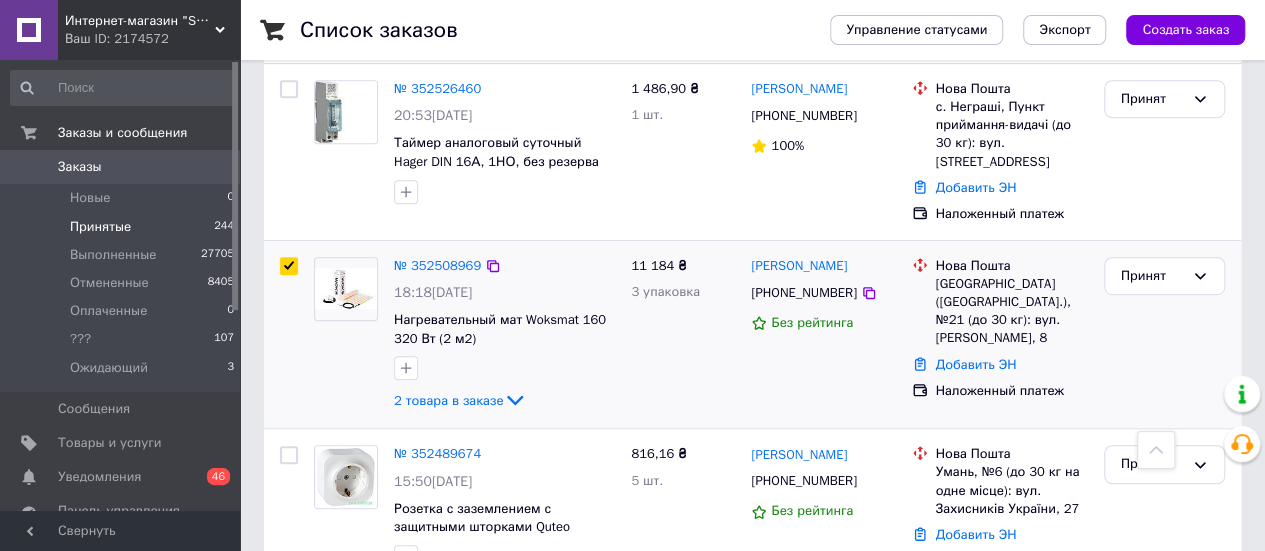 click at bounding box center (289, 266) 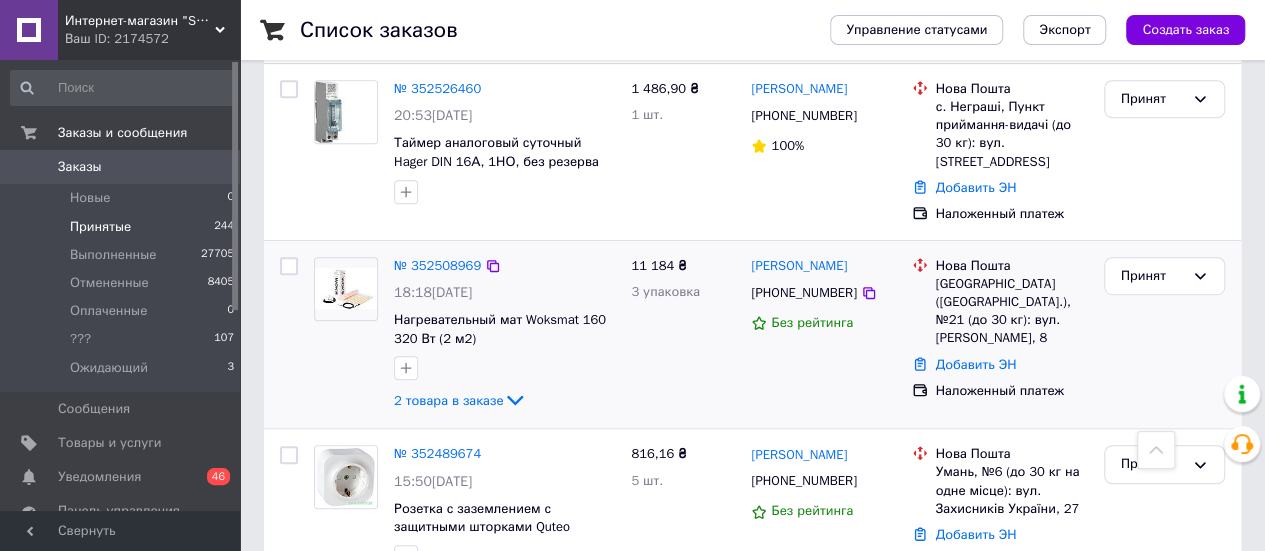 checkbox on "false" 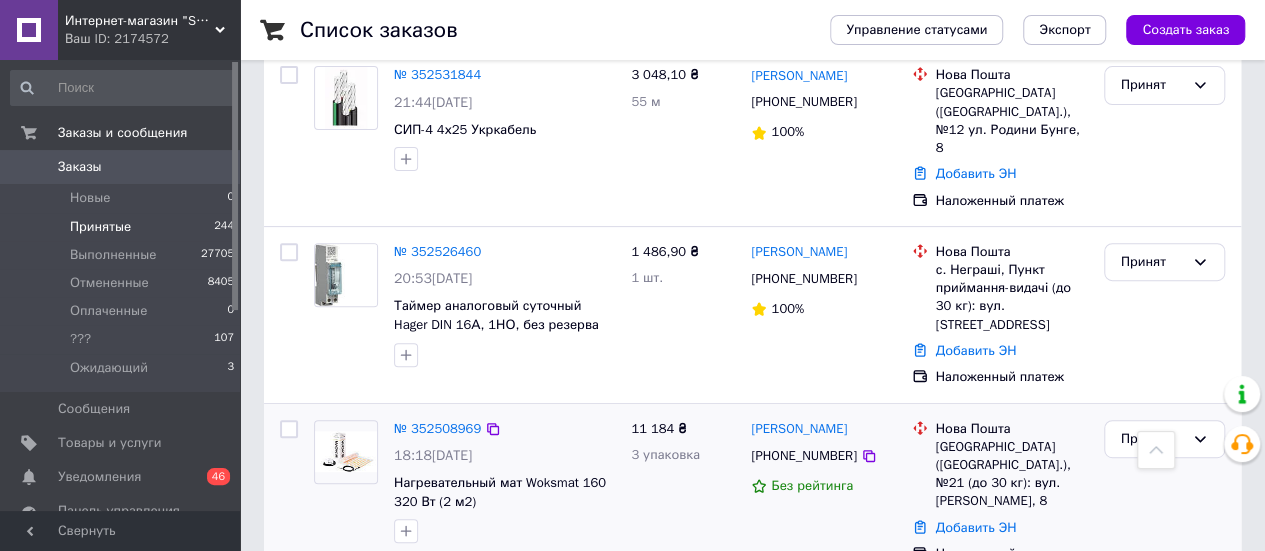 scroll, scrollTop: 200, scrollLeft: 0, axis: vertical 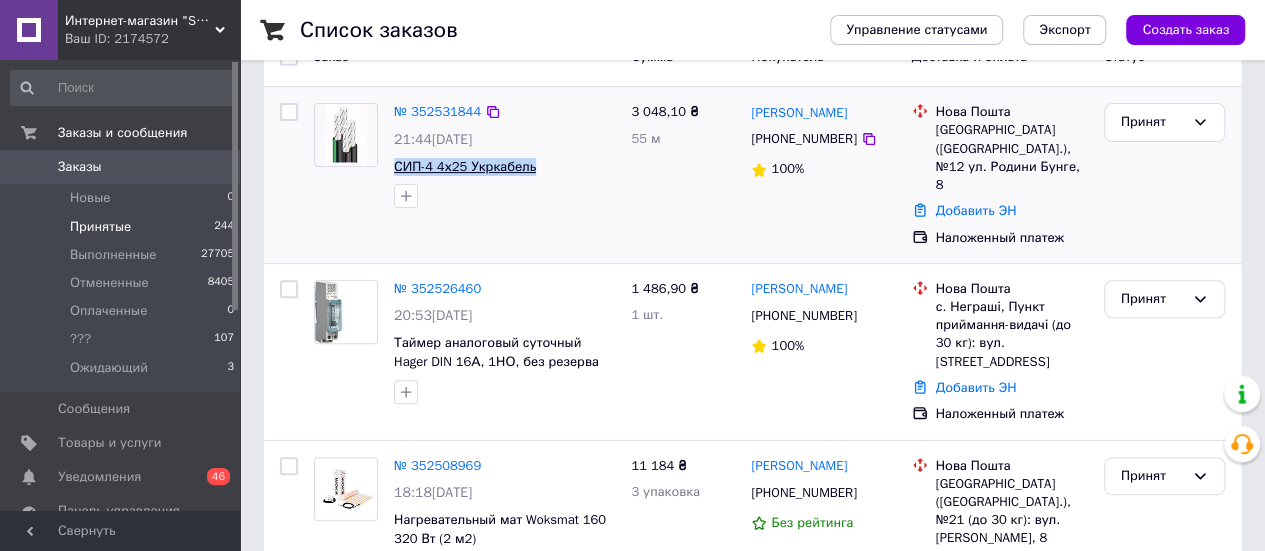 drag, startPoint x: 547, startPoint y: 165, endPoint x: 396, endPoint y: 165, distance: 151 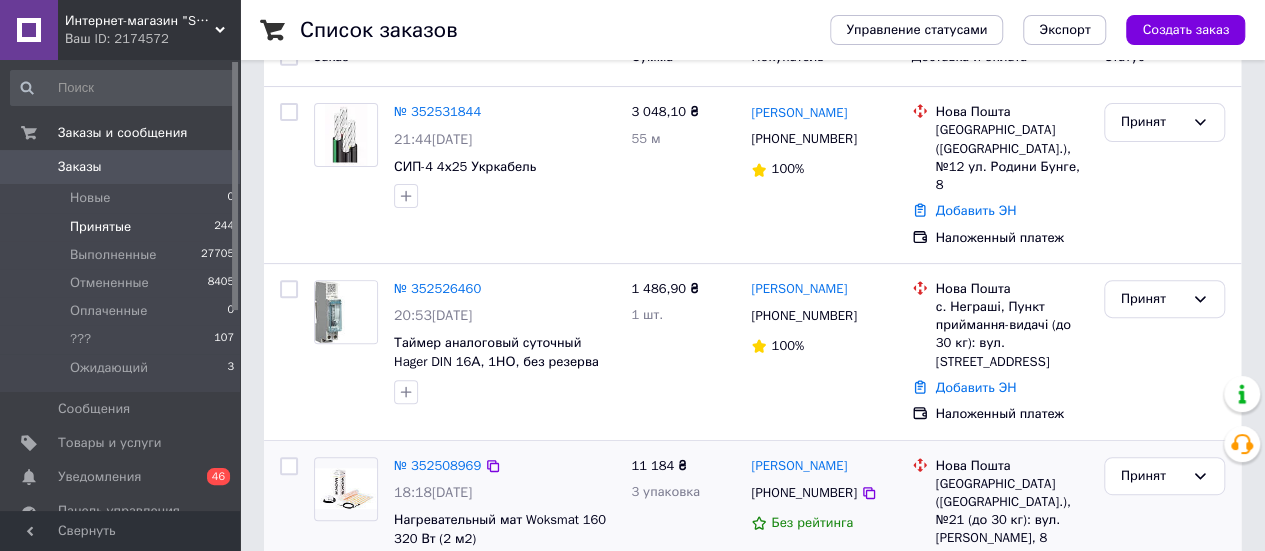click on "11 184 ₴ 3 упаковка" at bounding box center (683, 535) 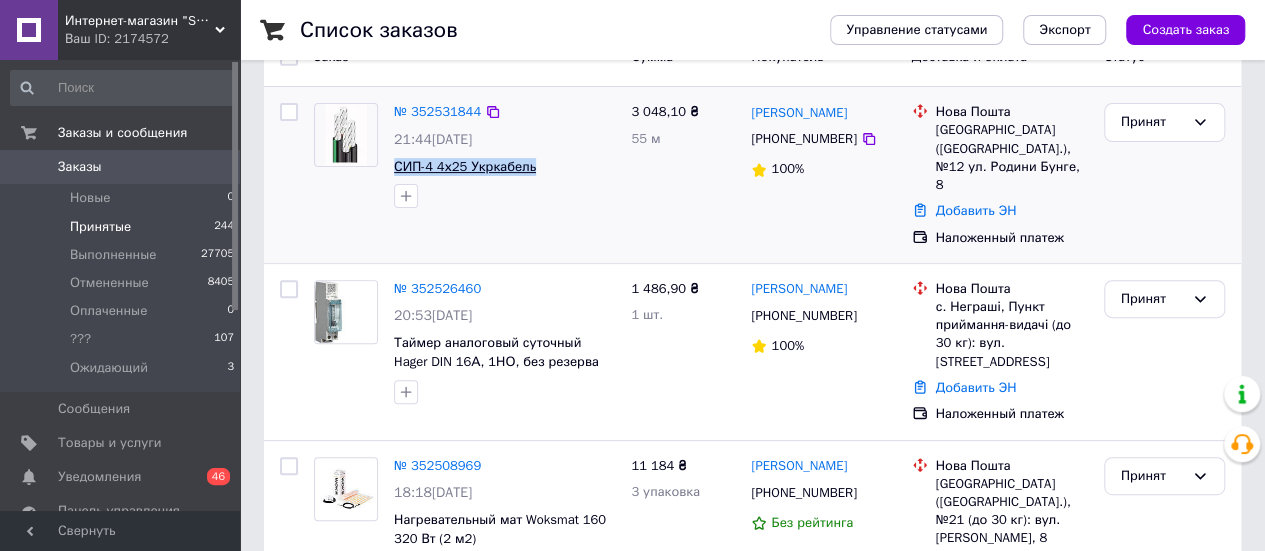 drag, startPoint x: 536, startPoint y: 160, endPoint x: 398, endPoint y: 159, distance: 138.00362 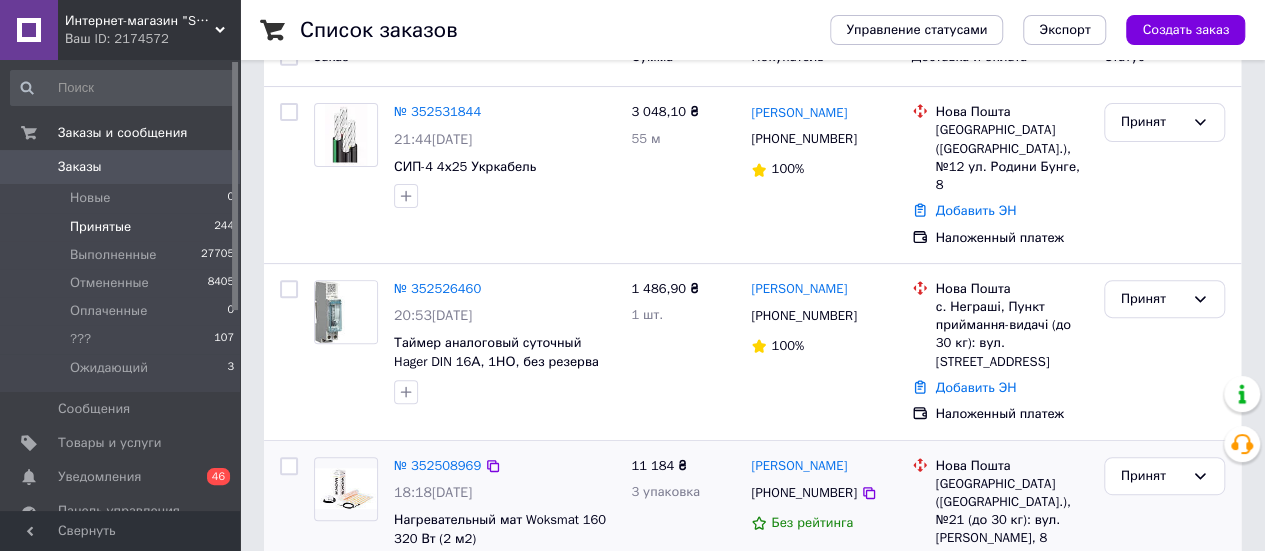 click on "Никита Тишковец +380964126046 Без рейтинга" at bounding box center (823, 535) 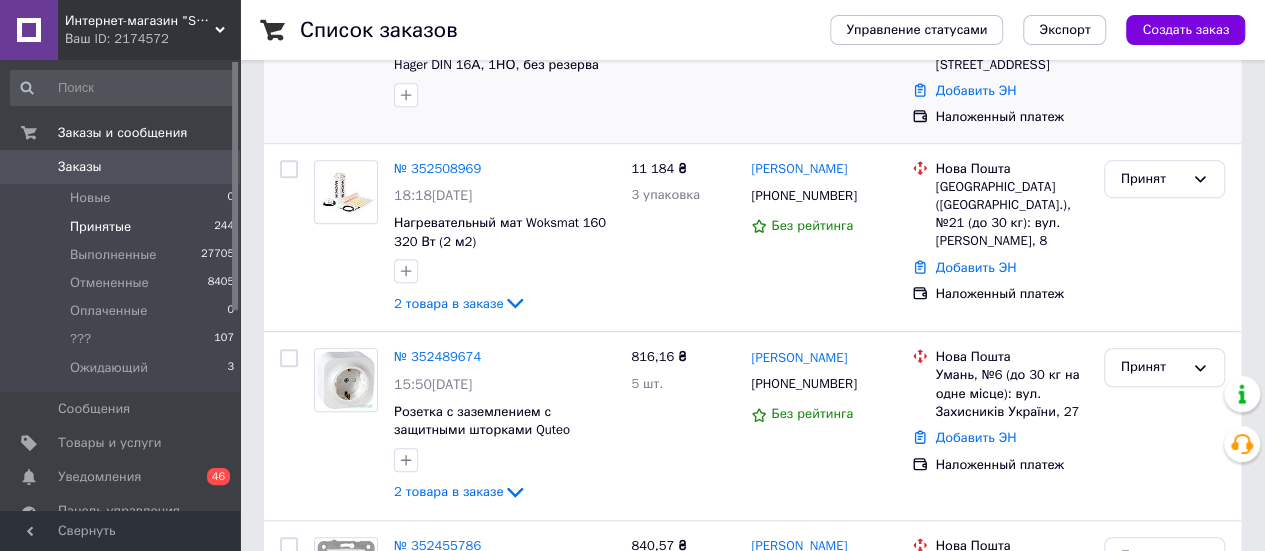 scroll, scrollTop: 500, scrollLeft: 0, axis: vertical 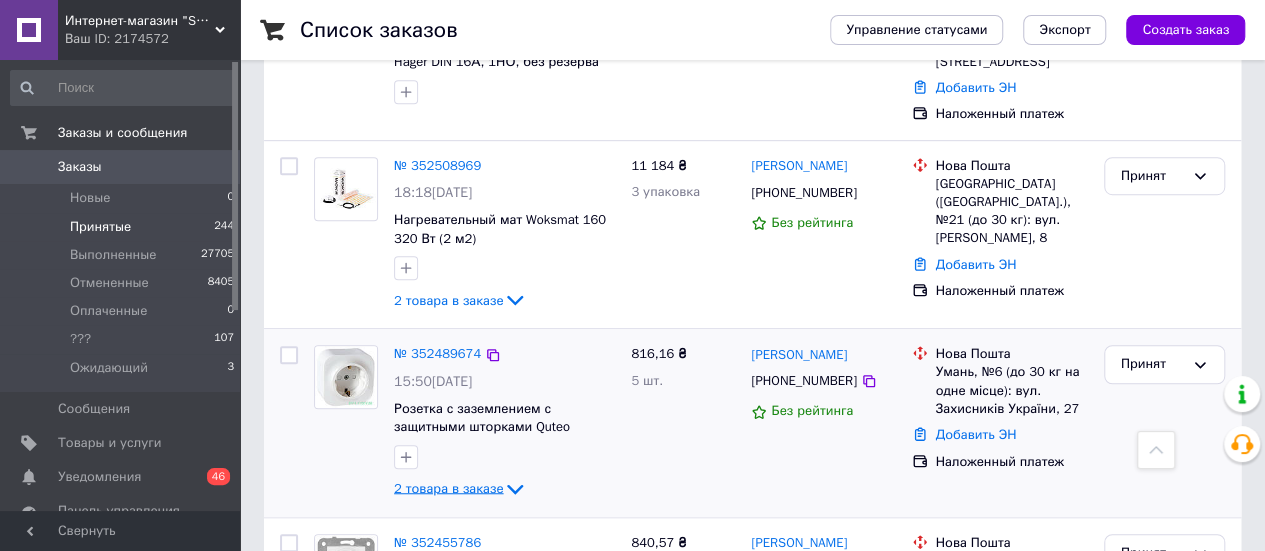 click on "2 товара в заказе" at bounding box center [448, 488] 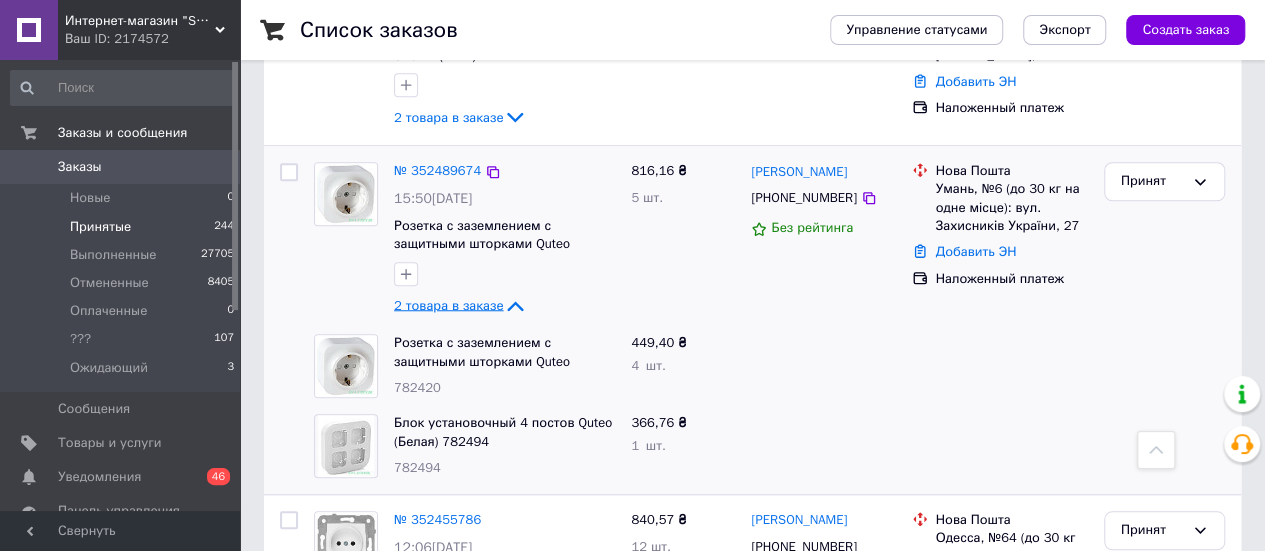 scroll, scrollTop: 500, scrollLeft: 0, axis: vertical 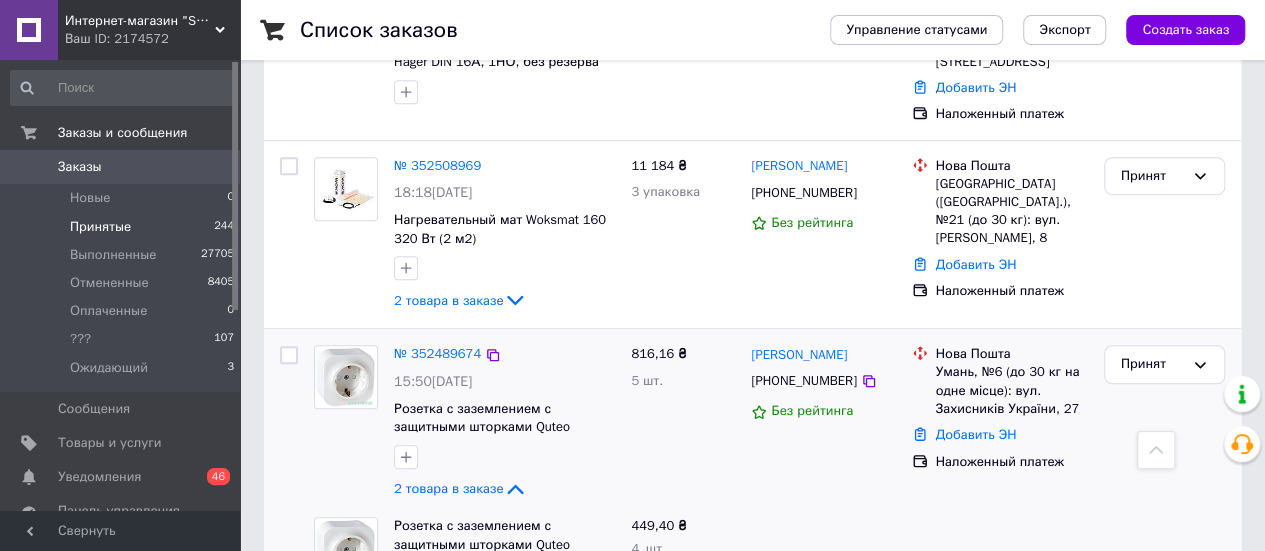 click at bounding box center (289, 355) 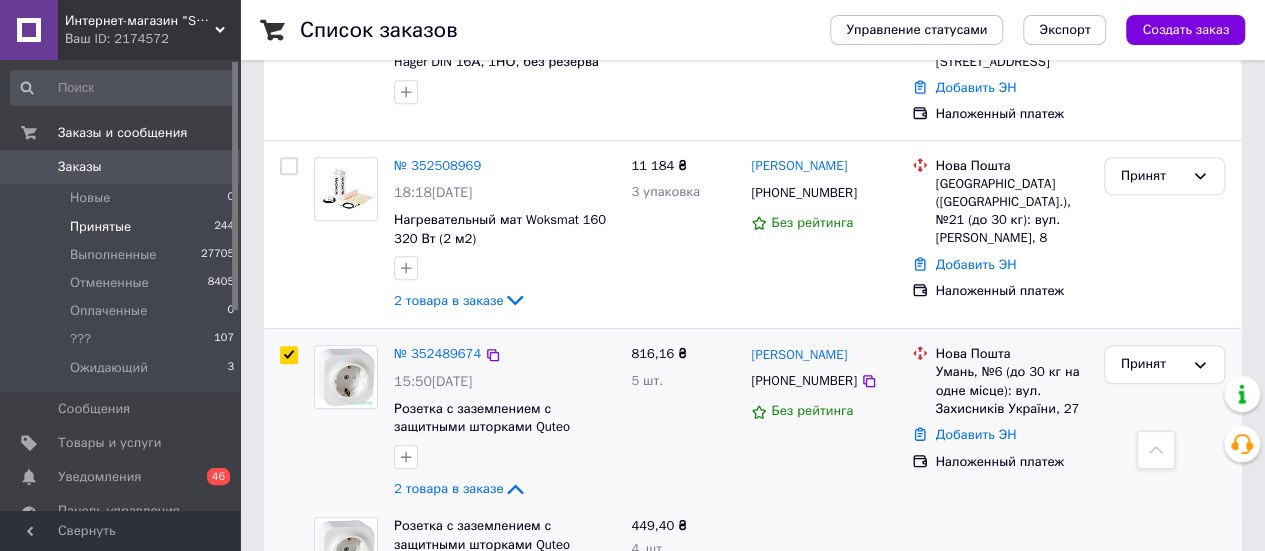 checkbox on "true" 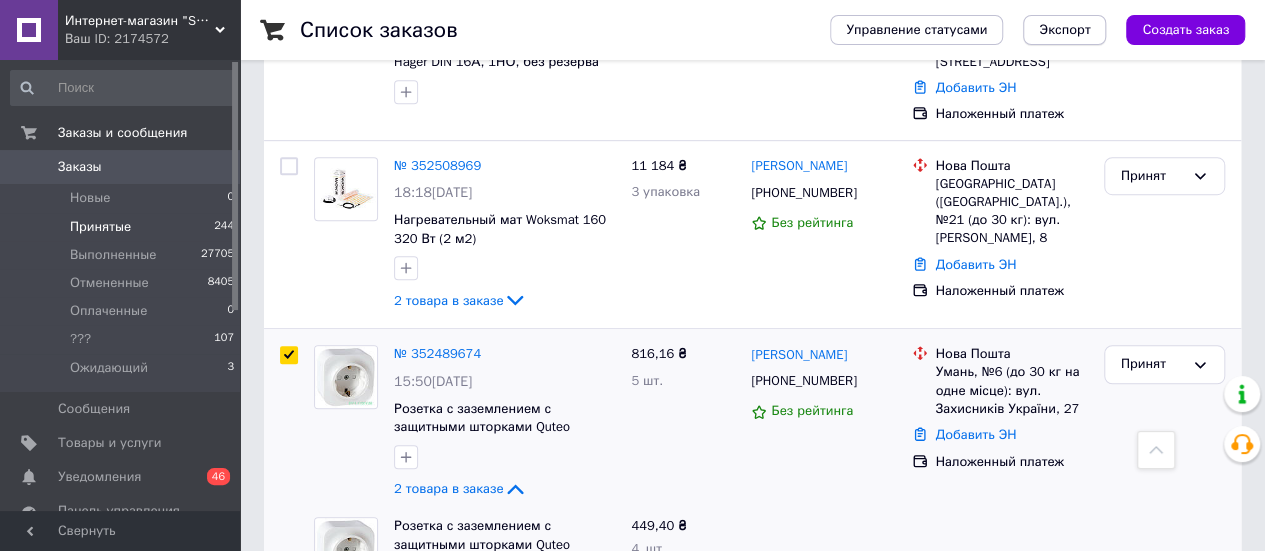 click on "Экспорт" at bounding box center (1064, 30) 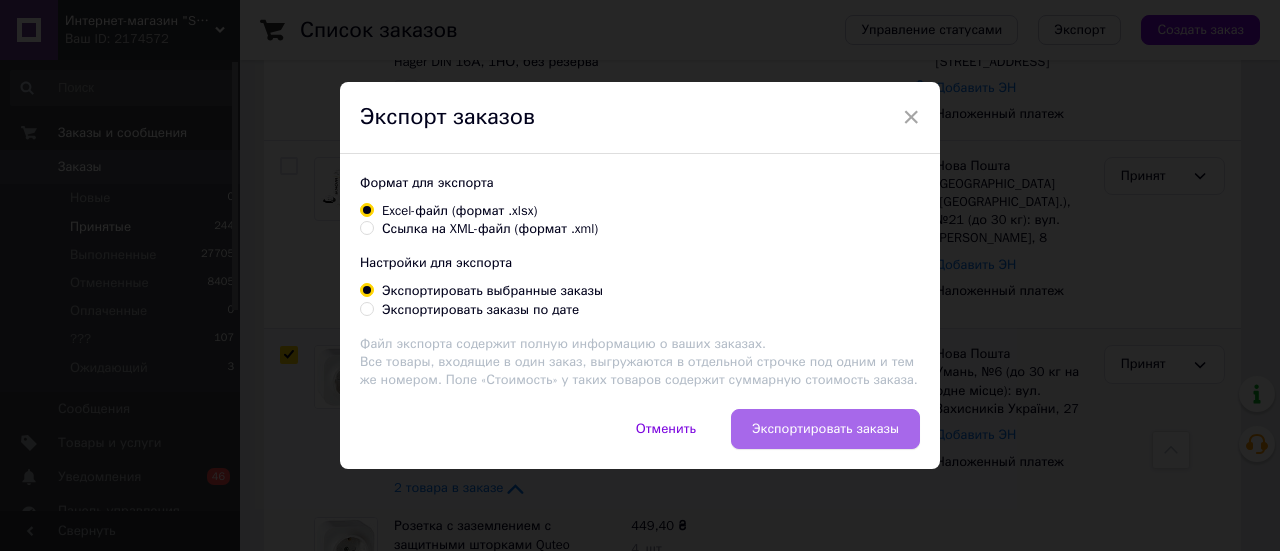 click on "Экспортировать заказы" at bounding box center (825, 429) 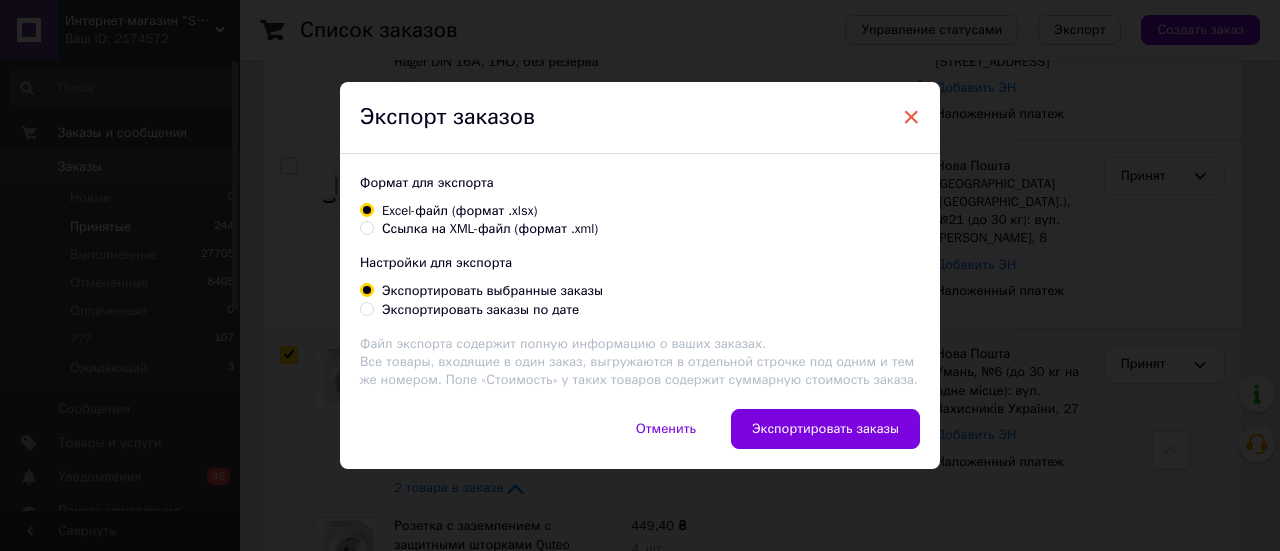 click on "×" at bounding box center (911, 117) 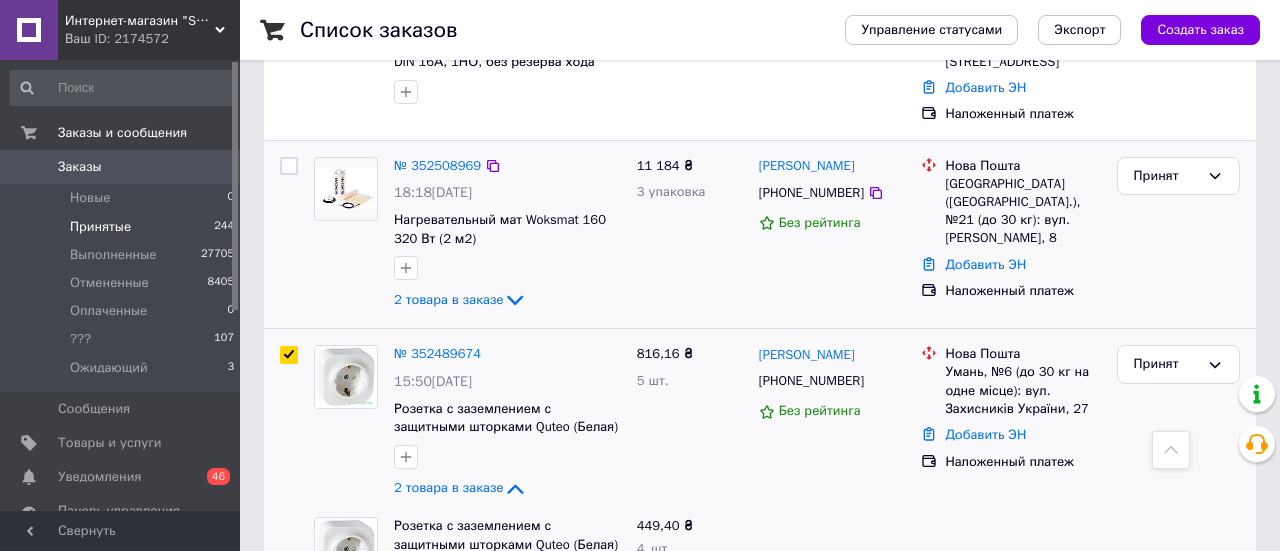 checkbox on "true" 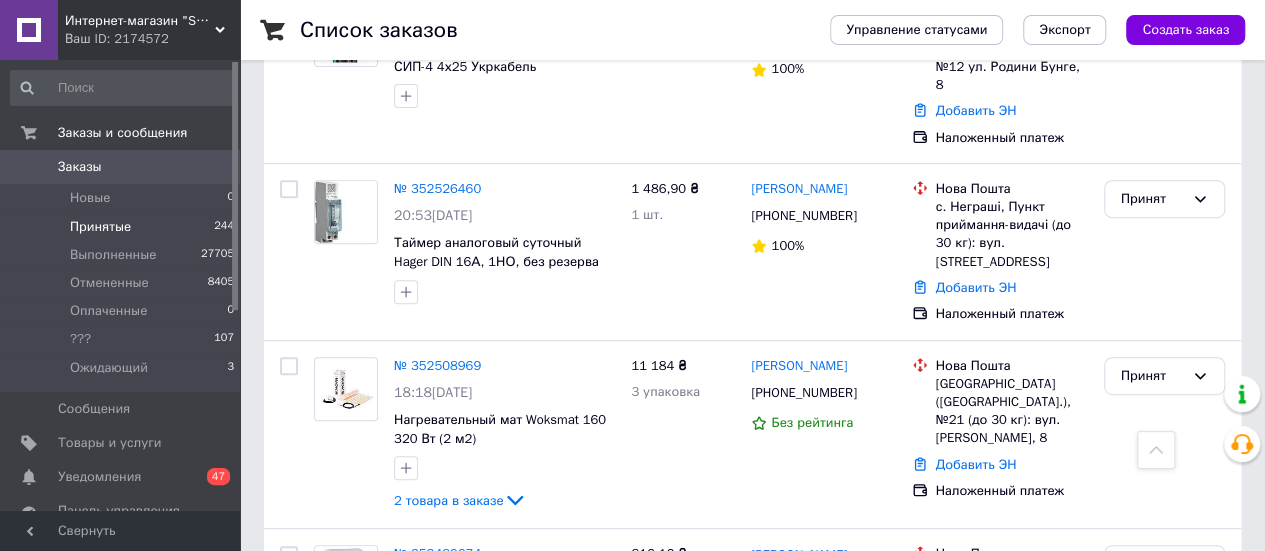 scroll, scrollTop: 500, scrollLeft: 0, axis: vertical 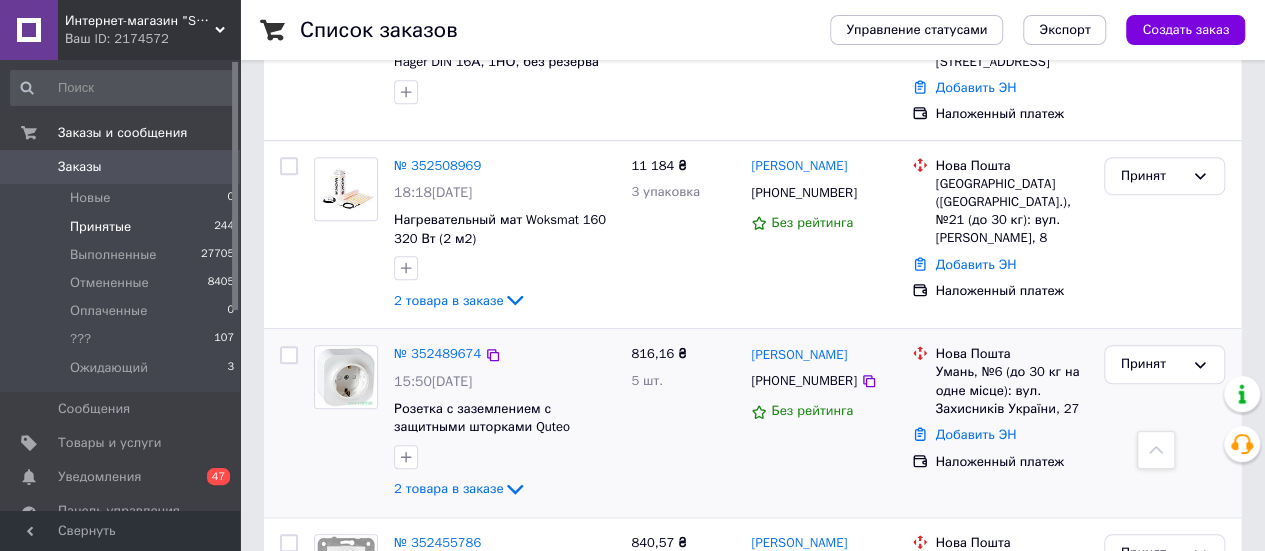 click at bounding box center [289, 355] 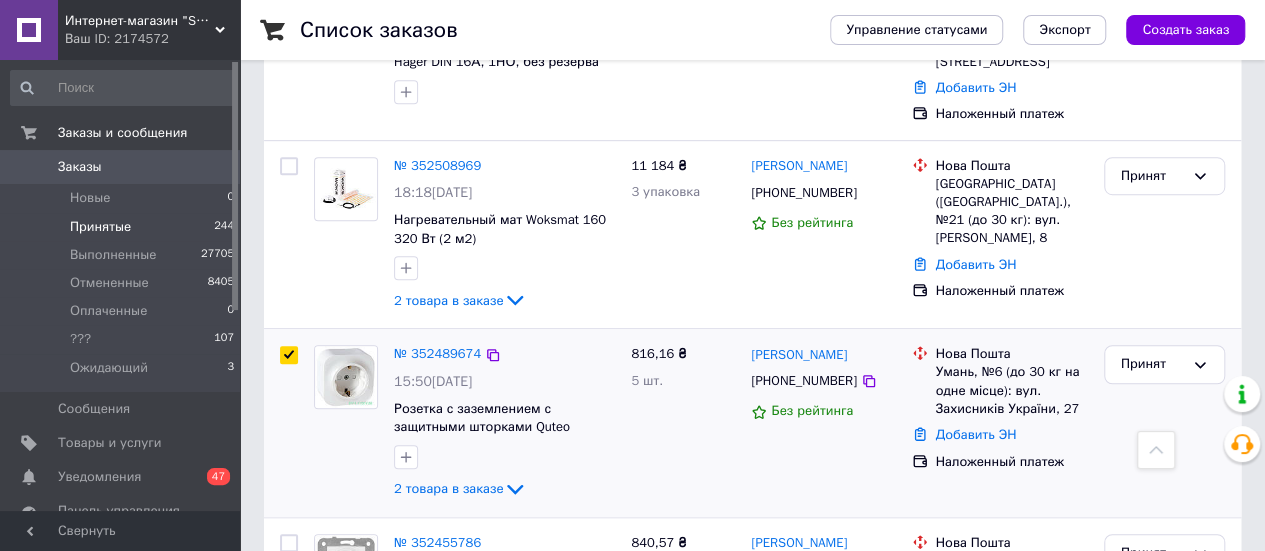 checkbox on "true" 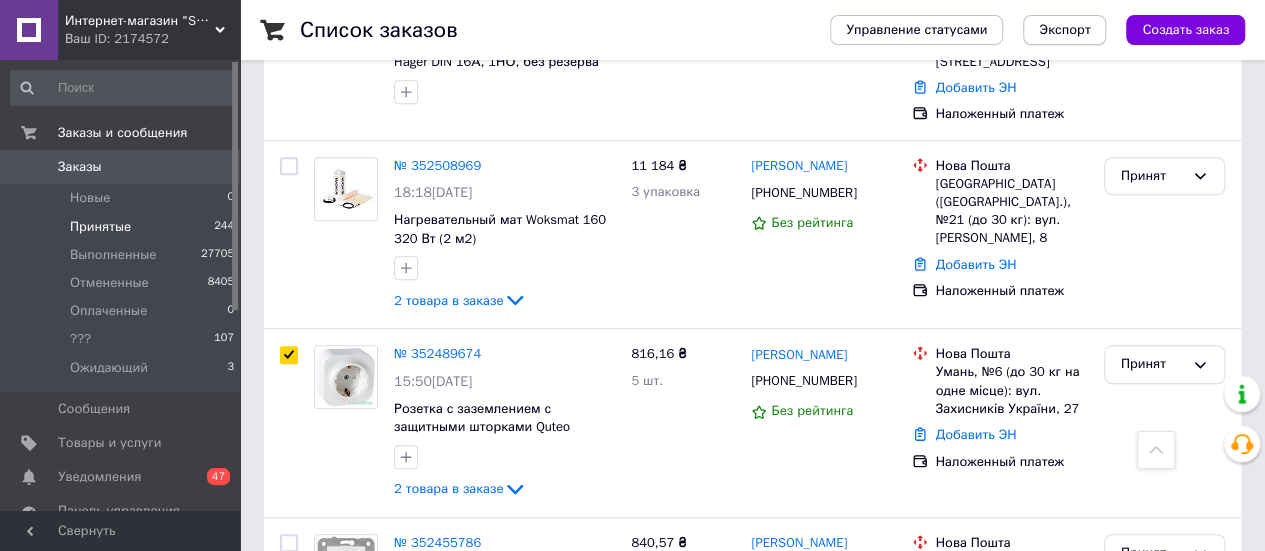 click on "Экспорт" at bounding box center (1064, 30) 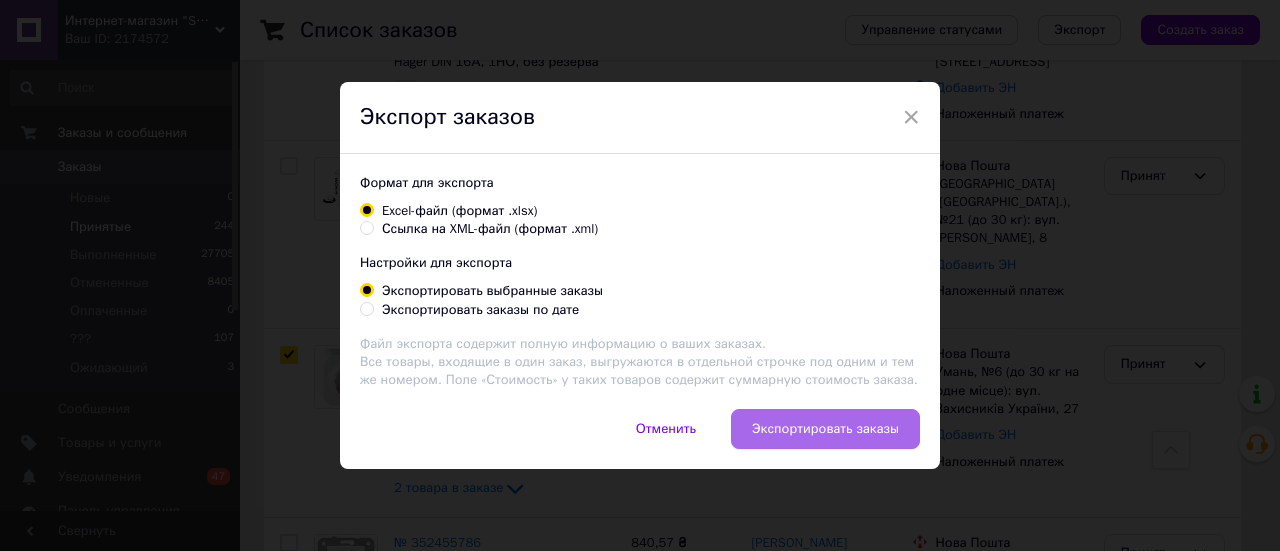 click on "Экспортировать заказы" at bounding box center [825, 429] 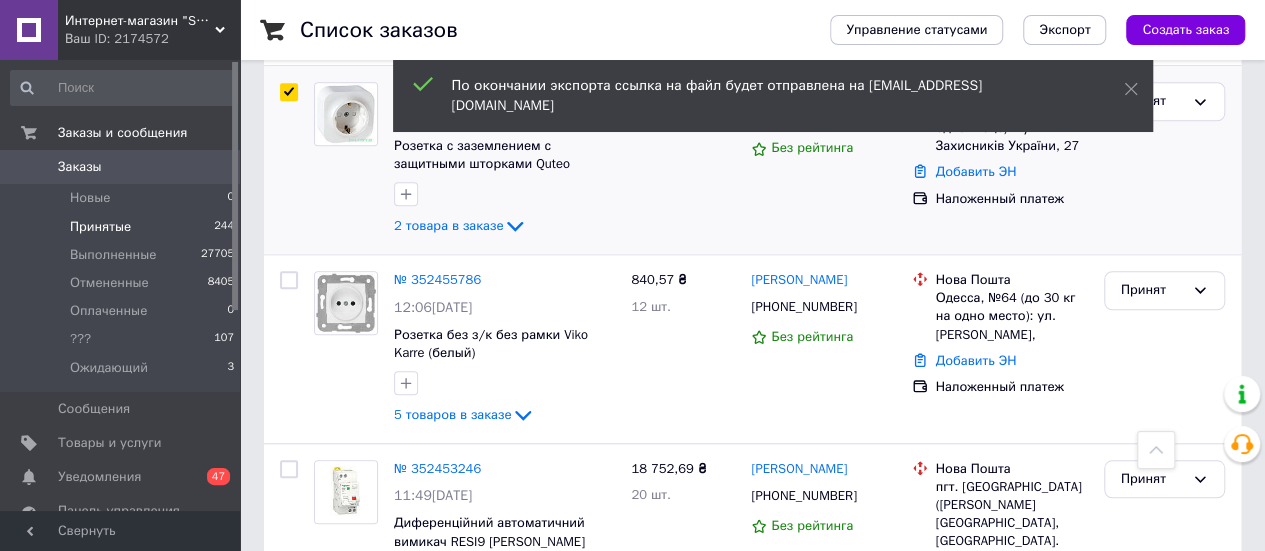 scroll, scrollTop: 800, scrollLeft: 0, axis: vertical 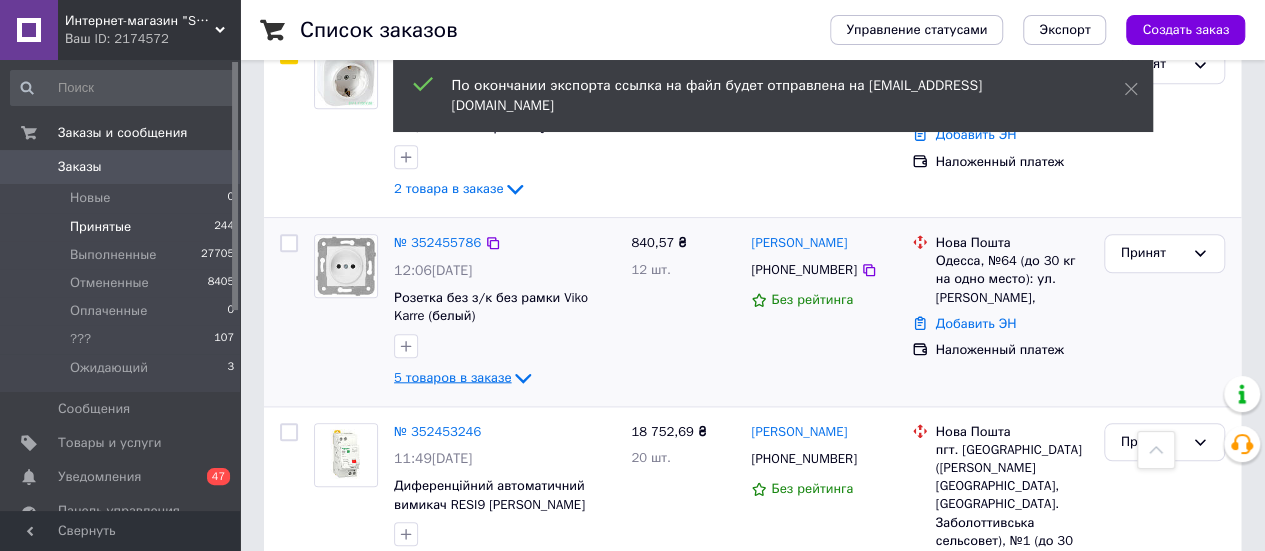 click on "5 товаров в заказе" at bounding box center [452, 376] 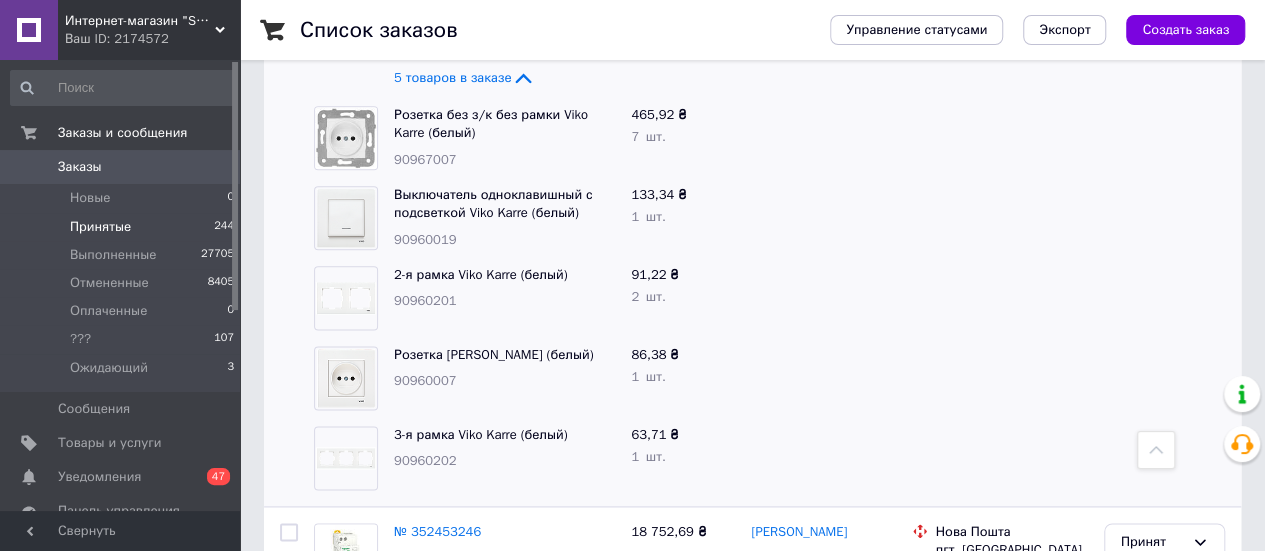 scroll, scrollTop: 900, scrollLeft: 0, axis: vertical 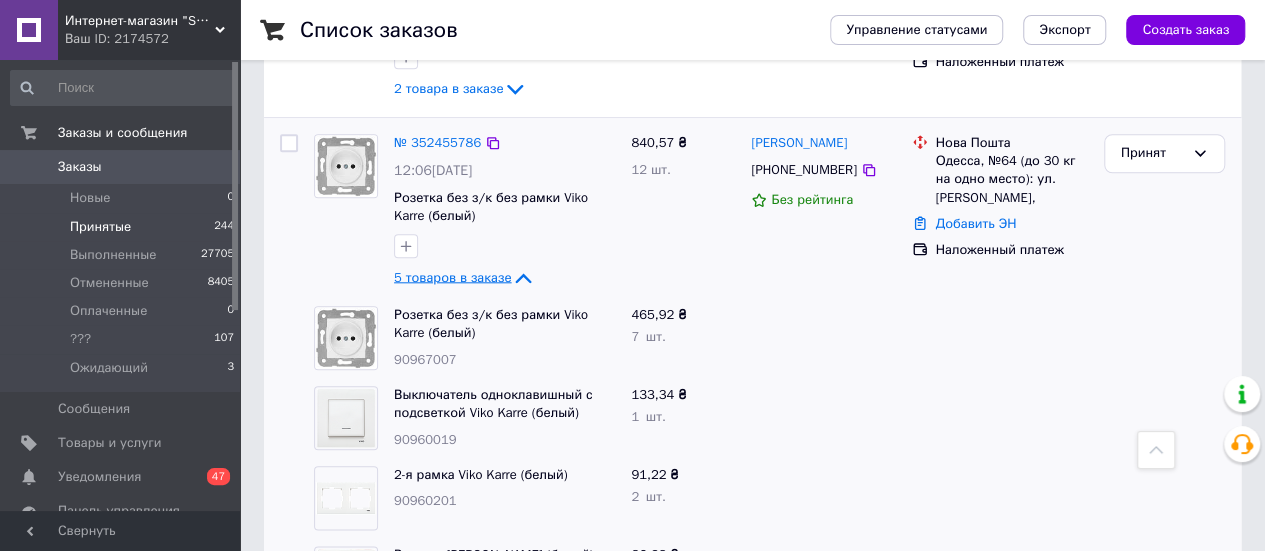 click on "5 товаров в заказе" at bounding box center [452, 276] 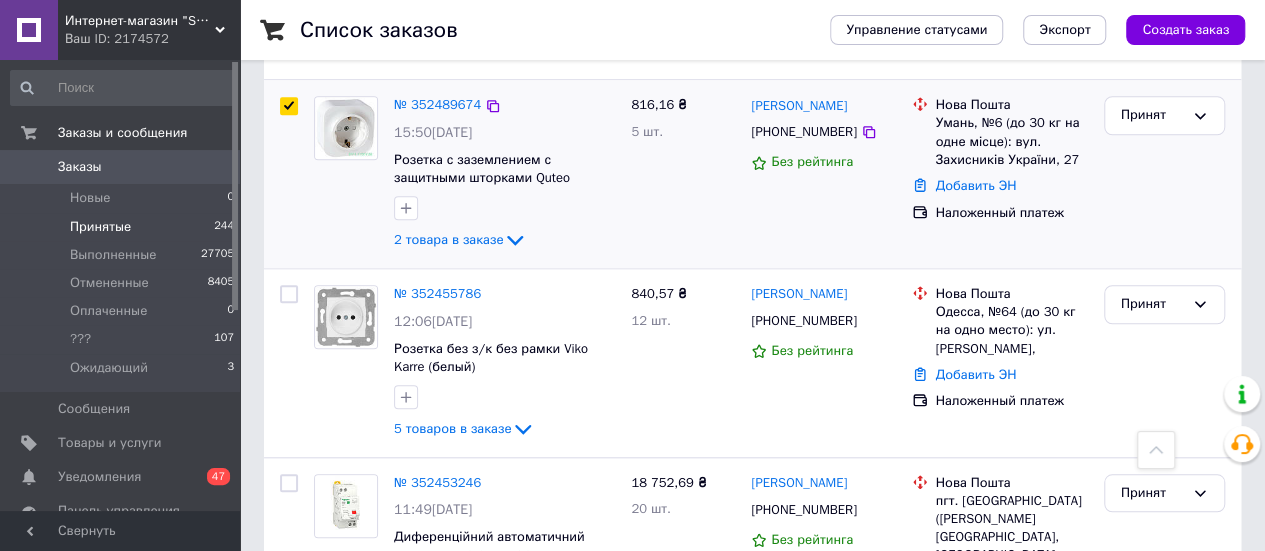 scroll, scrollTop: 900, scrollLeft: 0, axis: vertical 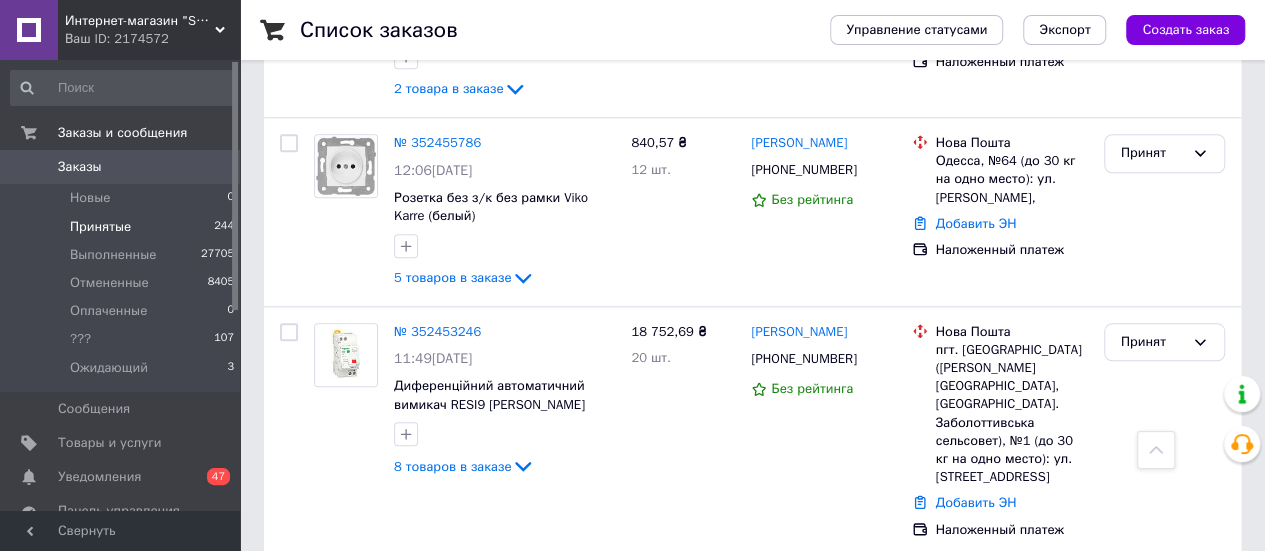 click on "748,68 ₴ 2 м" at bounding box center (683, 644) 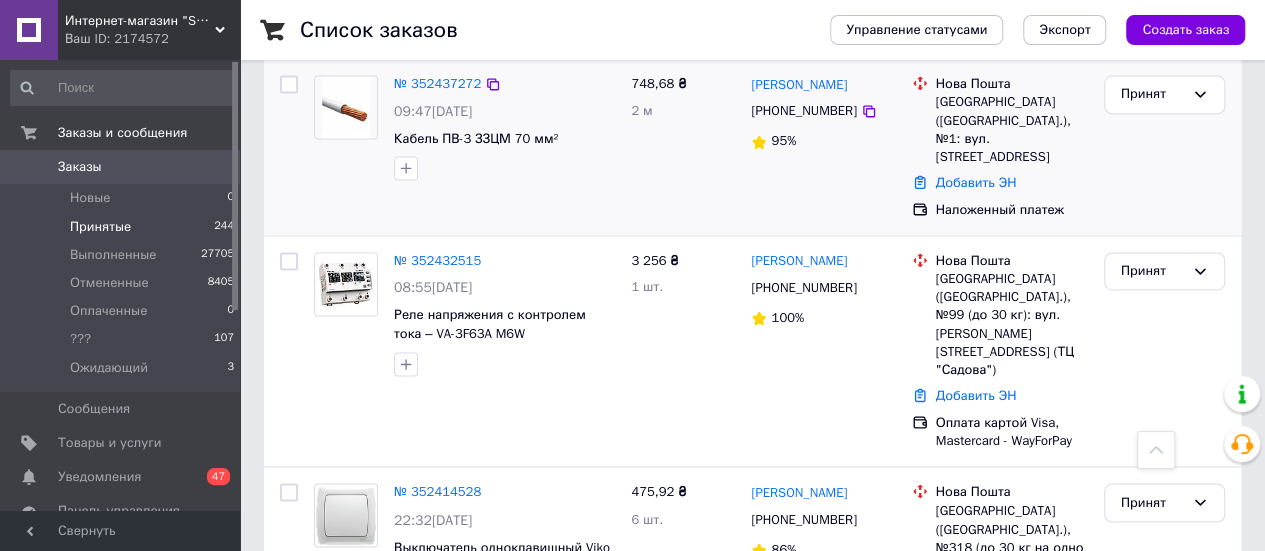 scroll, scrollTop: 1400, scrollLeft: 0, axis: vertical 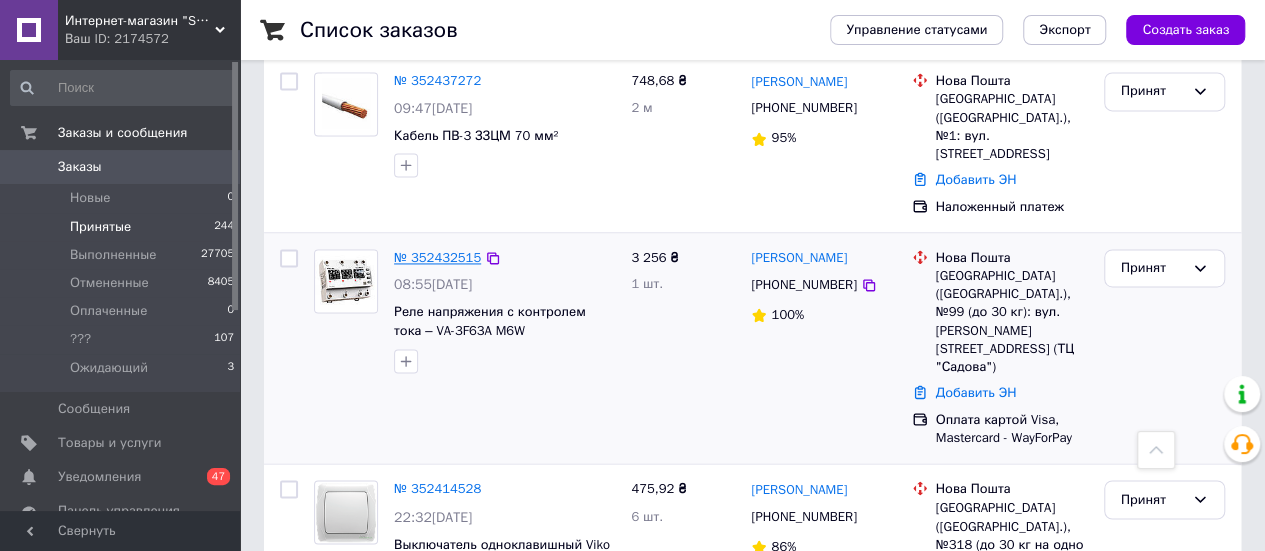click on "№ 352432515" at bounding box center (437, 257) 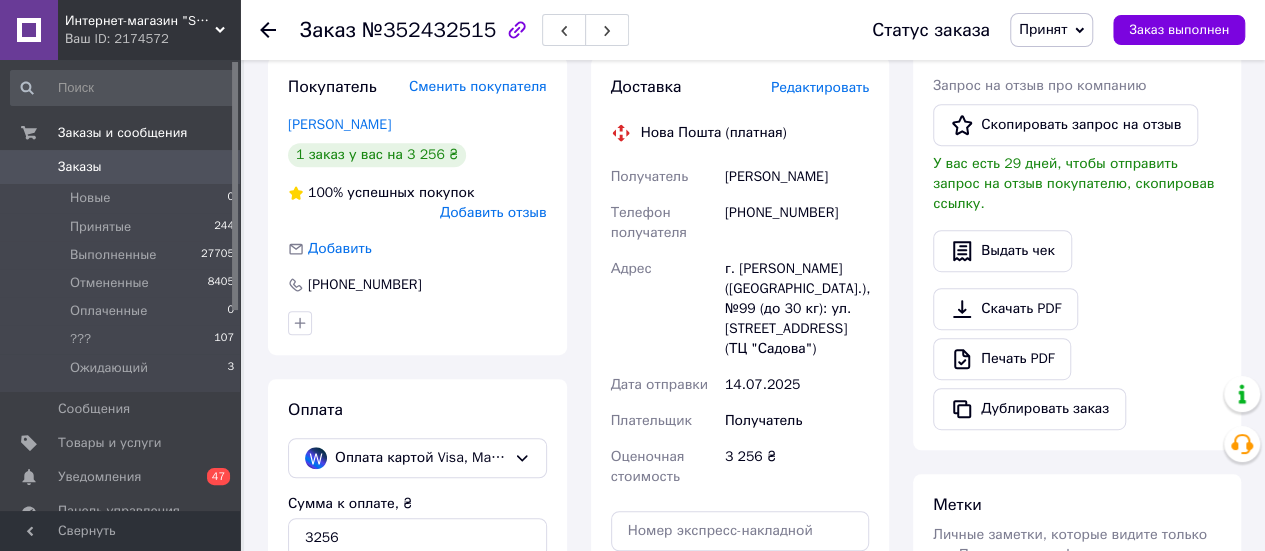 scroll, scrollTop: 99, scrollLeft: 0, axis: vertical 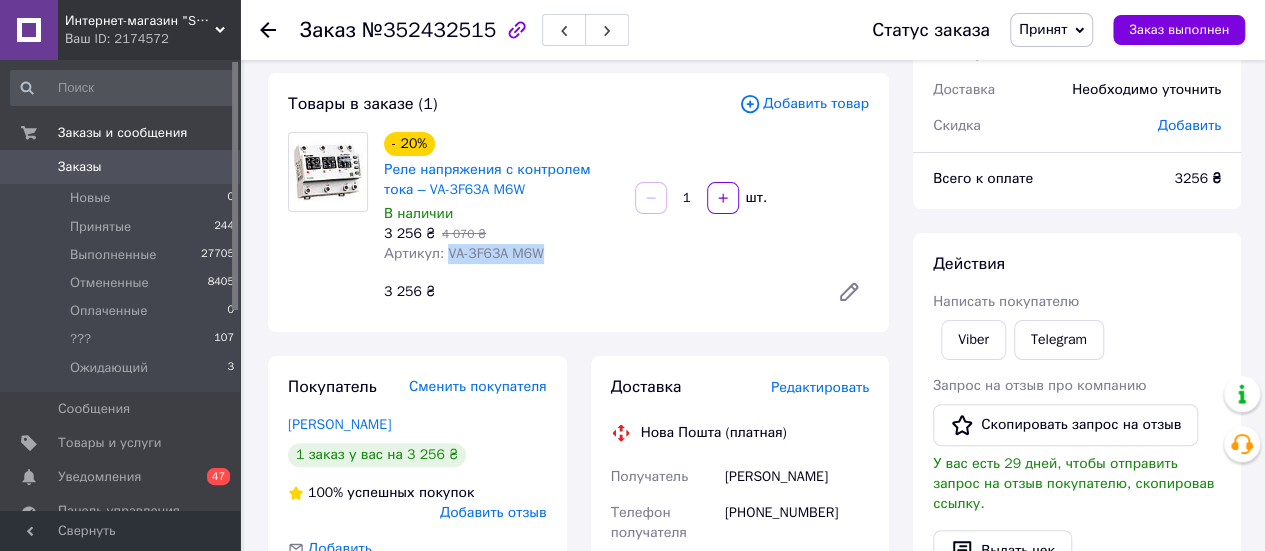drag, startPoint x: 544, startPoint y: 255, endPoint x: 444, endPoint y: 253, distance: 100.02 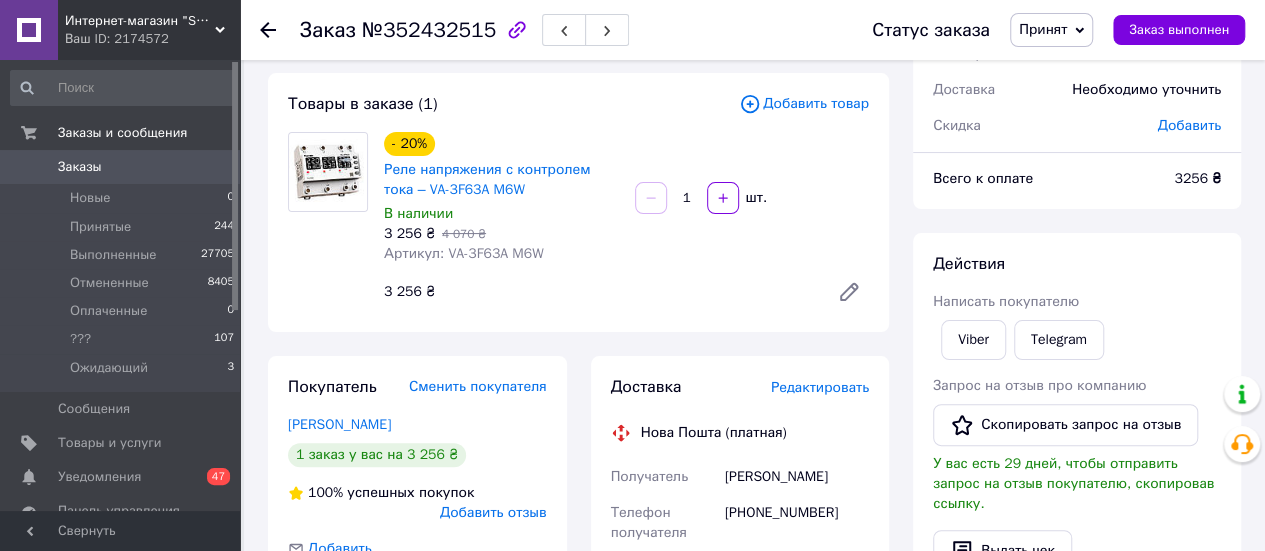 click on "[PHONE_NUMBER]" at bounding box center [797, 523] 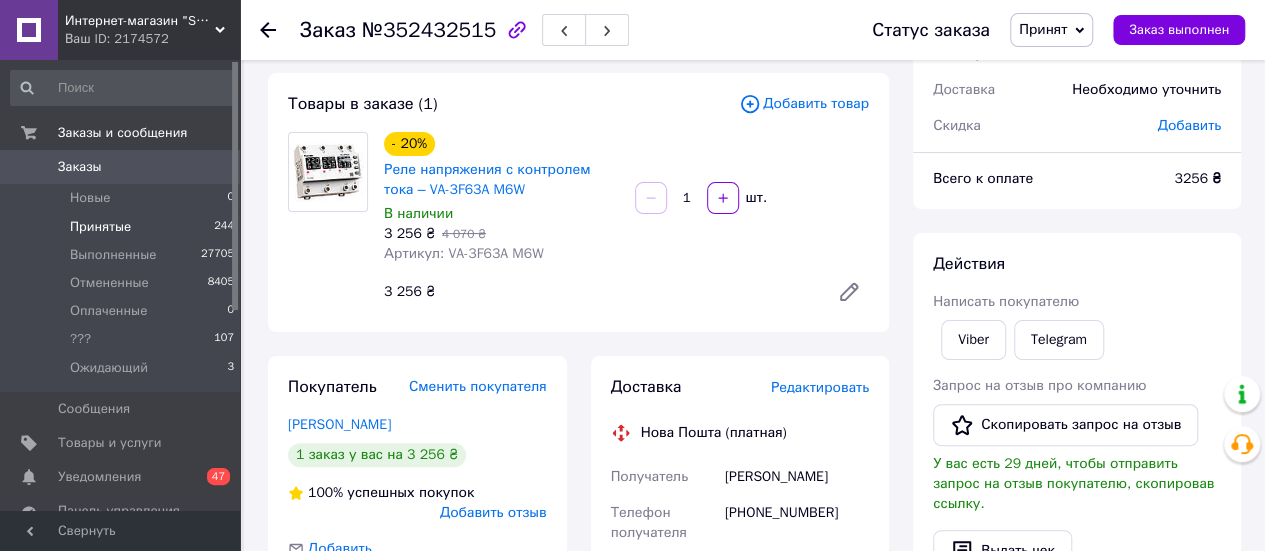 click on "Принятые" at bounding box center [100, 227] 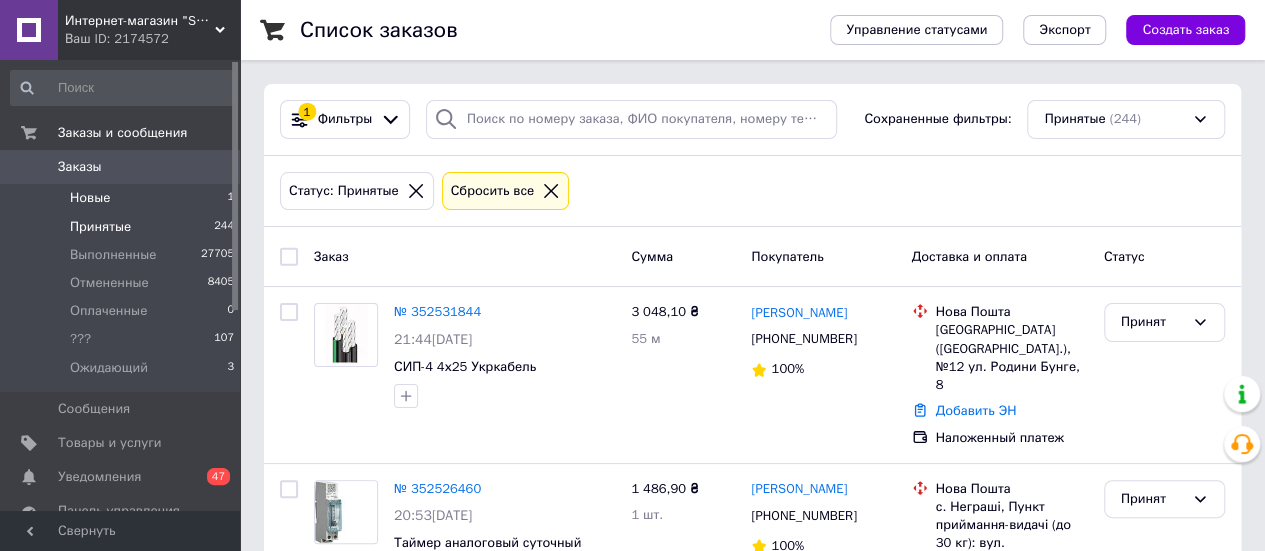 click on "Новые 1" at bounding box center (123, 198) 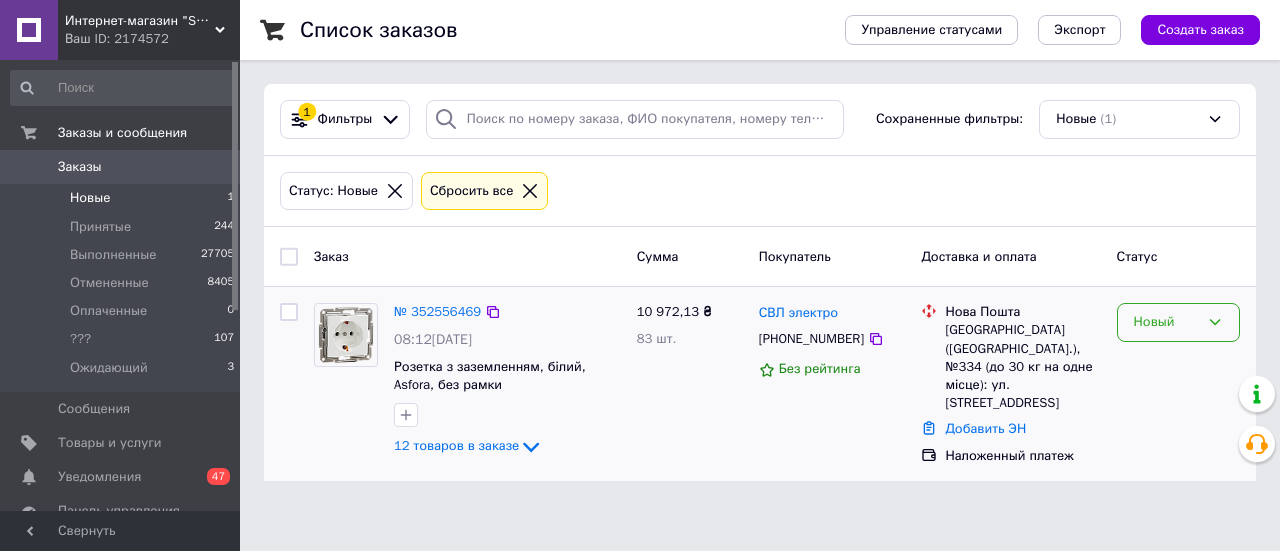 click on "Новый" at bounding box center [1166, 322] 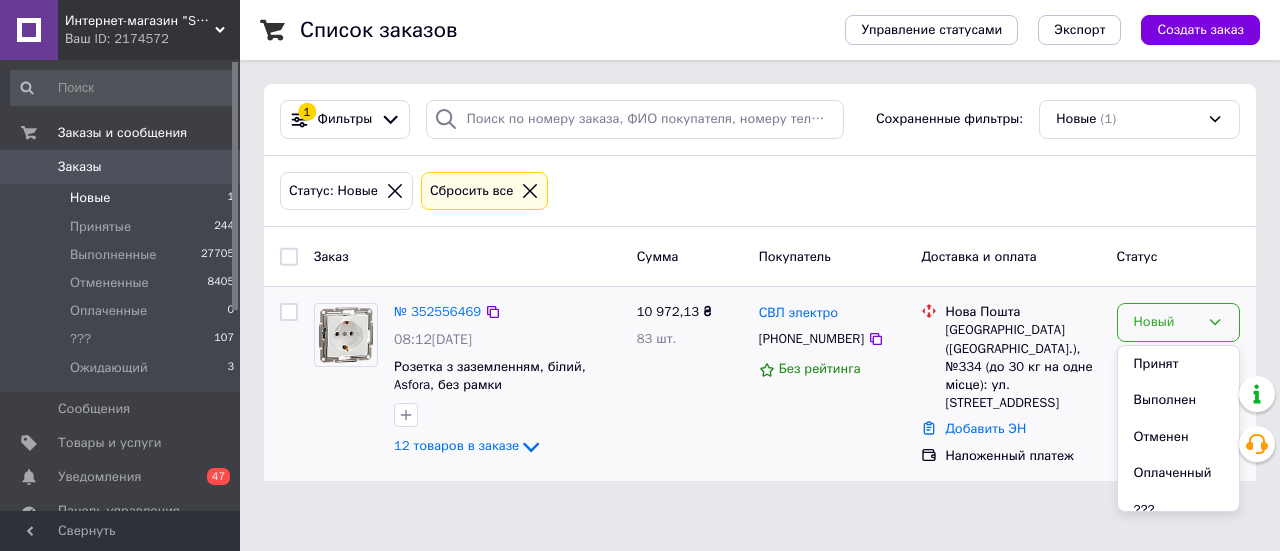 drag, startPoint x: 1152, startPoint y: 362, endPoint x: 972, endPoint y: 369, distance: 180.13606 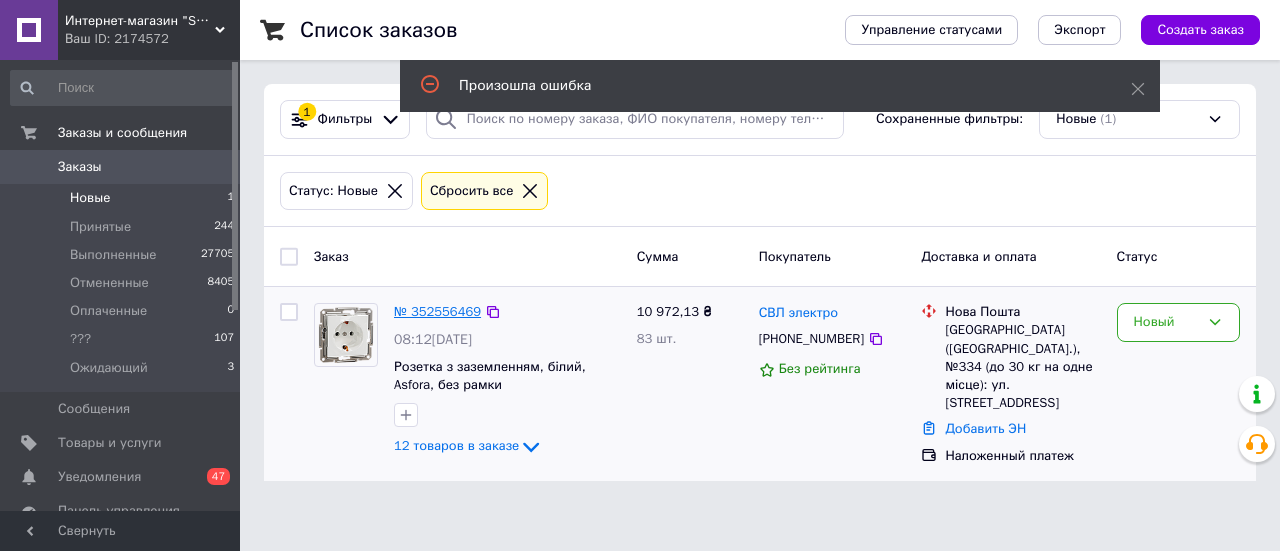 click on "№ 352556469" at bounding box center (437, 311) 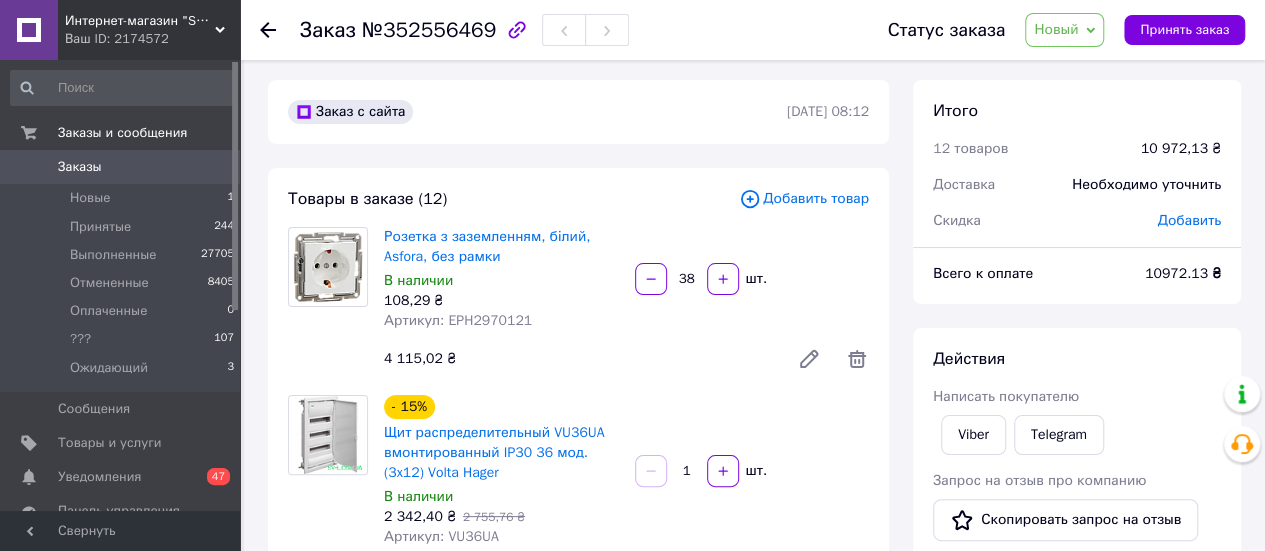 scroll, scrollTop: 0, scrollLeft: 0, axis: both 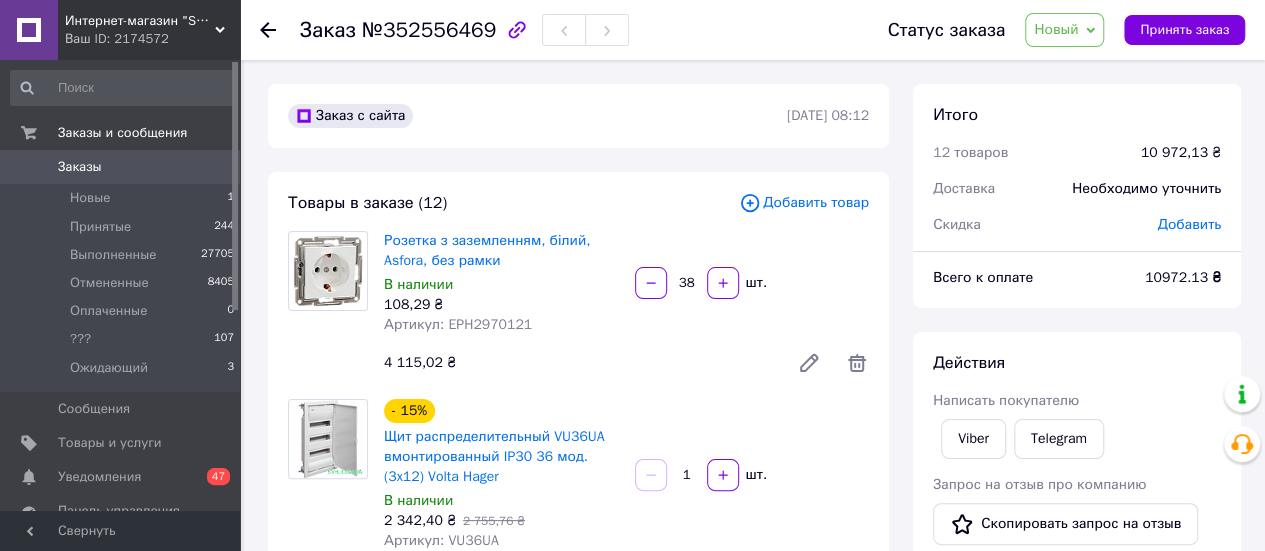 drag, startPoint x: 1167, startPoint y: 228, endPoint x: 1067, endPoint y: 243, distance: 101.118744 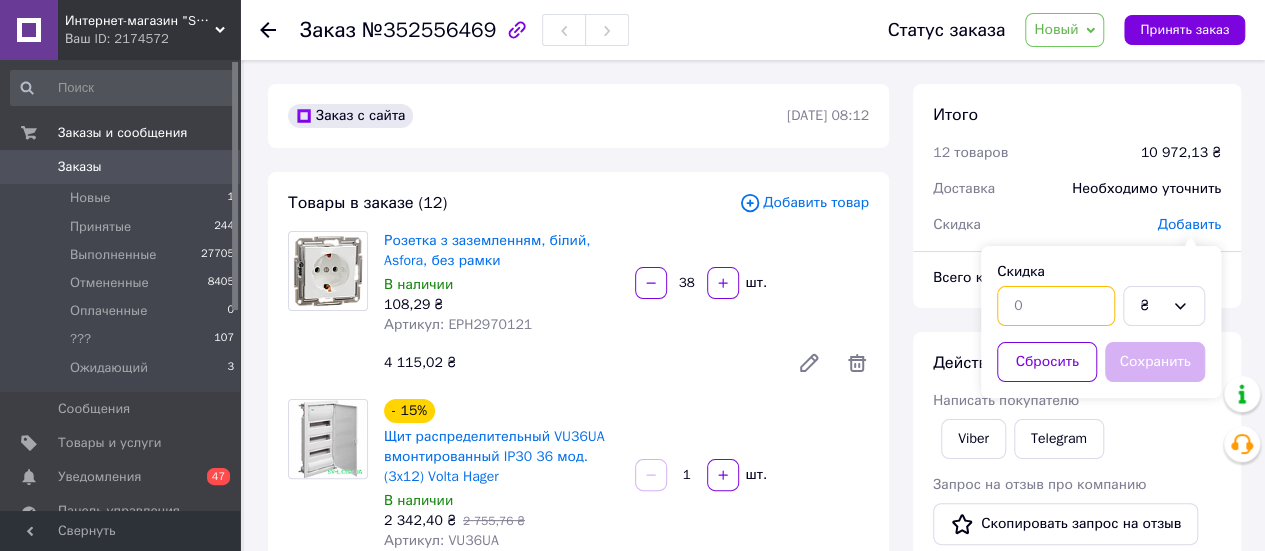 click at bounding box center (1056, 306) 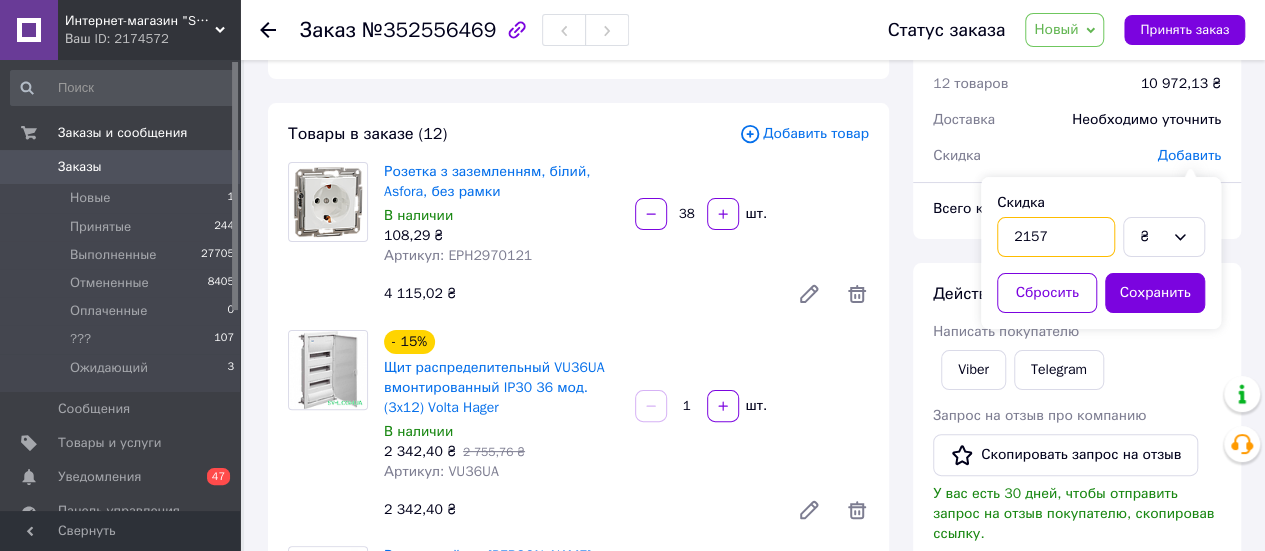 scroll, scrollTop: 200, scrollLeft: 0, axis: vertical 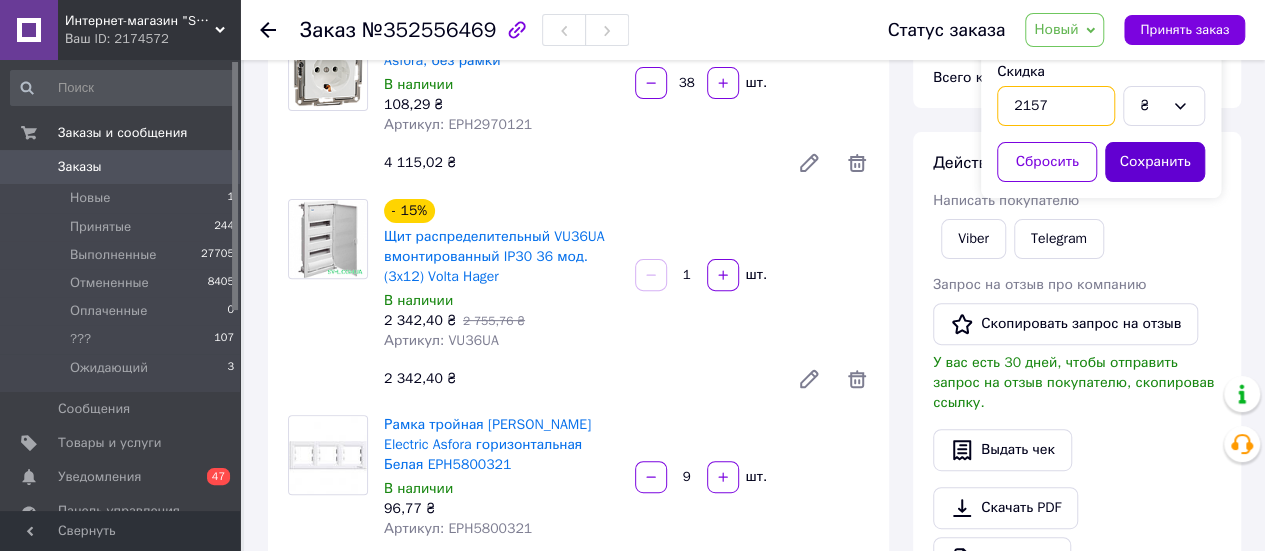 type on "2157" 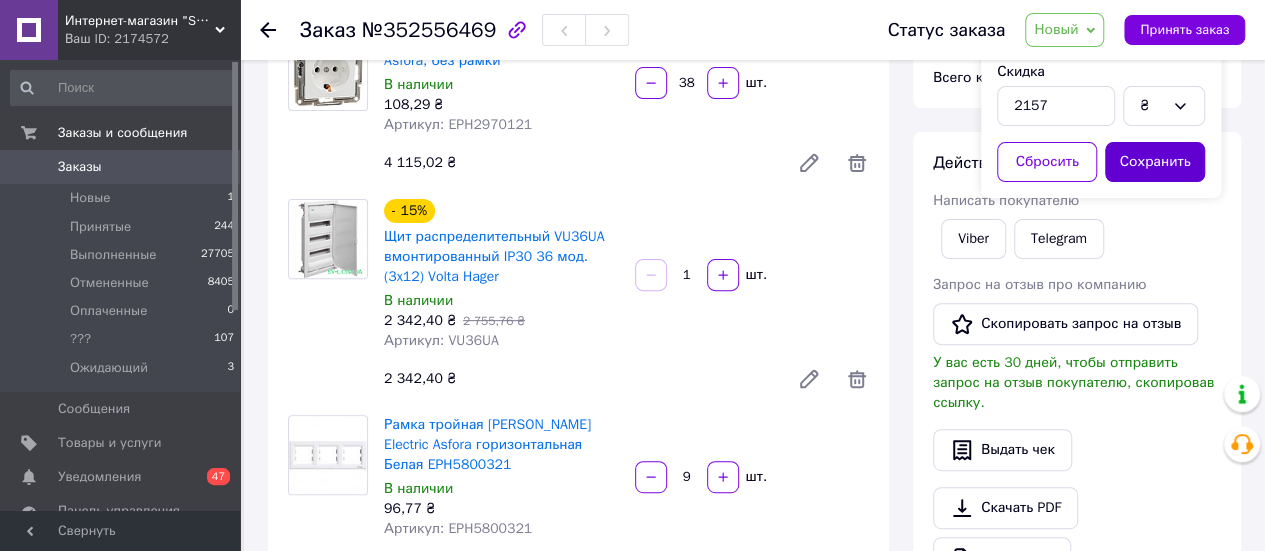 drag, startPoint x: 1144, startPoint y: 157, endPoint x: 1093, endPoint y: 199, distance: 66.068146 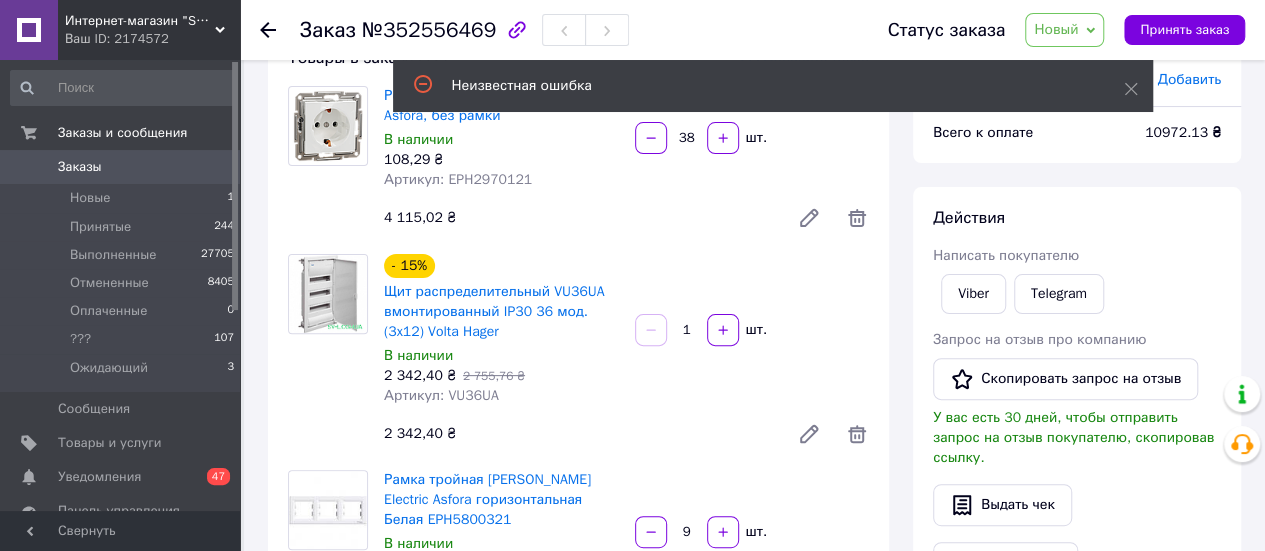 scroll, scrollTop: 0, scrollLeft: 0, axis: both 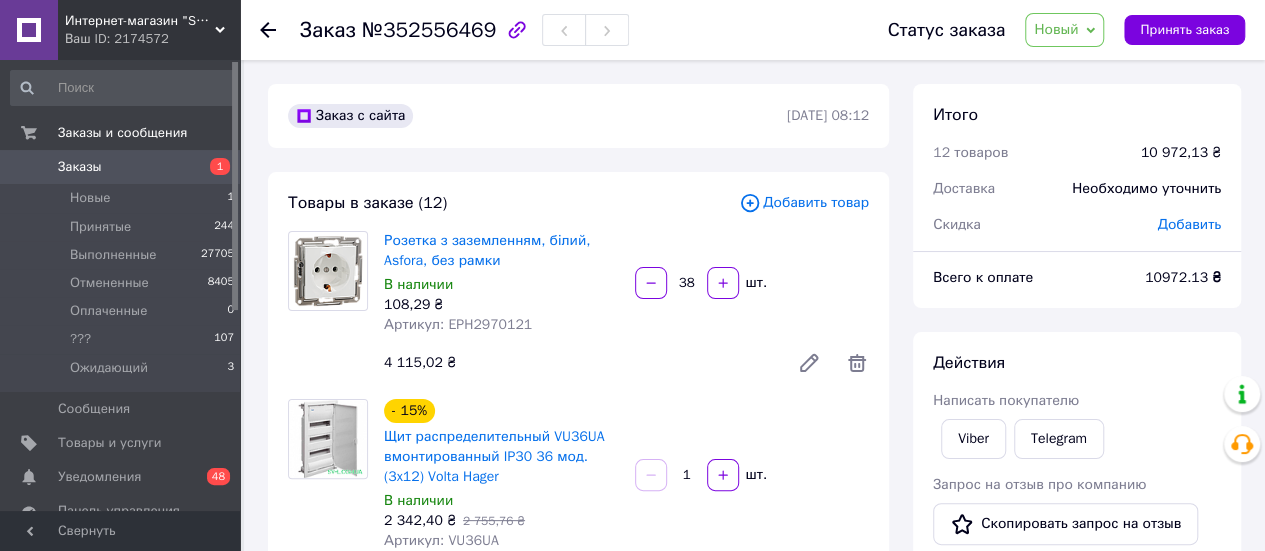 click on "Добавить" at bounding box center (1189, 224) 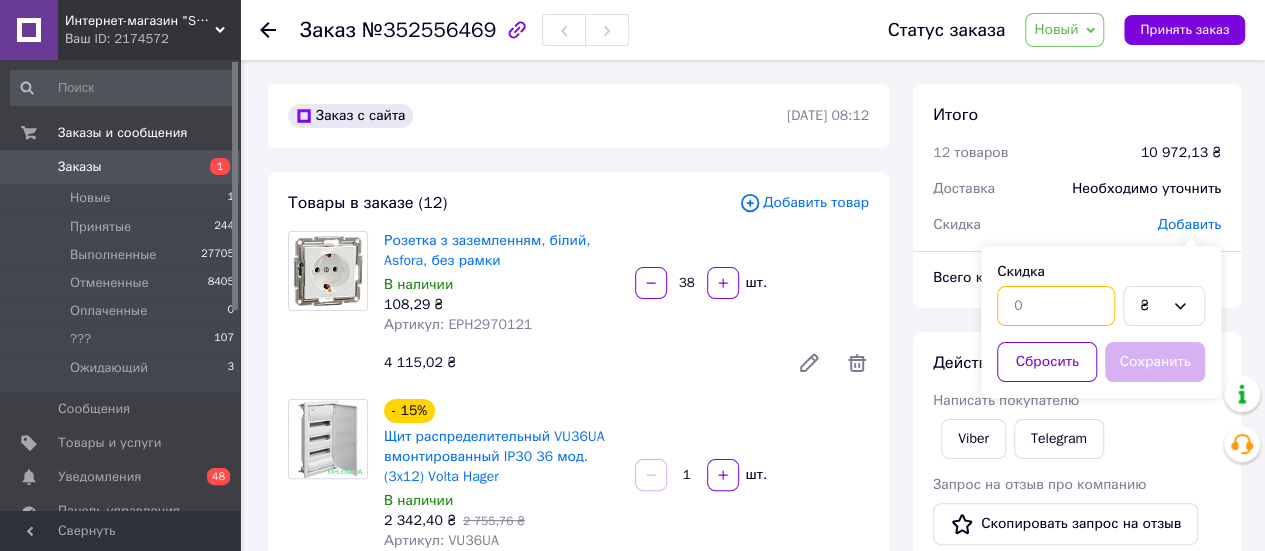 click at bounding box center [1056, 306] 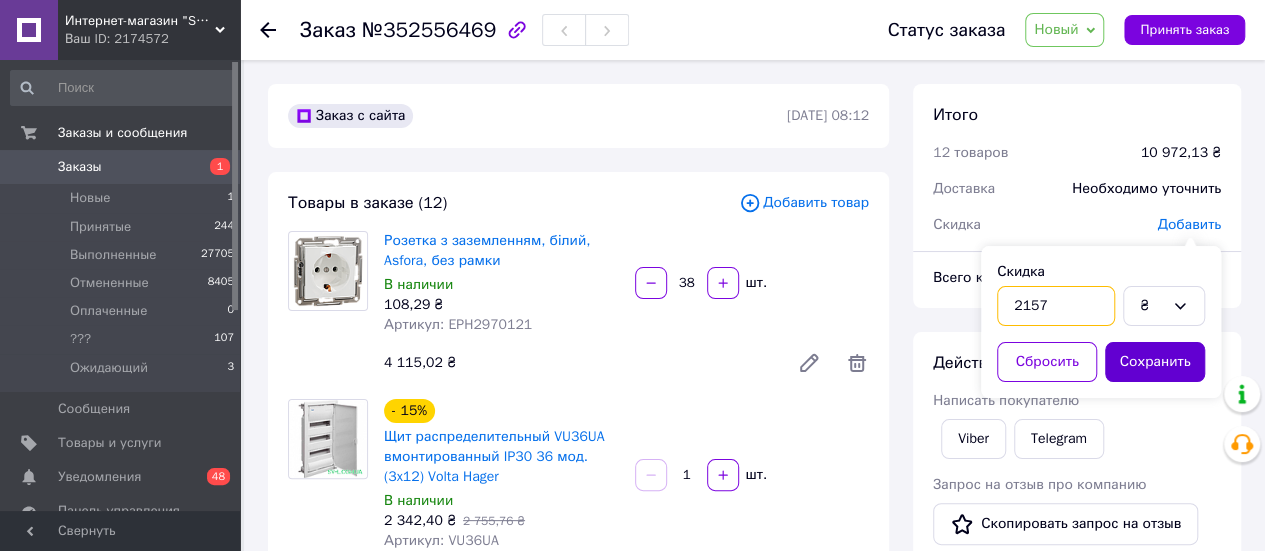 type on "2157" 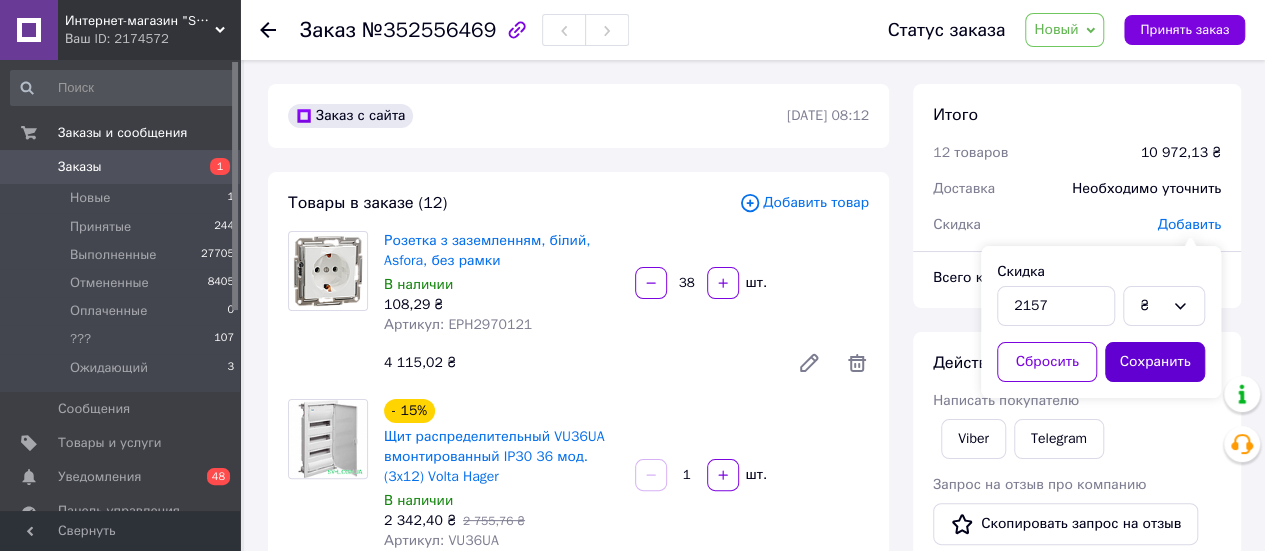 click on "Сохранить" at bounding box center [1155, 362] 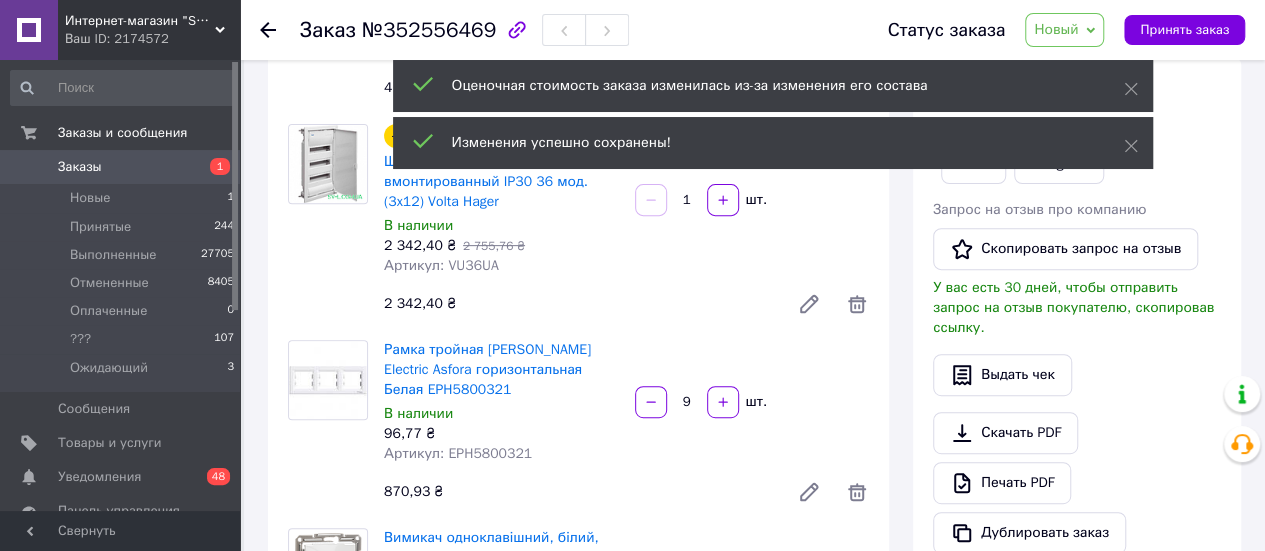 scroll, scrollTop: 300, scrollLeft: 0, axis: vertical 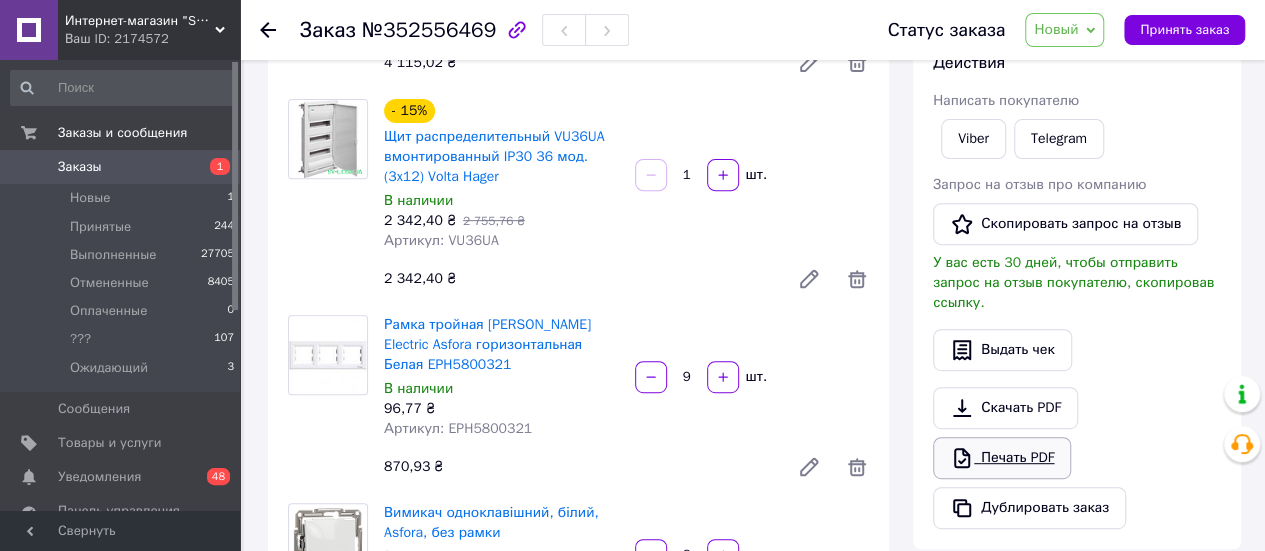 click on "Печать PDF" at bounding box center (1002, 458) 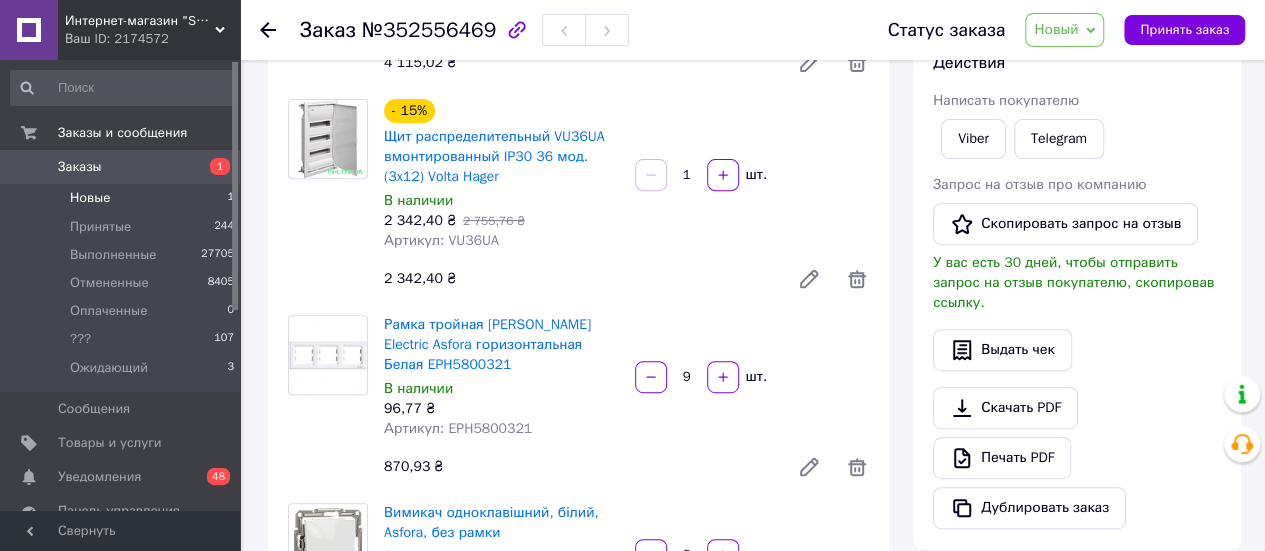 click on "Новые" at bounding box center [90, 198] 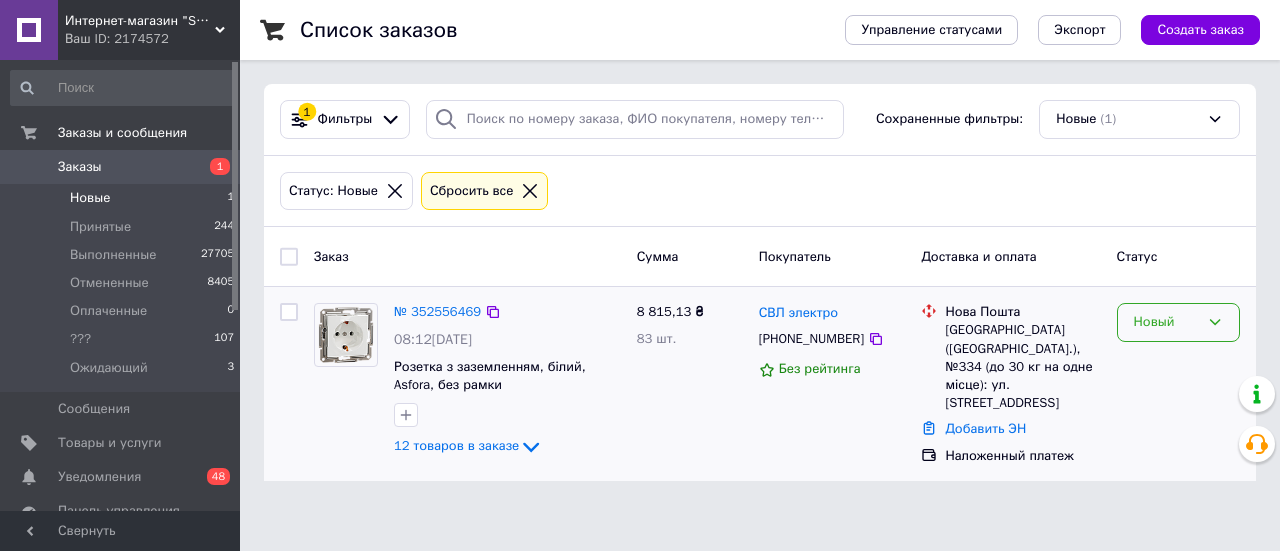 click on "Новый" at bounding box center (1166, 322) 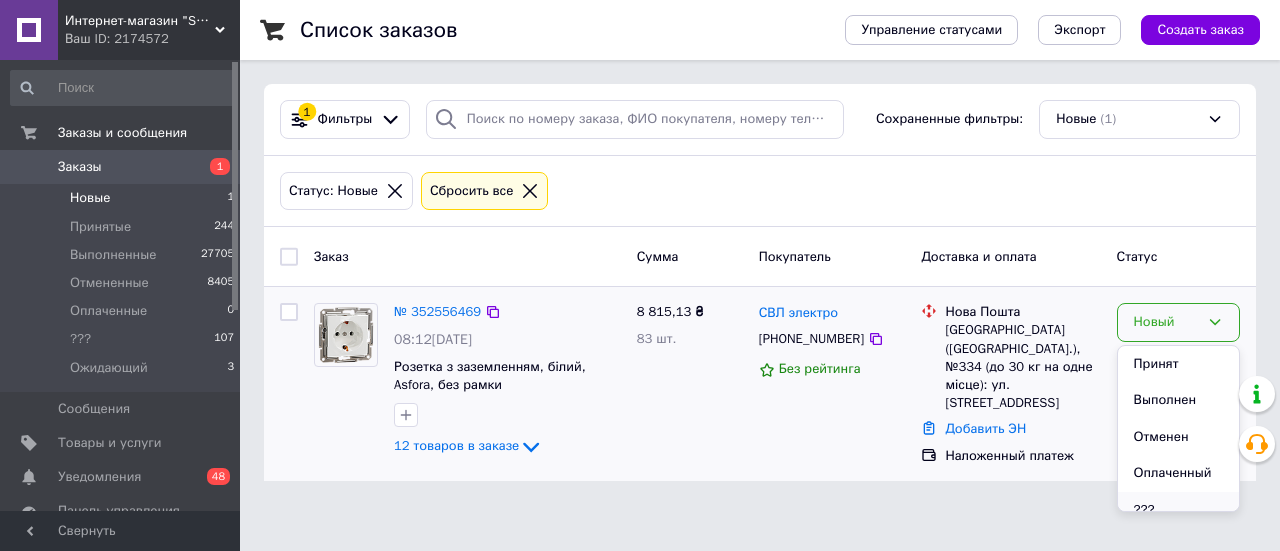 click on "???" at bounding box center (1178, 510) 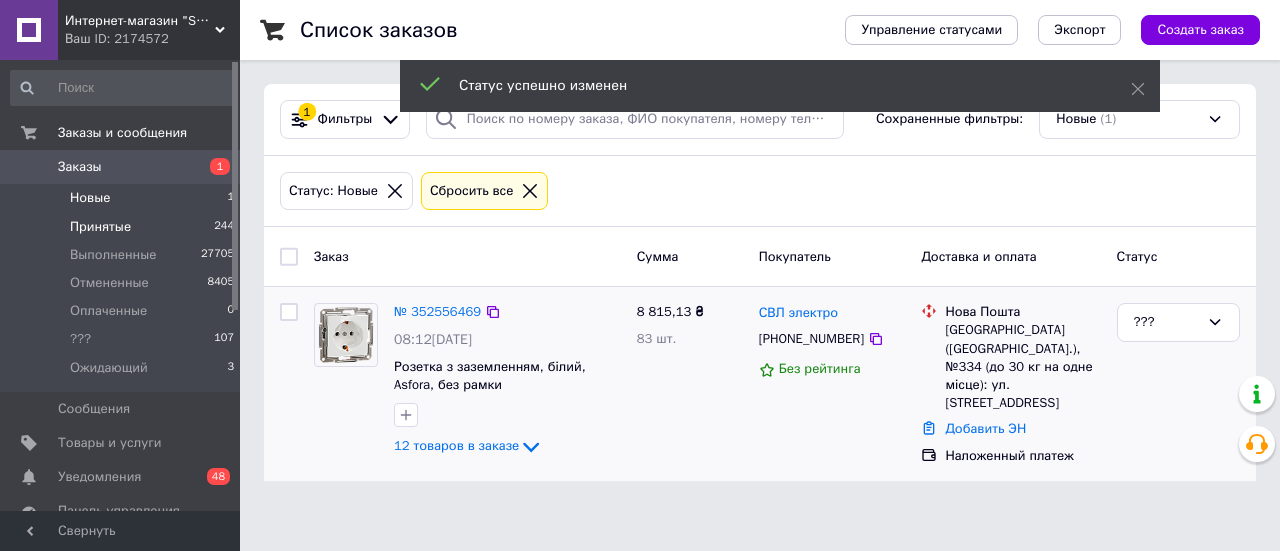 click on "Принятые" at bounding box center [100, 227] 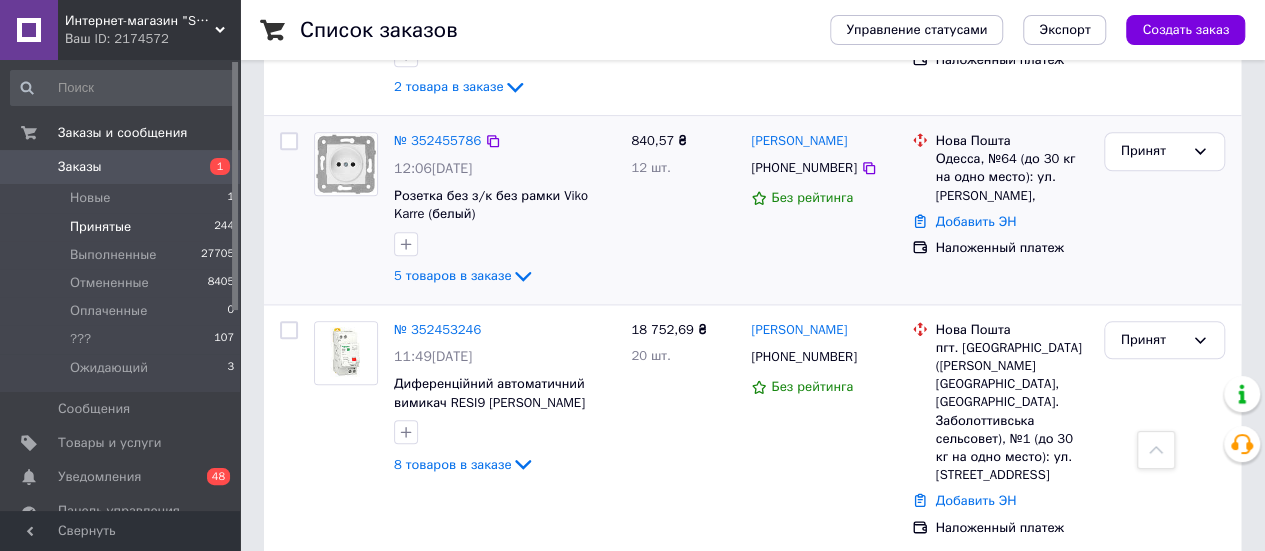 scroll, scrollTop: 900, scrollLeft: 0, axis: vertical 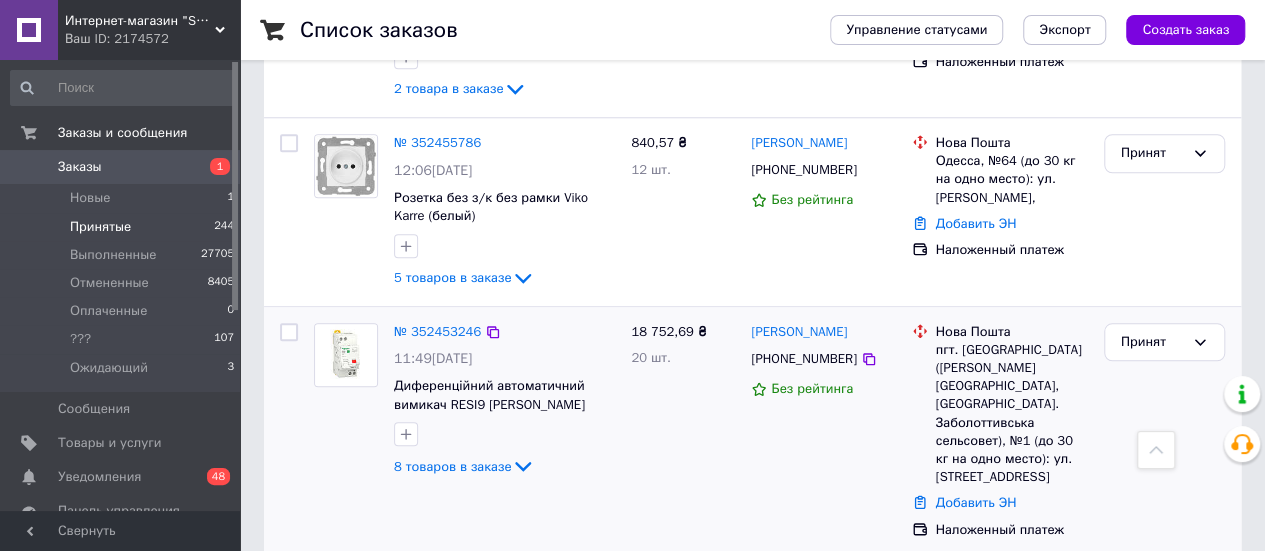click at bounding box center (289, 332) 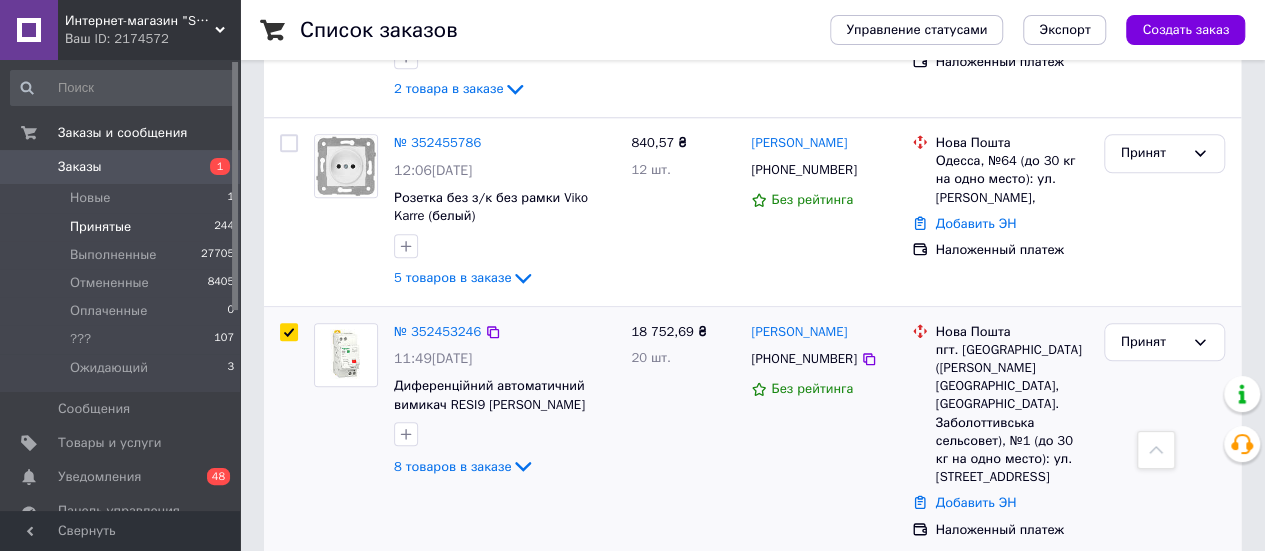 checkbox on "true" 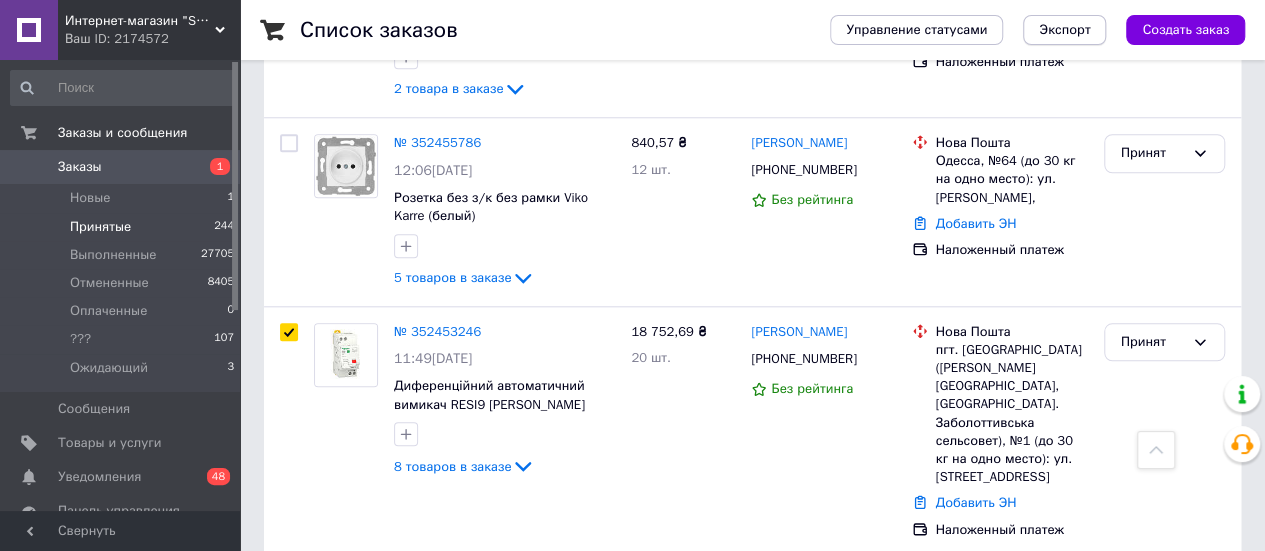 click on "Экспорт" at bounding box center [1064, 30] 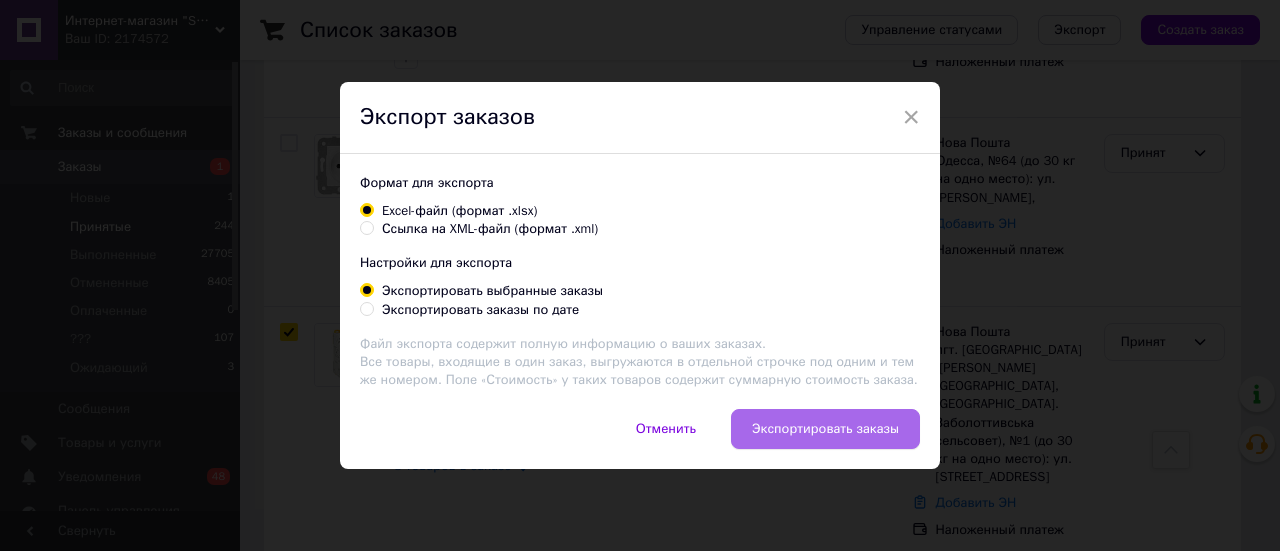 click on "Экспортировать заказы" at bounding box center (825, 429) 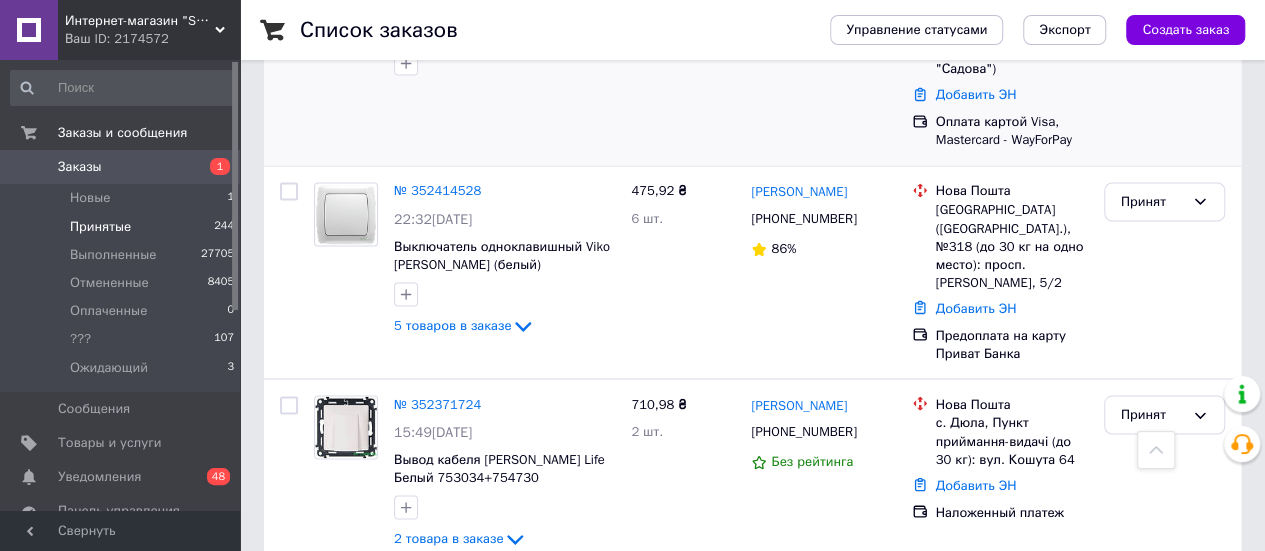 scroll, scrollTop: 1700, scrollLeft: 0, axis: vertical 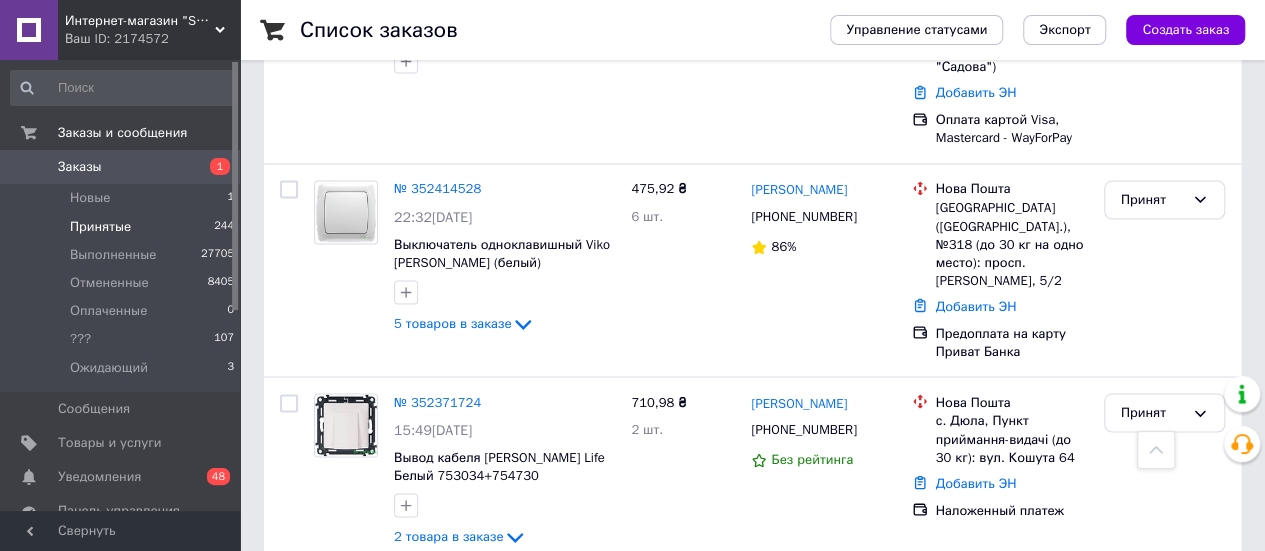 click on "№ 352363658 14:53, 12.07.2025 Реле напряжения Zubr d50t 3 475,20 ₴ 3 шт. Виталий Казаков +380979109093 Без рейтинга Нова Пошта пос. Высокий, №1: ул. Трудовая, 1в Добавить ЭН Наложенный платеж Принят" at bounding box center [752, 635] 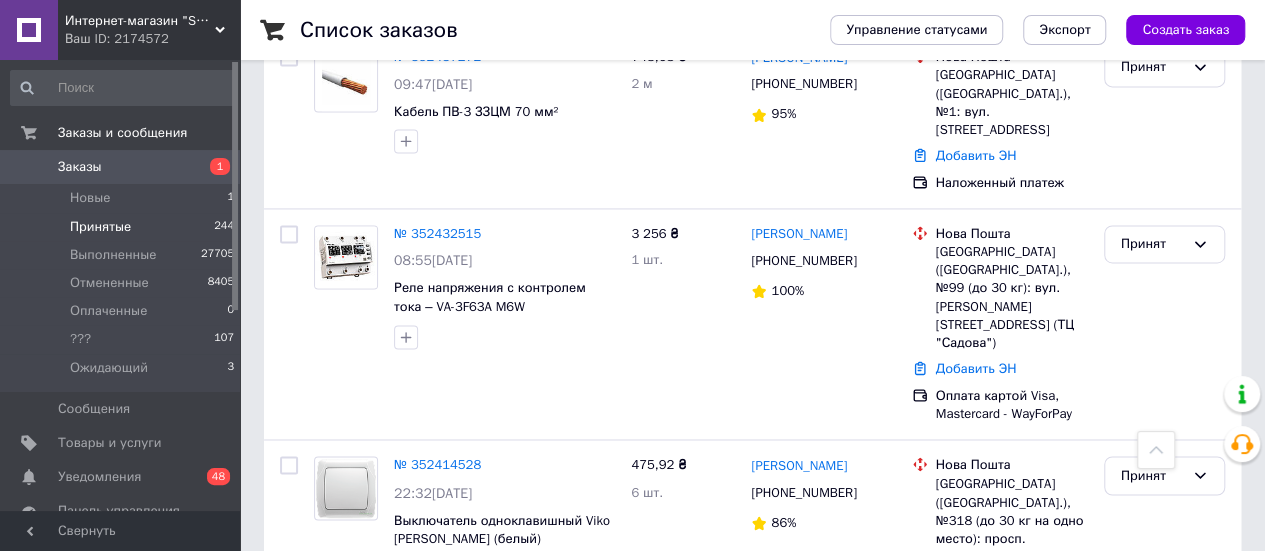 scroll, scrollTop: 1300, scrollLeft: 0, axis: vertical 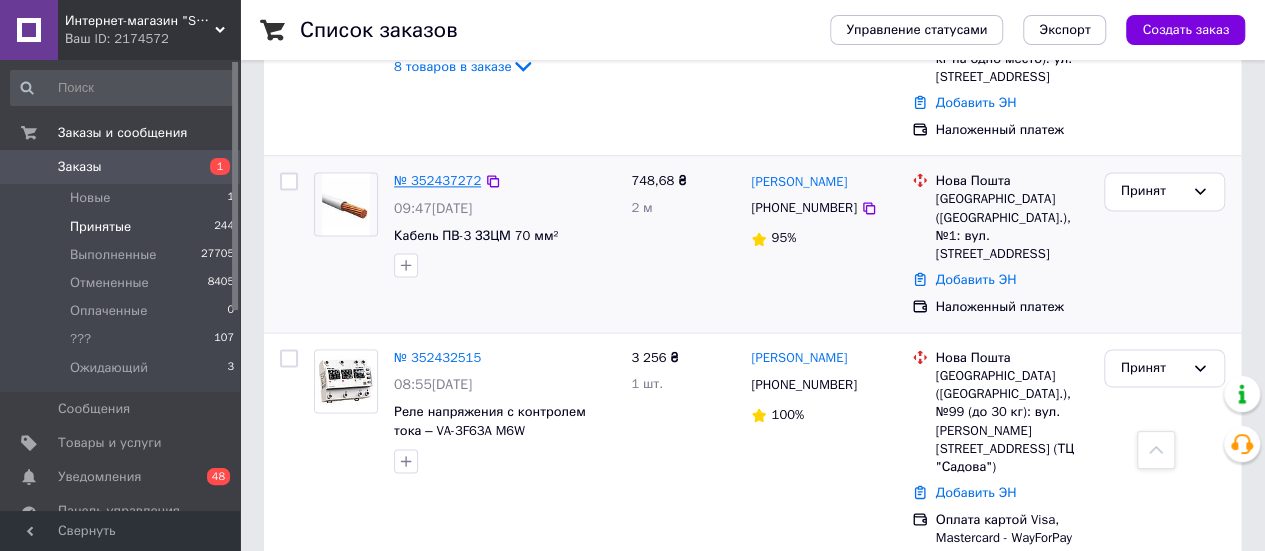 click on "№ 352437272" at bounding box center [437, 180] 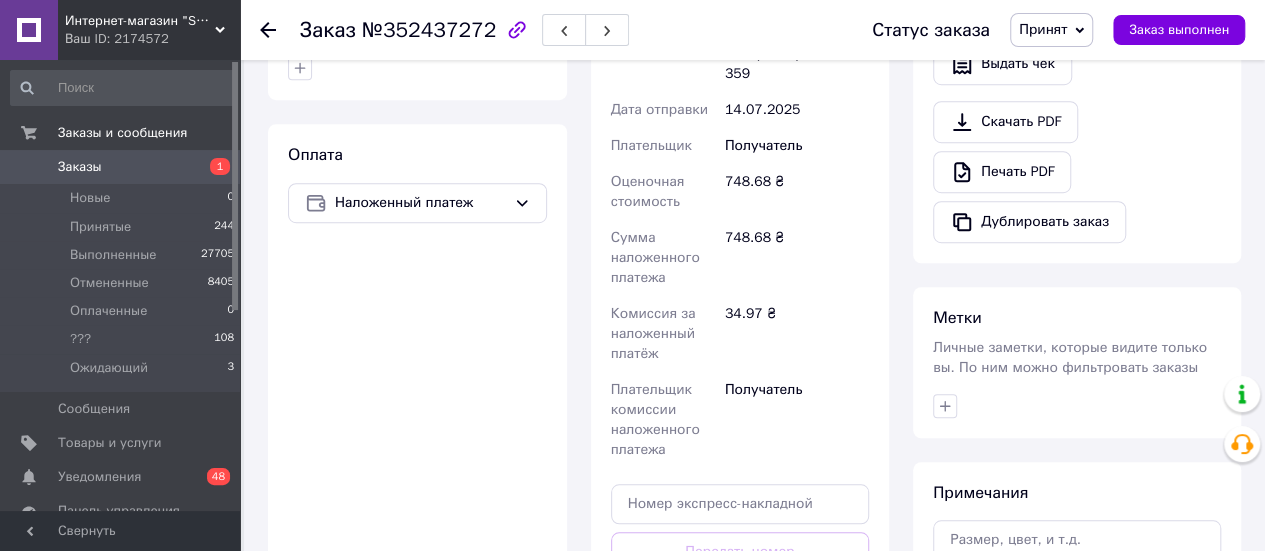 scroll, scrollTop: 310, scrollLeft: 0, axis: vertical 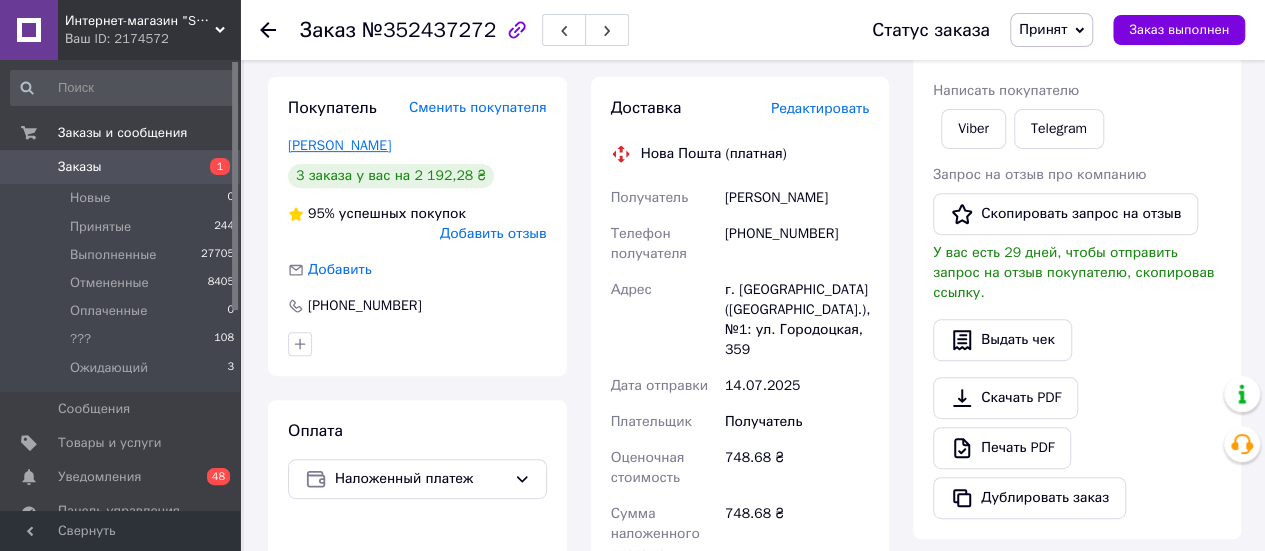 click on "Бойко Юрій" at bounding box center (339, 145) 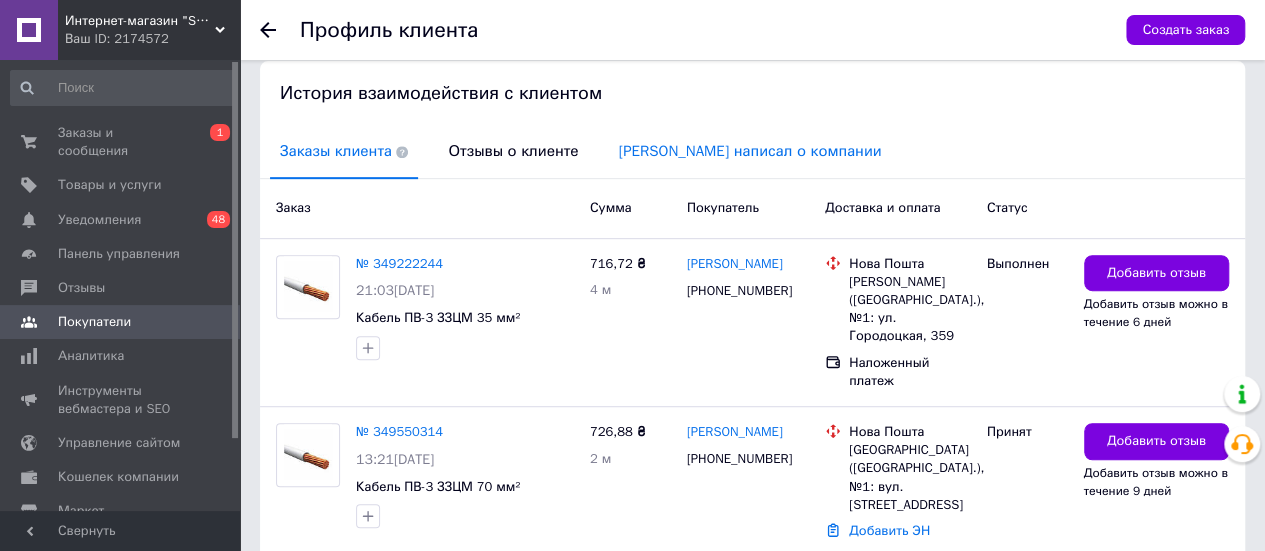 scroll, scrollTop: 600, scrollLeft: 0, axis: vertical 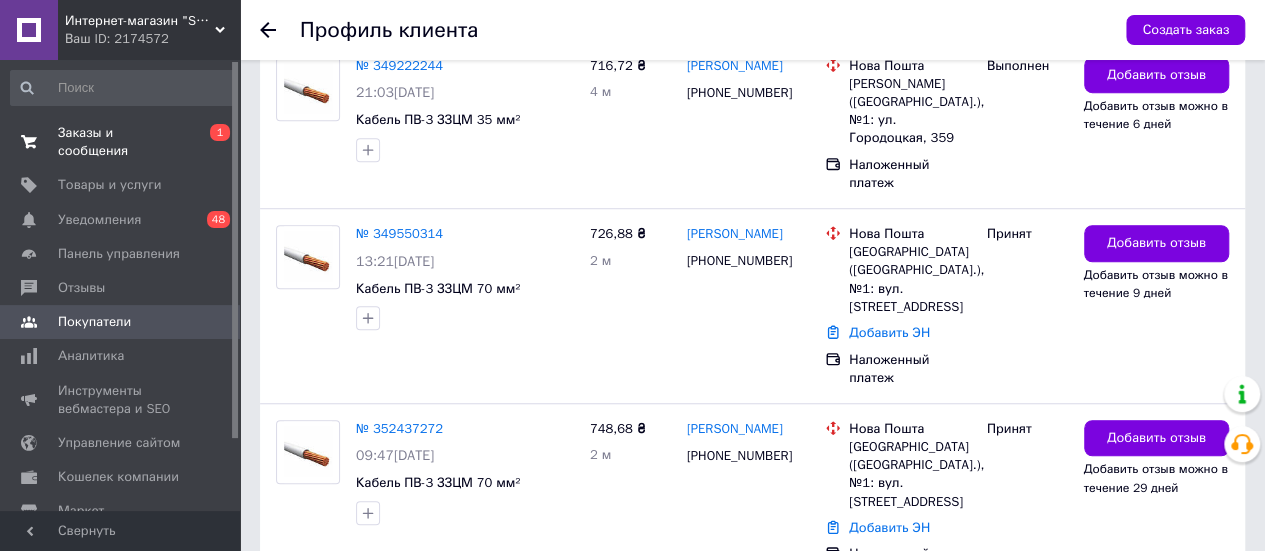 click on "Заказы и сообщения" at bounding box center [121, 142] 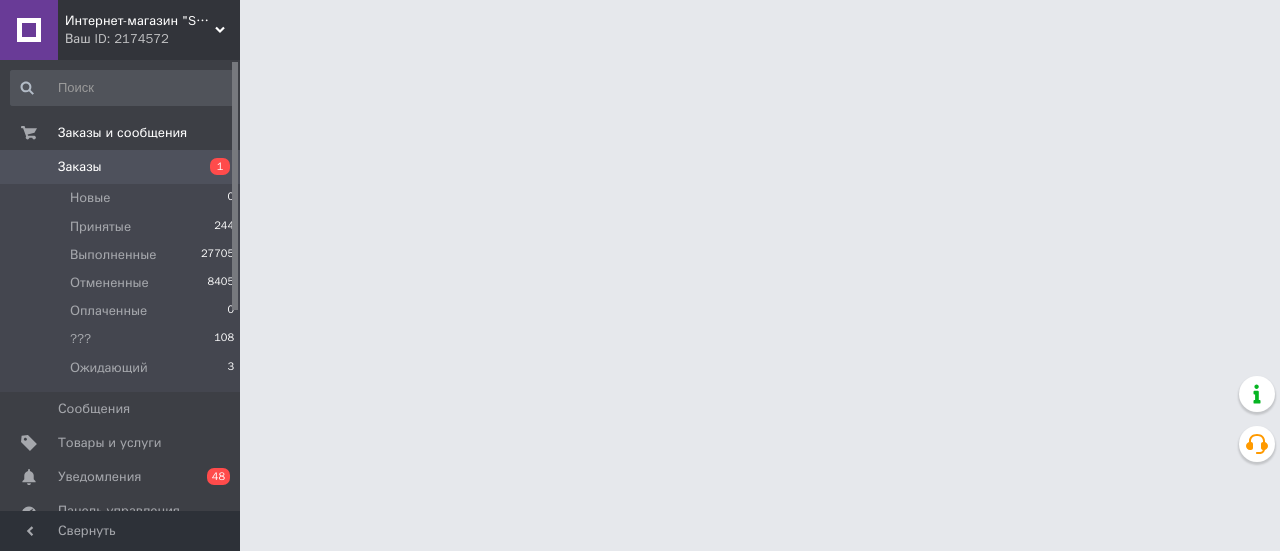 click on "Заказы" at bounding box center (80, 167) 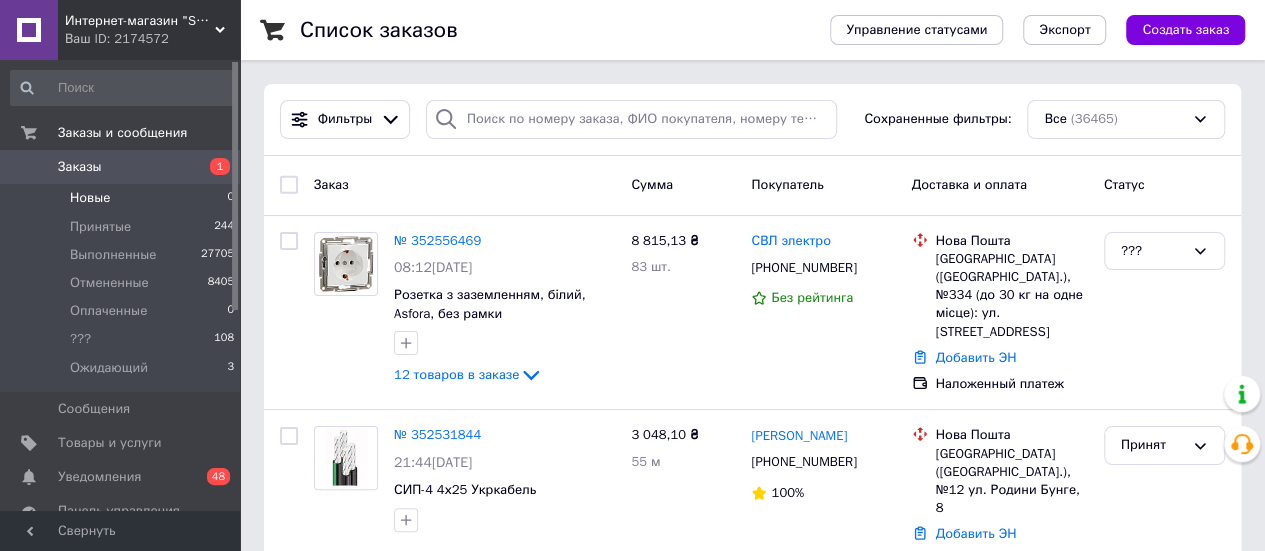 click on "Новые" at bounding box center (90, 198) 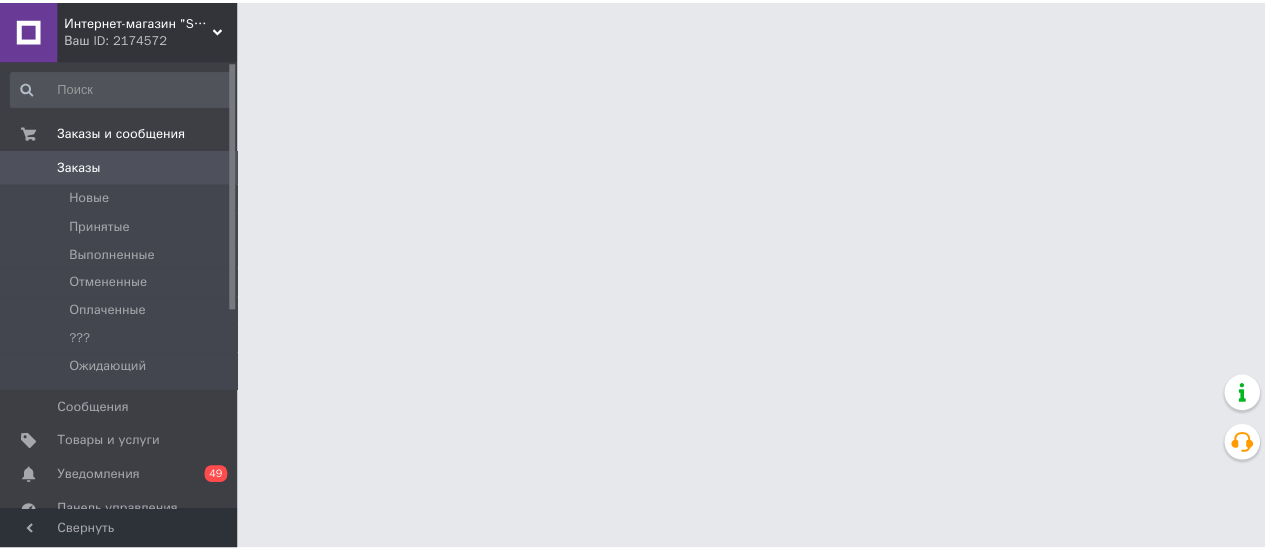 scroll, scrollTop: 0, scrollLeft: 0, axis: both 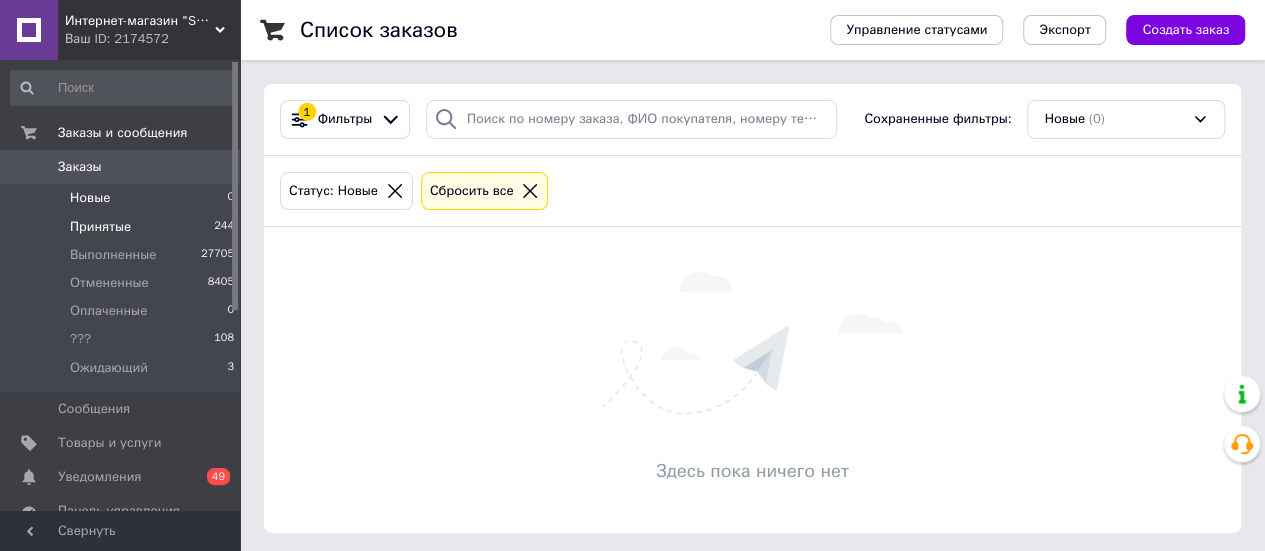 click on "Принятые 244" at bounding box center (123, 227) 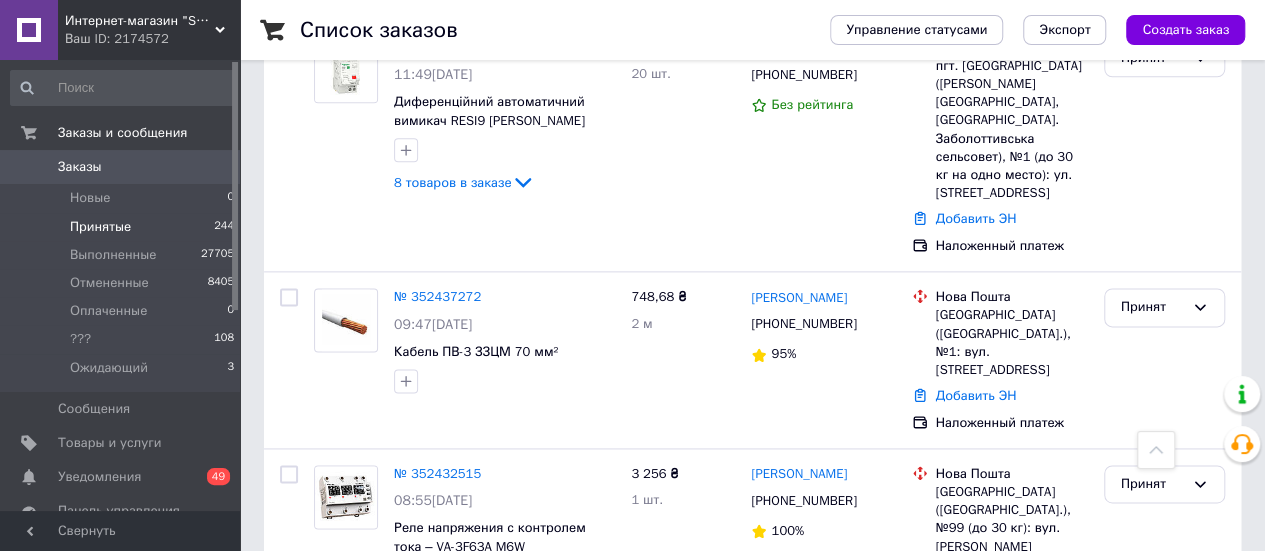 scroll, scrollTop: 1300, scrollLeft: 0, axis: vertical 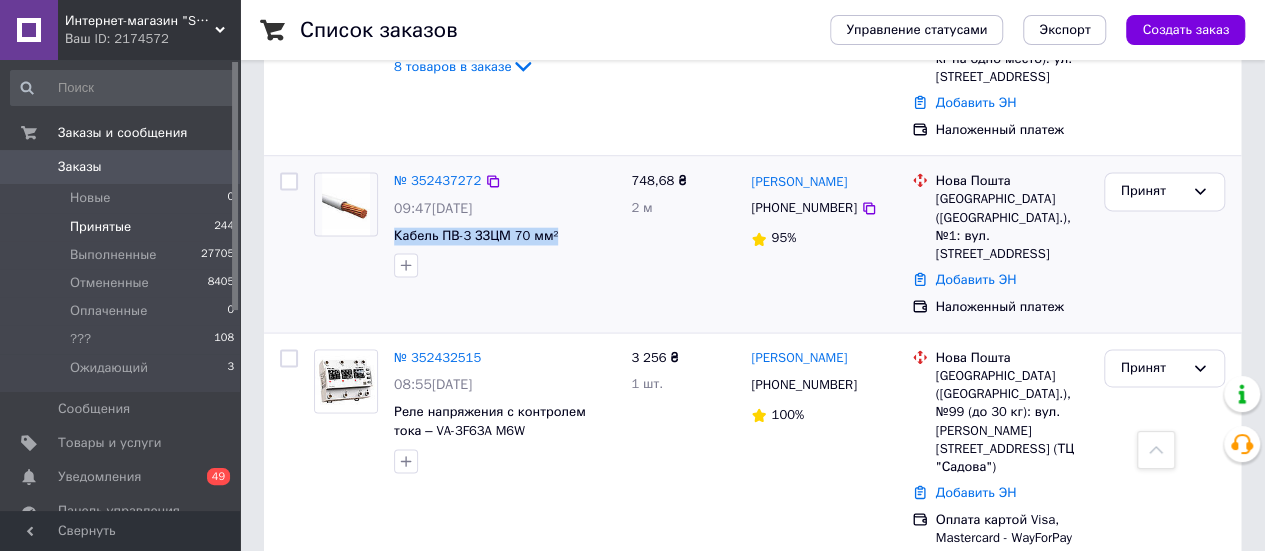 drag, startPoint x: 572, startPoint y: 152, endPoint x: 390, endPoint y: 157, distance: 182.06866 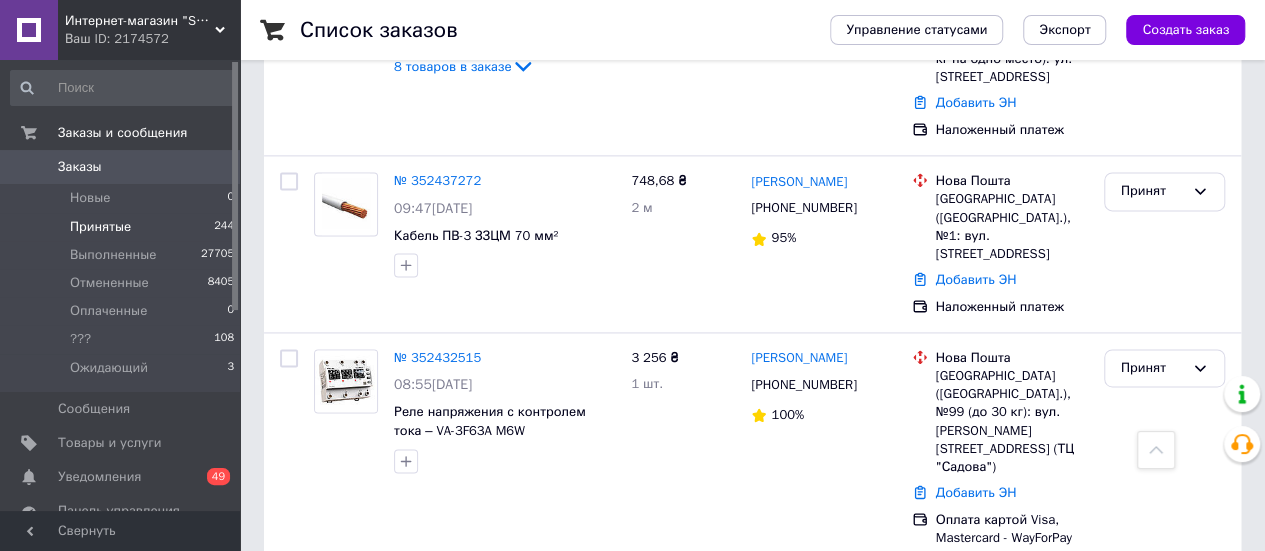 click on "Андрій Бродак +380979812884 86%" at bounding box center (823, 670) 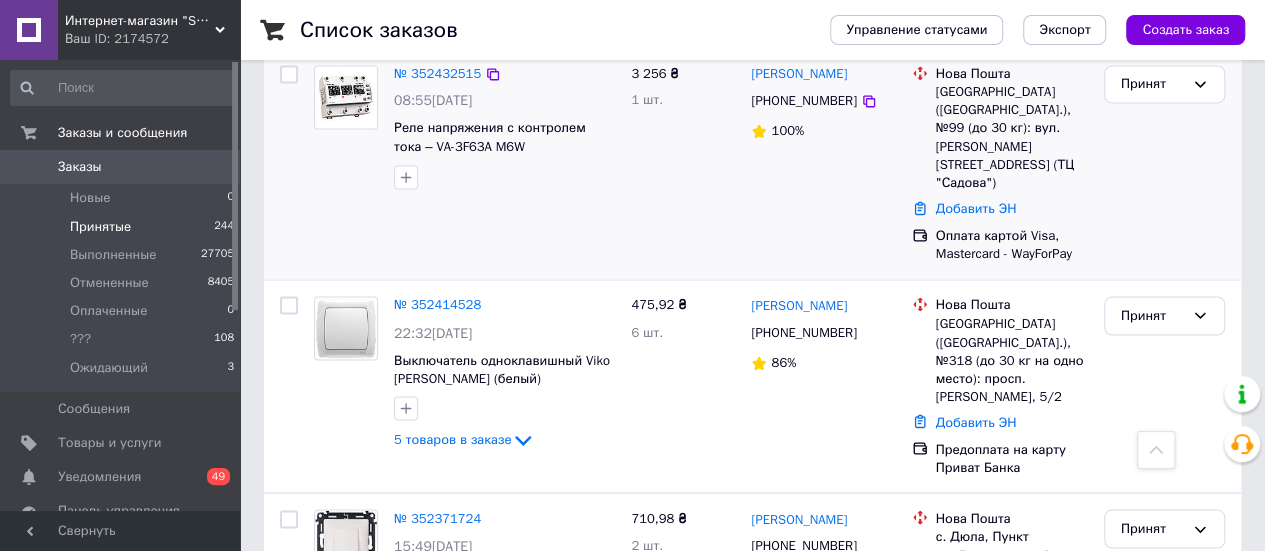 scroll, scrollTop: 1600, scrollLeft: 0, axis: vertical 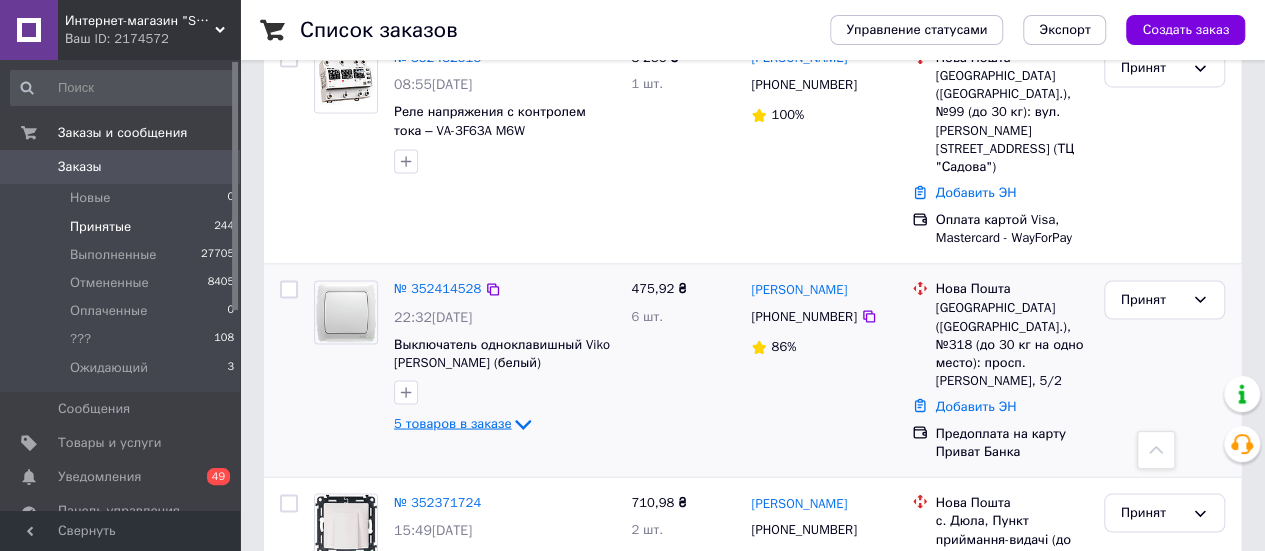 click on "5 товаров в заказе" at bounding box center (452, 423) 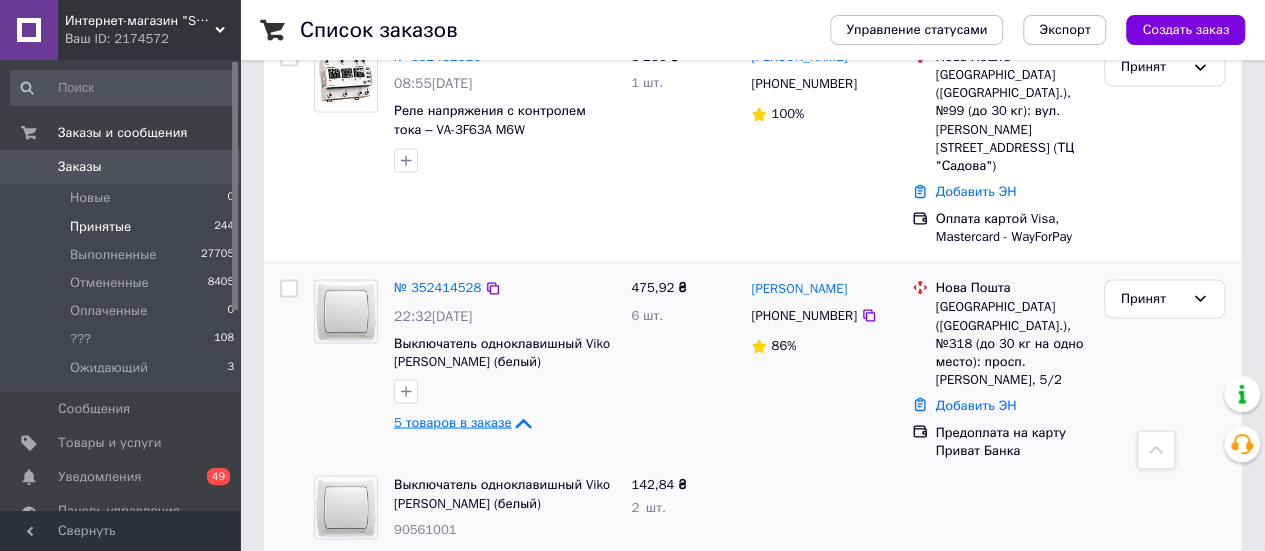 scroll, scrollTop: 1600, scrollLeft: 0, axis: vertical 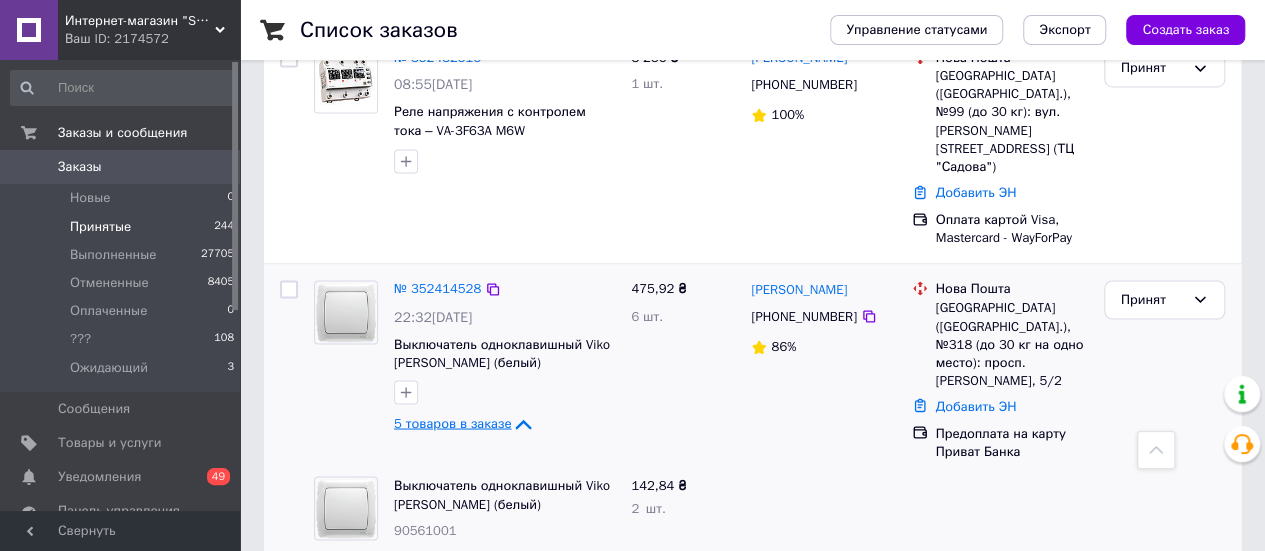 click on "5 товаров в заказе" at bounding box center (452, 423) 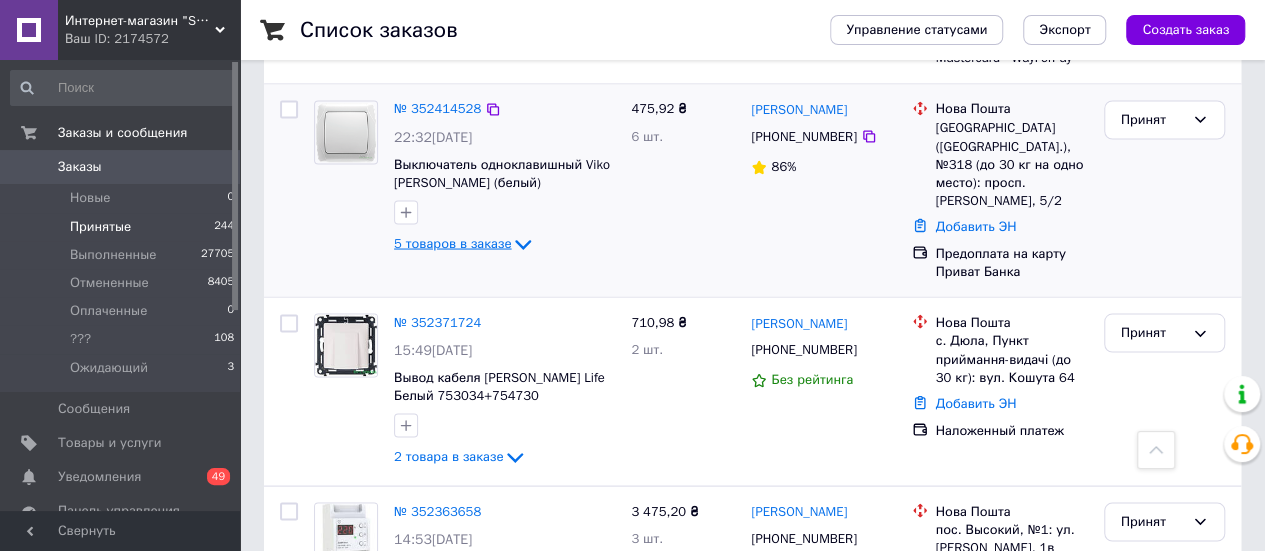 scroll, scrollTop: 1800, scrollLeft: 0, axis: vertical 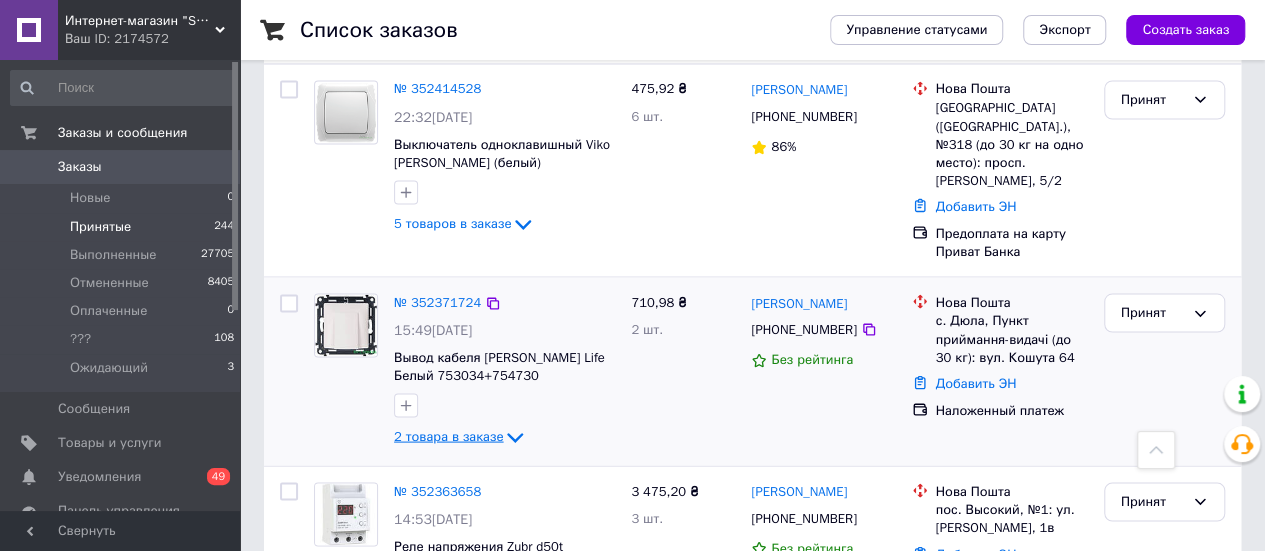 click on "2 товара в заказе" at bounding box center [448, 436] 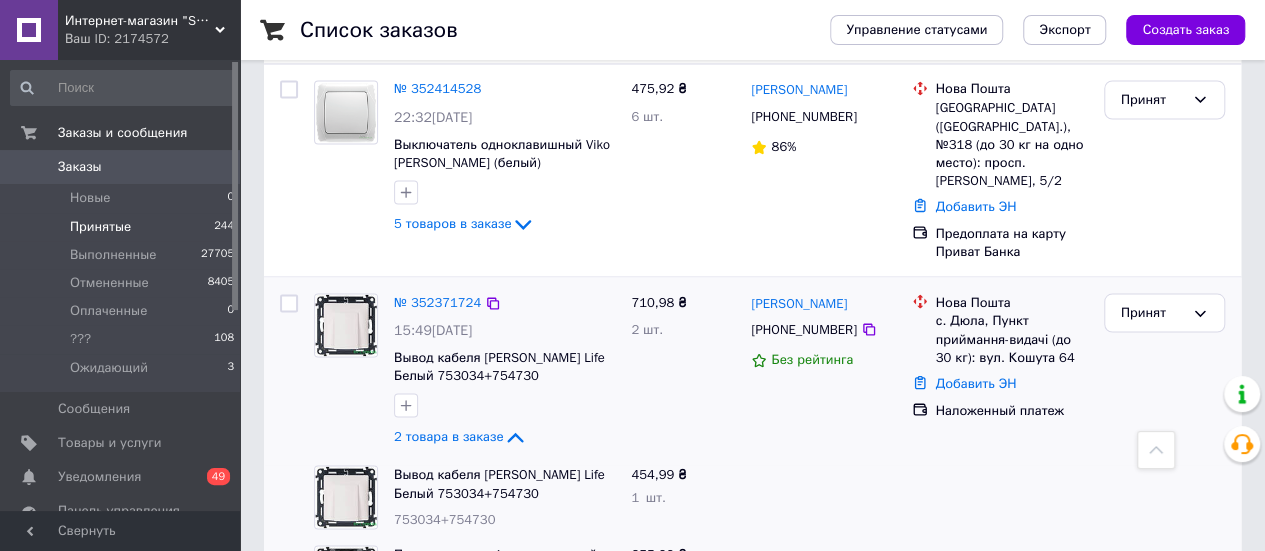 click at bounding box center (289, 303) 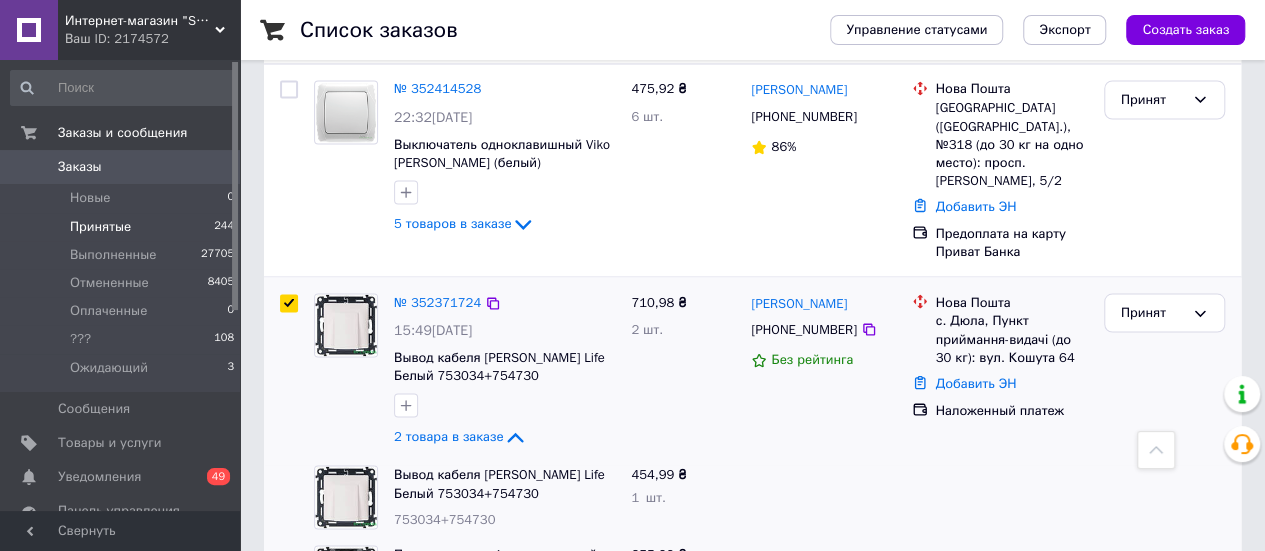 checkbox on "true" 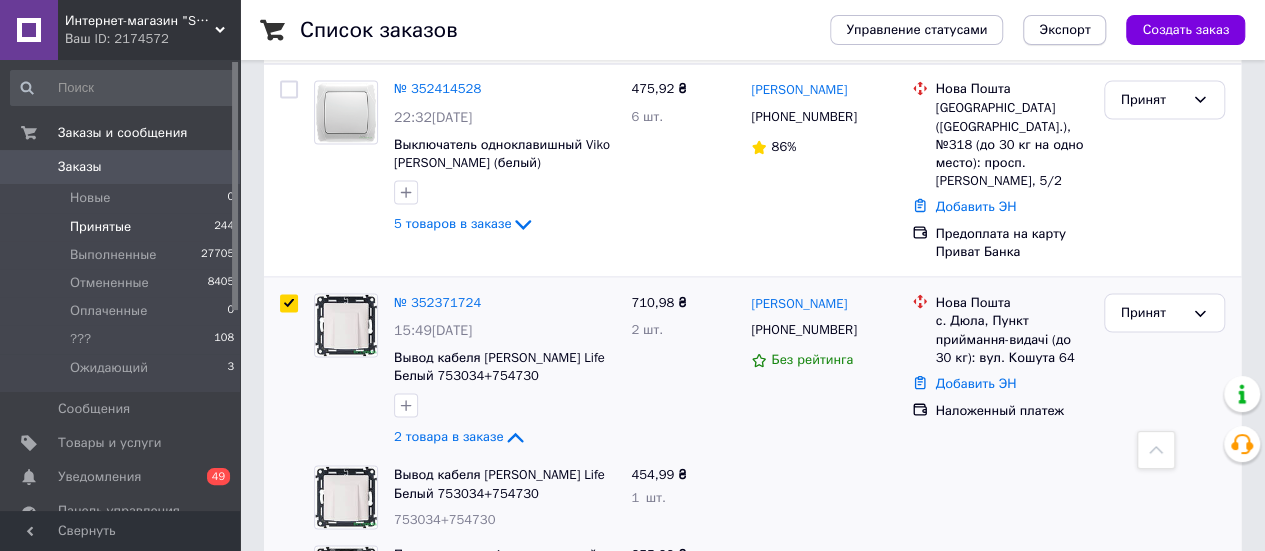 click on "Экспорт" at bounding box center (1064, 30) 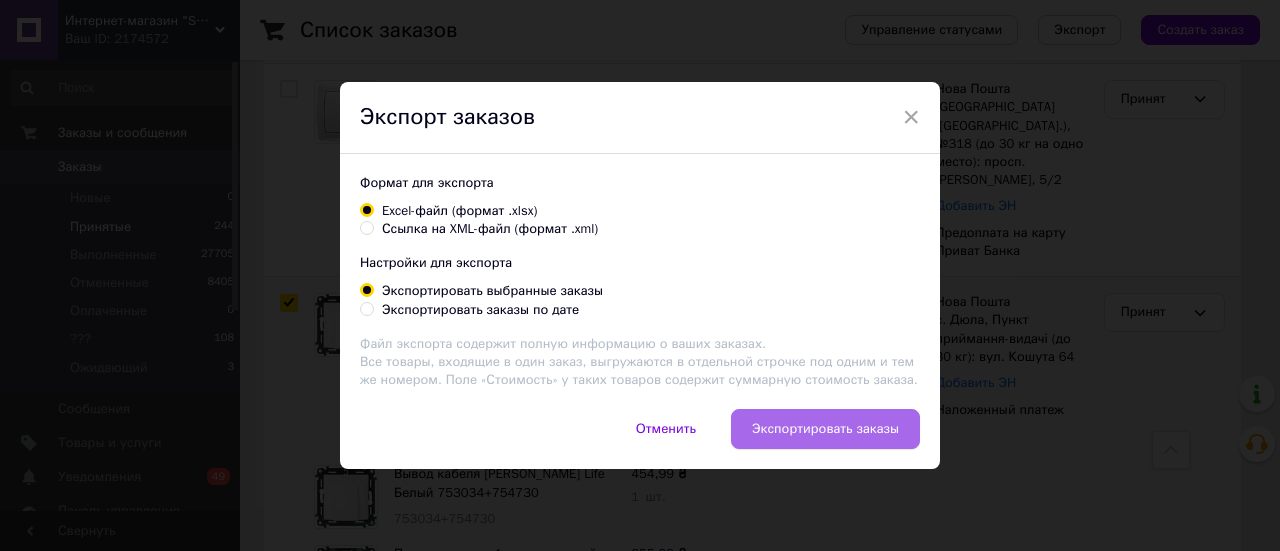 click on "Экспортировать заказы" at bounding box center [825, 429] 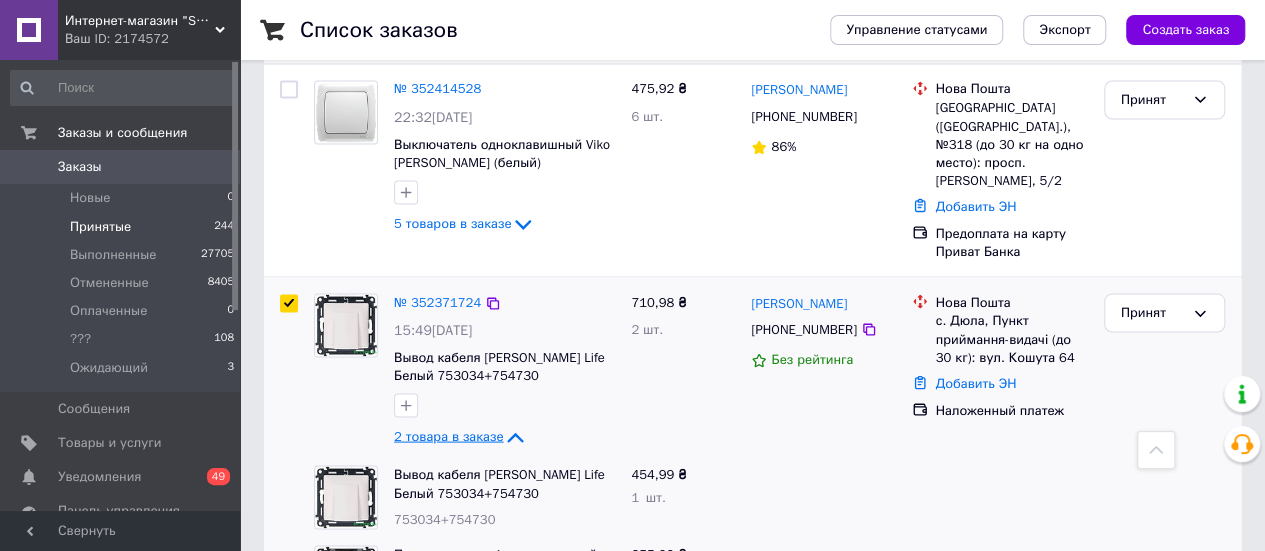 click on "2 товара в заказе" at bounding box center [448, 436] 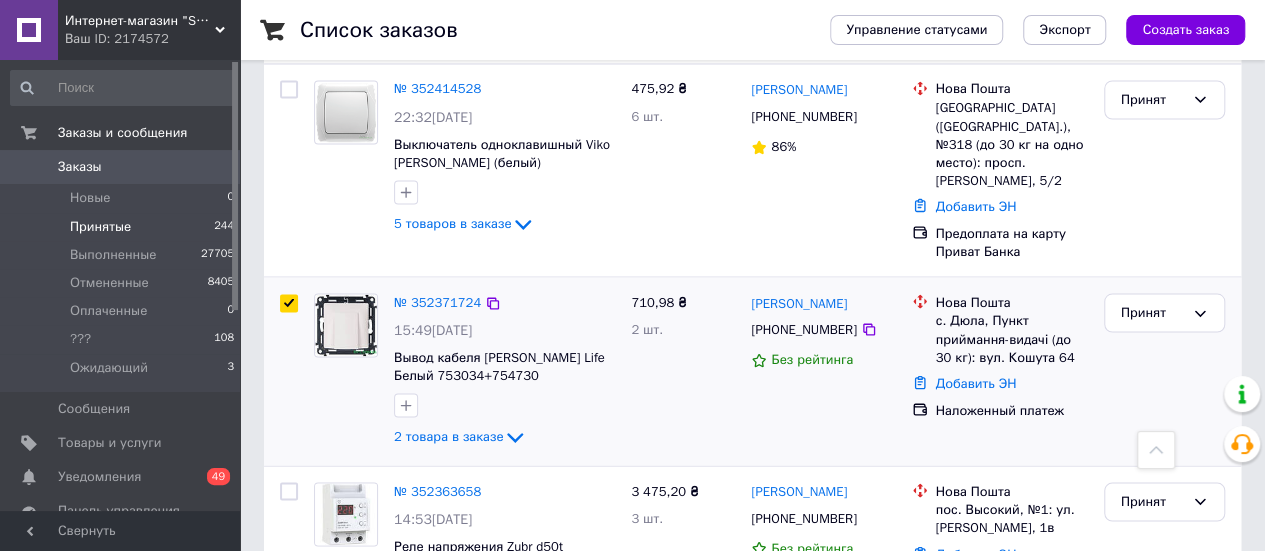 click at bounding box center (289, 303) 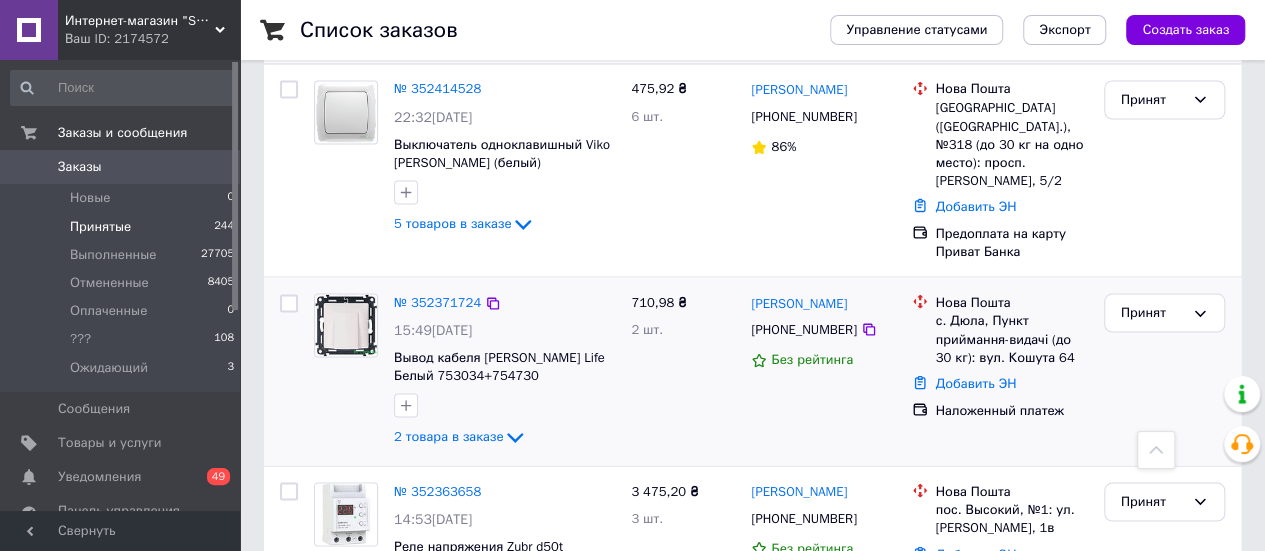 checkbox on "false" 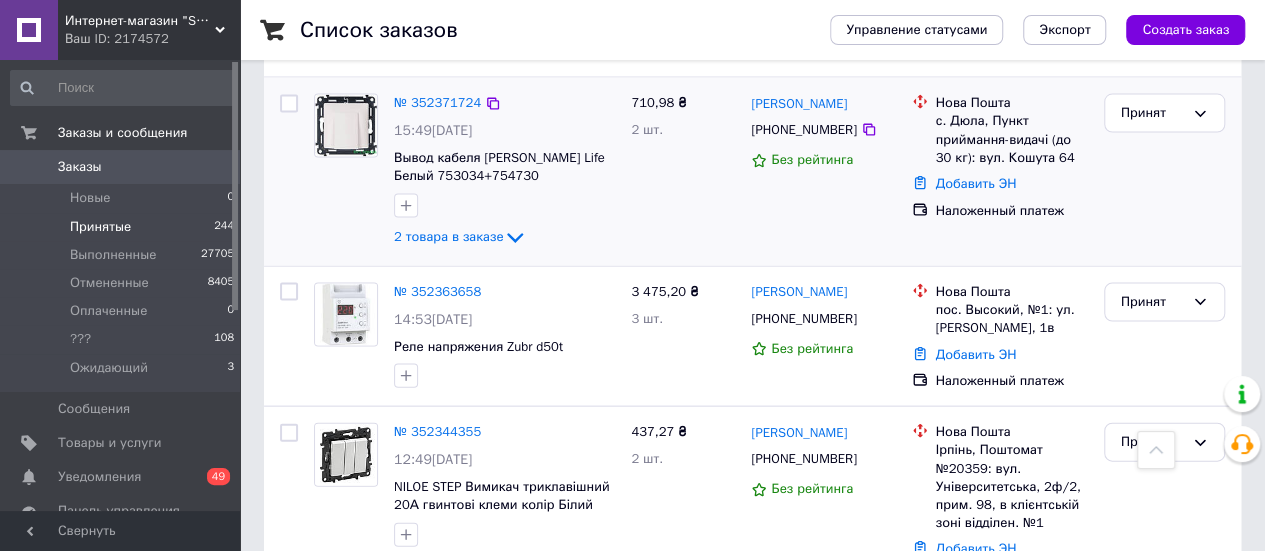 scroll, scrollTop: 2000, scrollLeft: 0, axis: vertical 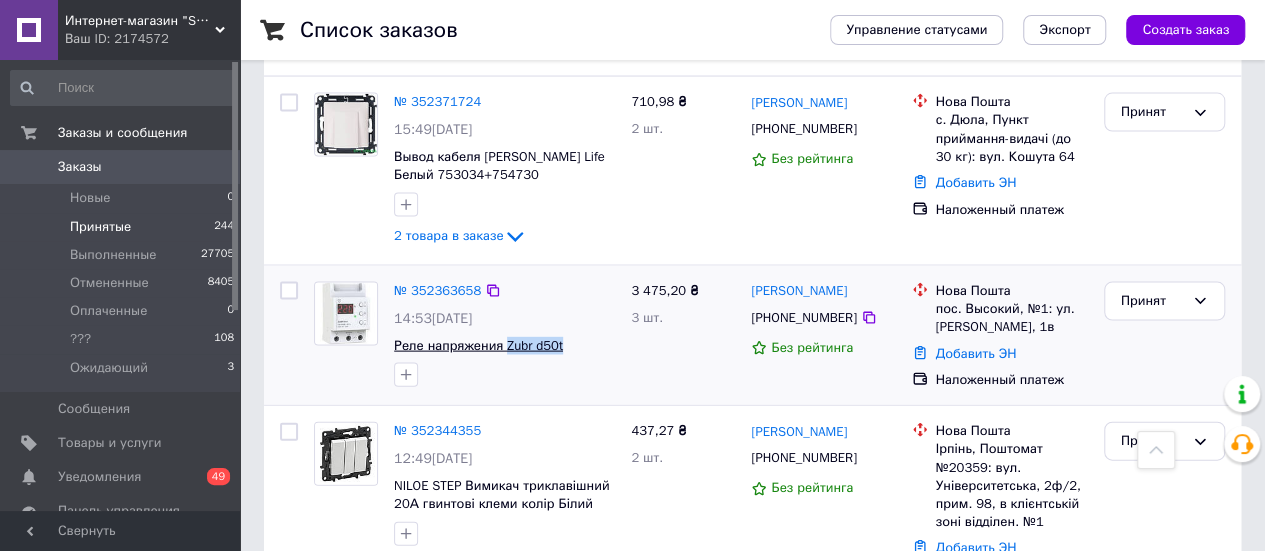 drag, startPoint x: 566, startPoint y: 173, endPoint x: 503, endPoint y: 177, distance: 63.126858 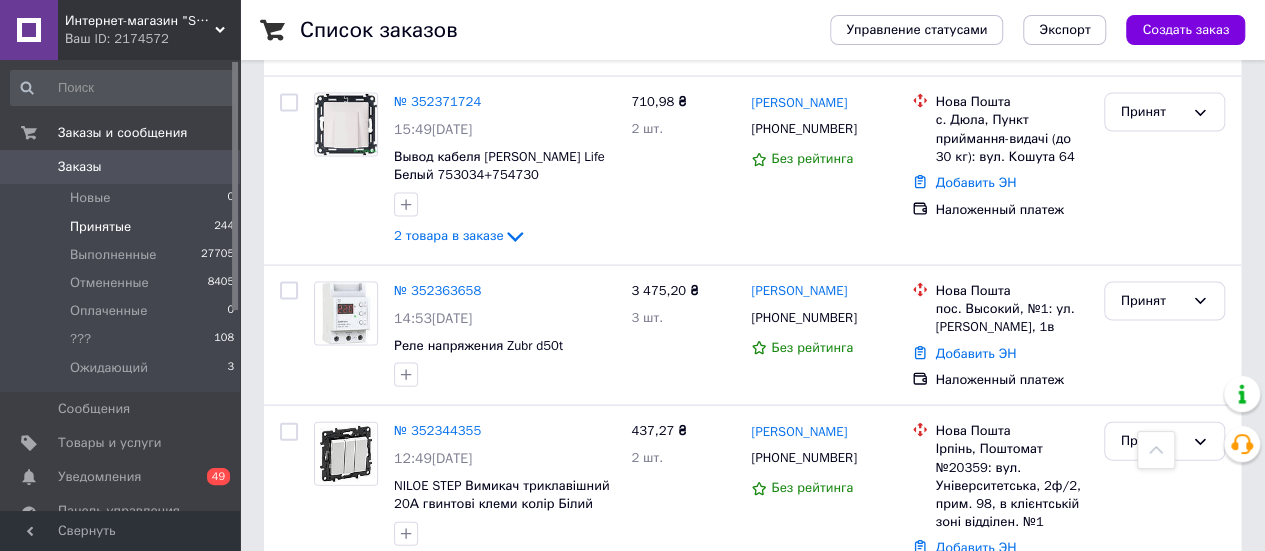 click on "№ 352339360 12:19, 12.07.2025 Розетка 2-я без з/к Viko Meridian (крем) 8 товаров в заказе" at bounding box center [504, 713] 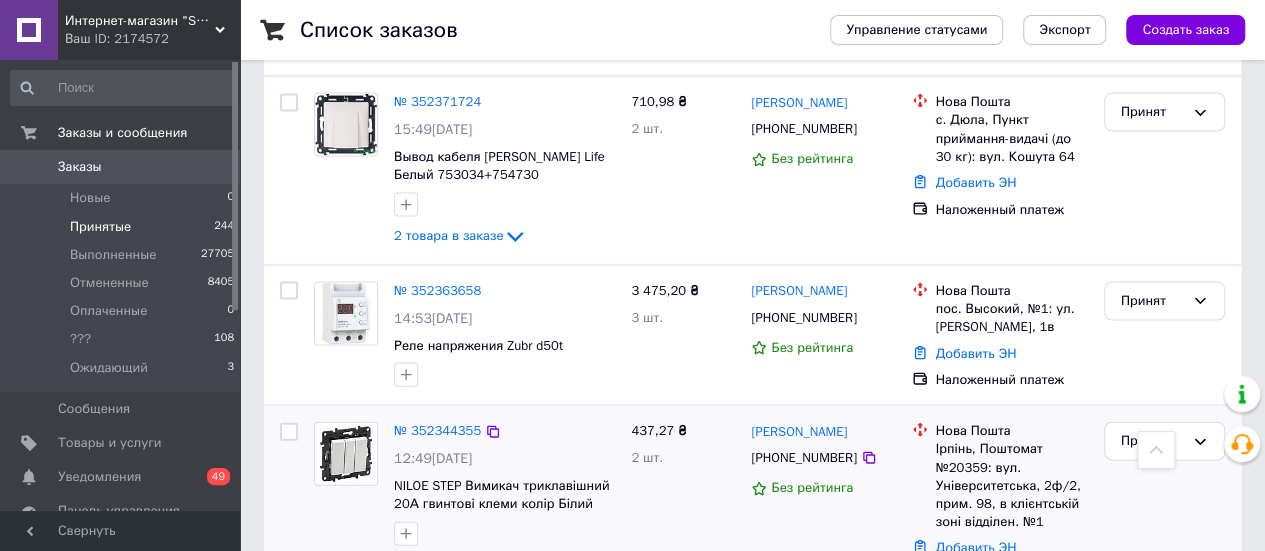 click on "2 товара в заказе" at bounding box center [448, 565] 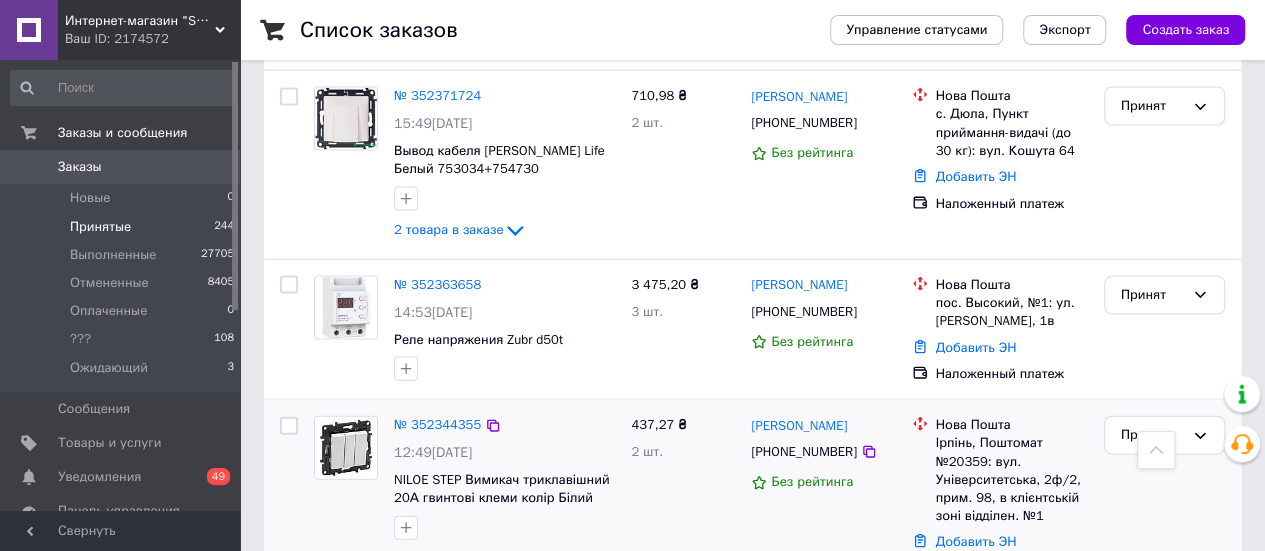 scroll, scrollTop: 2000, scrollLeft: 0, axis: vertical 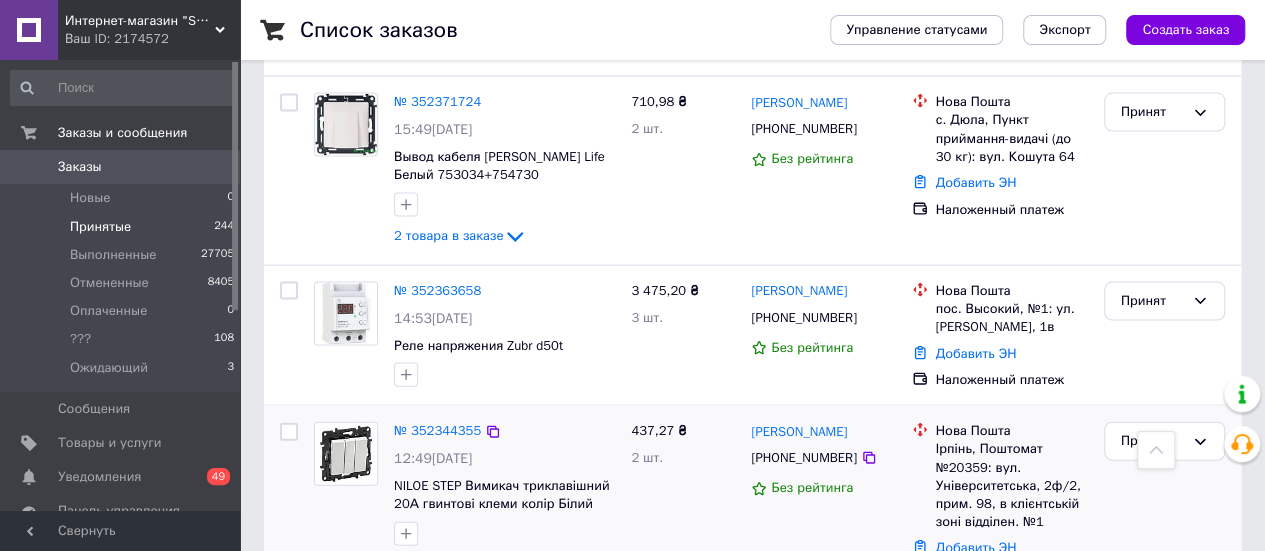 click on "2 товара в заказе" at bounding box center (448, 565) 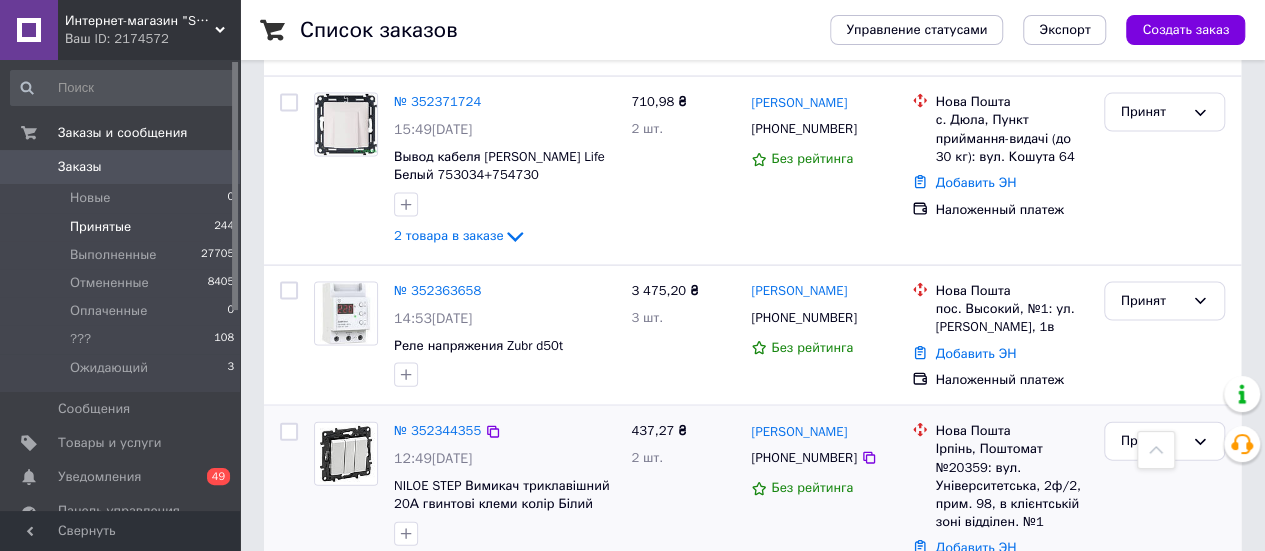 click at bounding box center [289, 432] 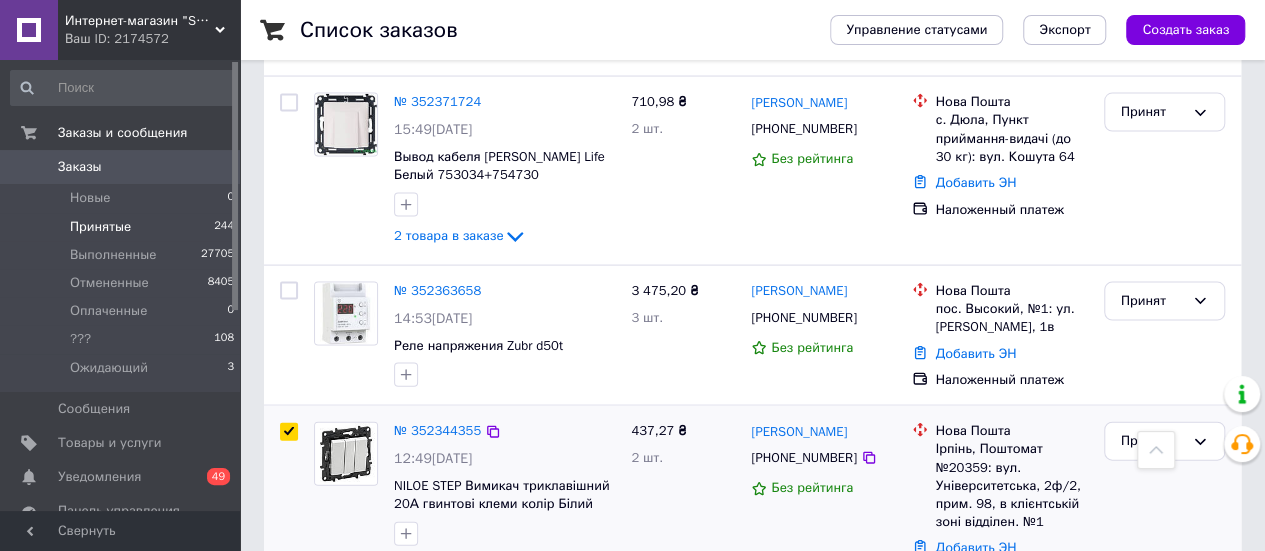 checkbox on "true" 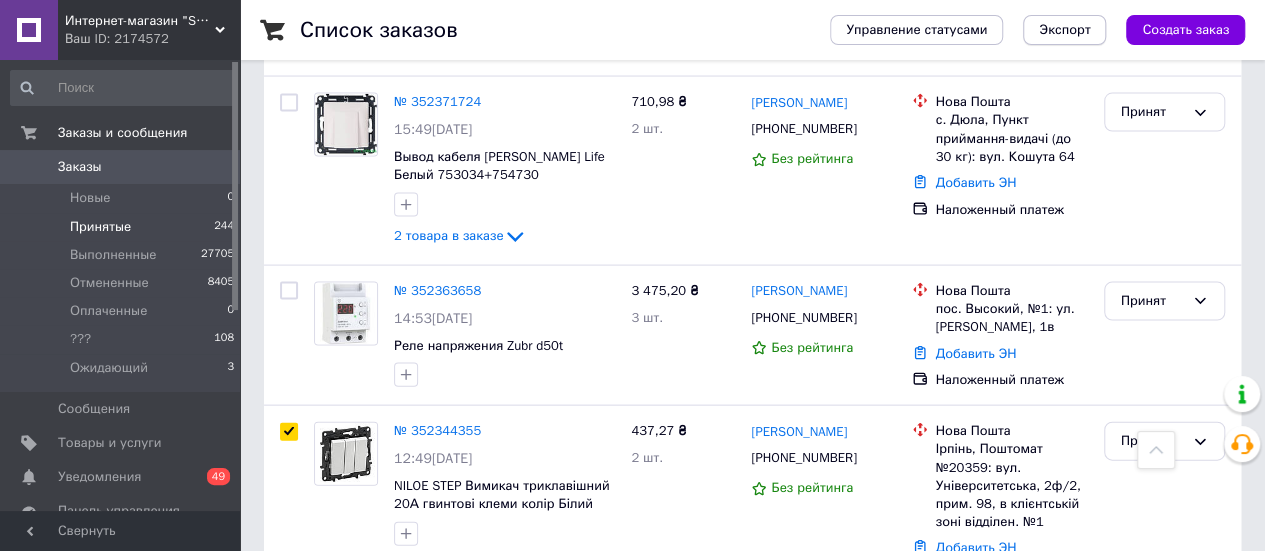 click on "Экспорт" at bounding box center [1064, 30] 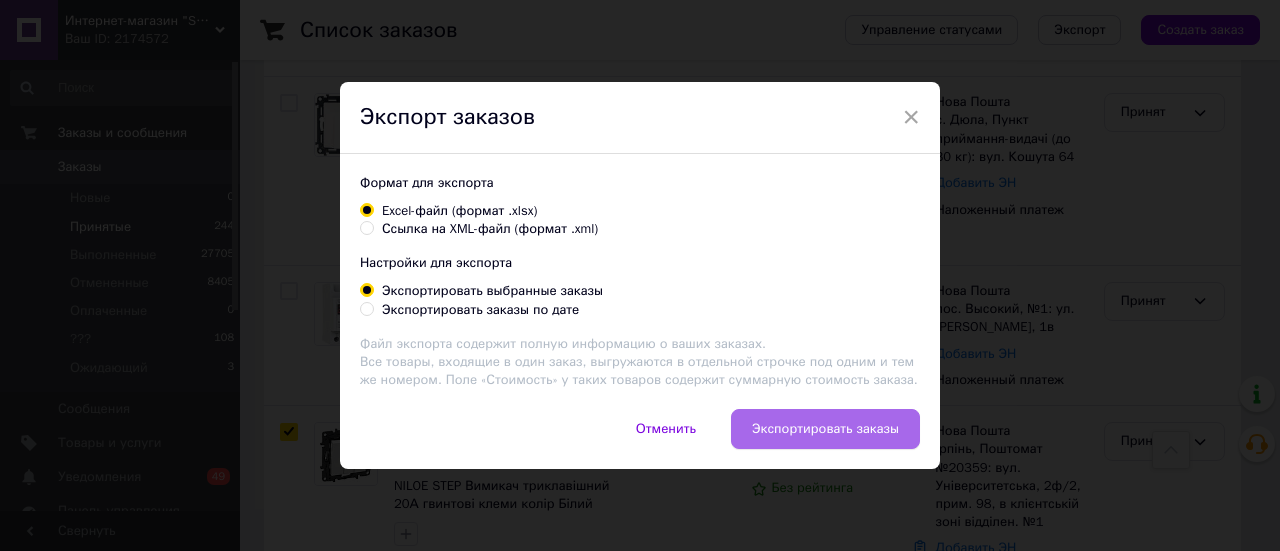 click on "Экспортировать заказы" at bounding box center [825, 429] 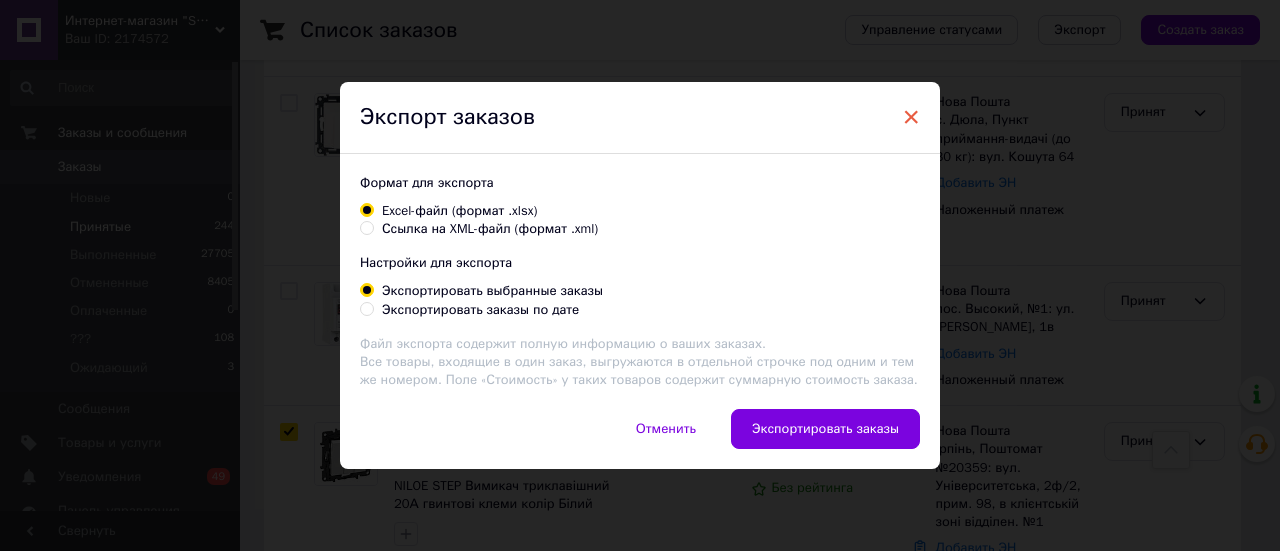 click on "×" at bounding box center [911, 117] 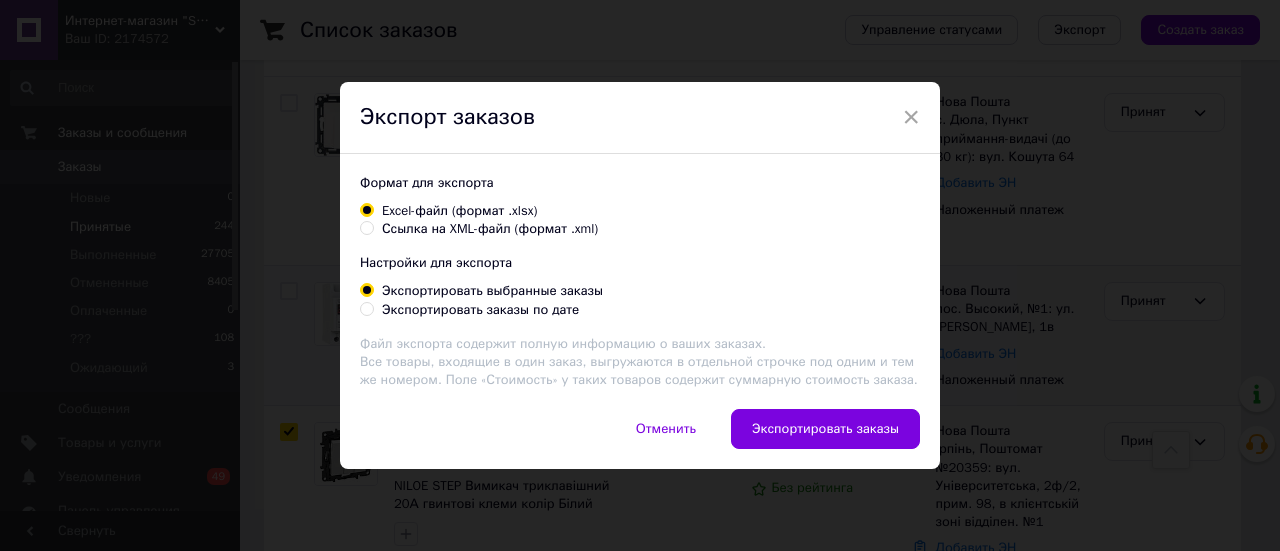 checkbox on "true" 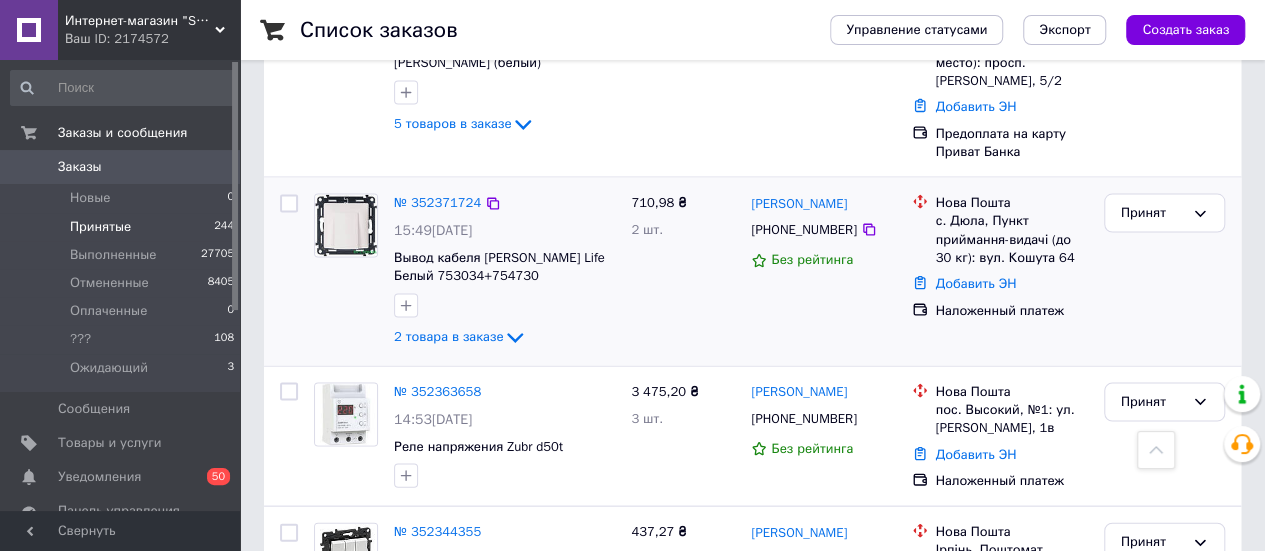 scroll, scrollTop: 1900, scrollLeft: 0, axis: vertical 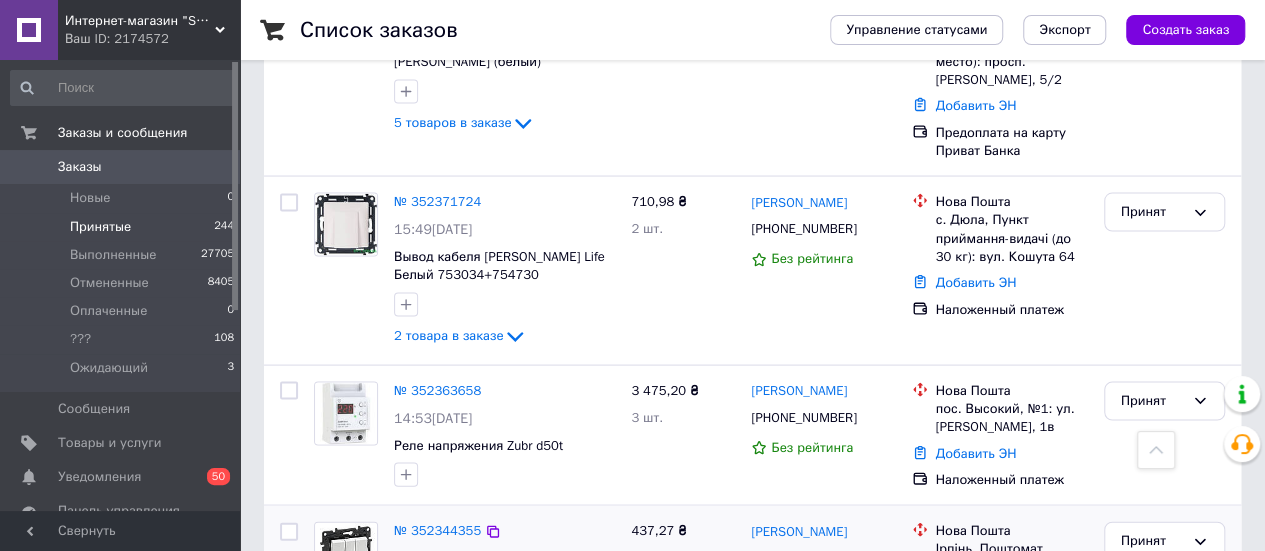 click at bounding box center [289, 532] 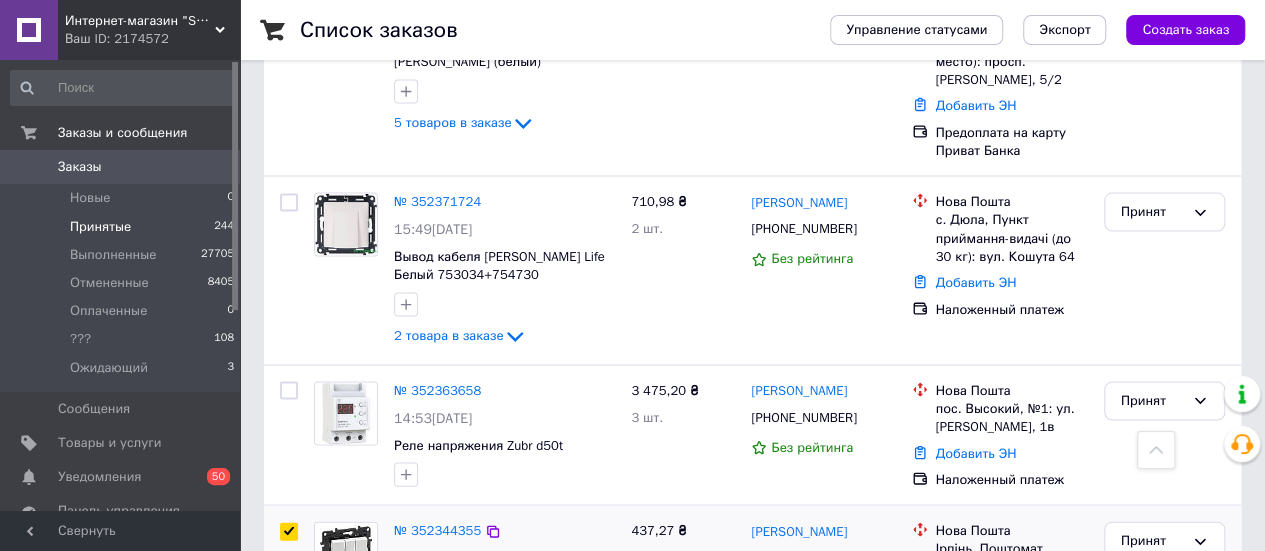 checkbox on "true" 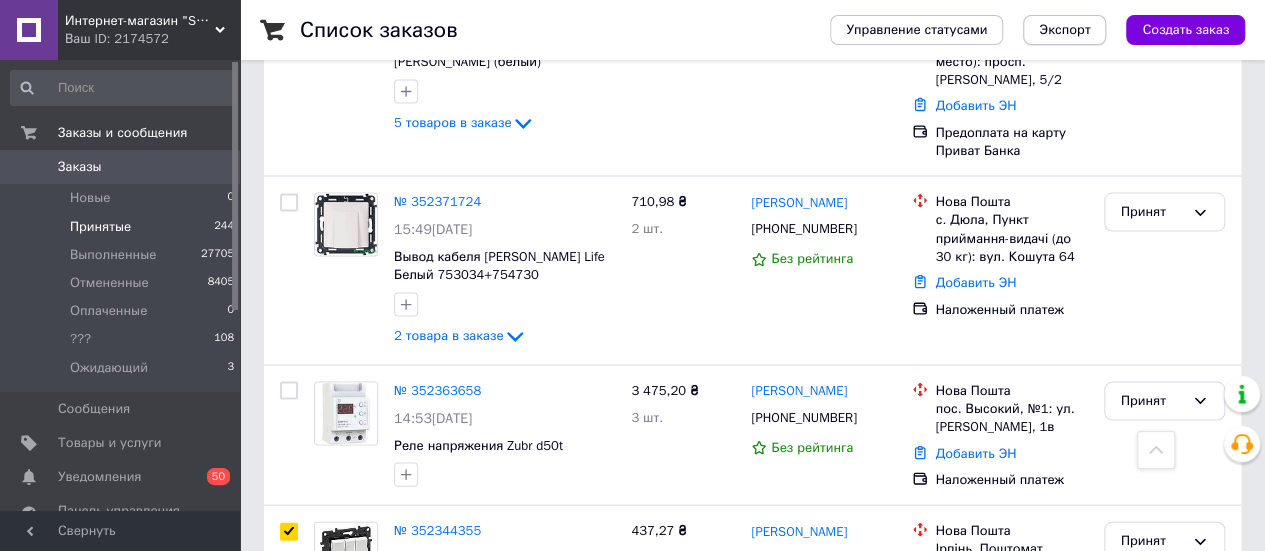 click on "Экспорт" at bounding box center [1064, 30] 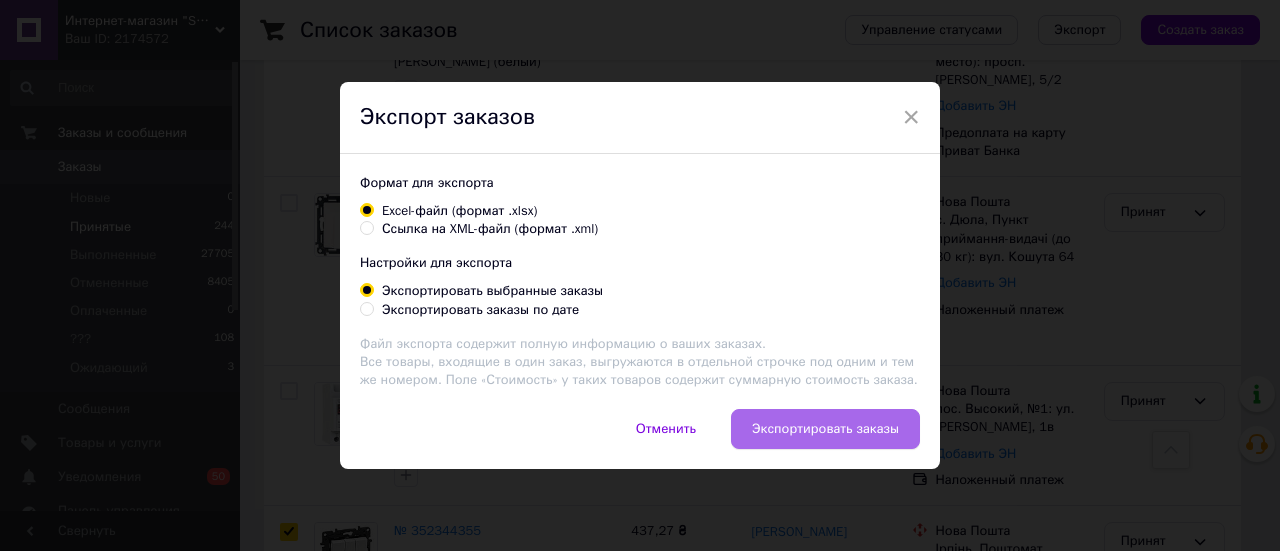 click on "Экспортировать заказы" at bounding box center (825, 429) 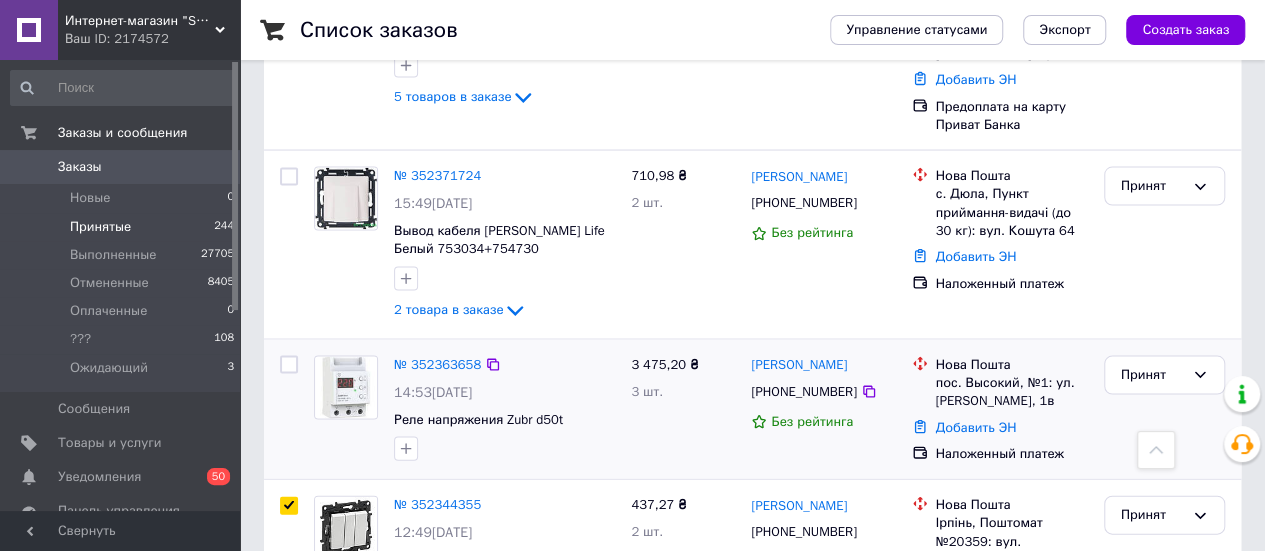 scroll, scrollTop: 2100, scrollLeft: 0, axis: vertical 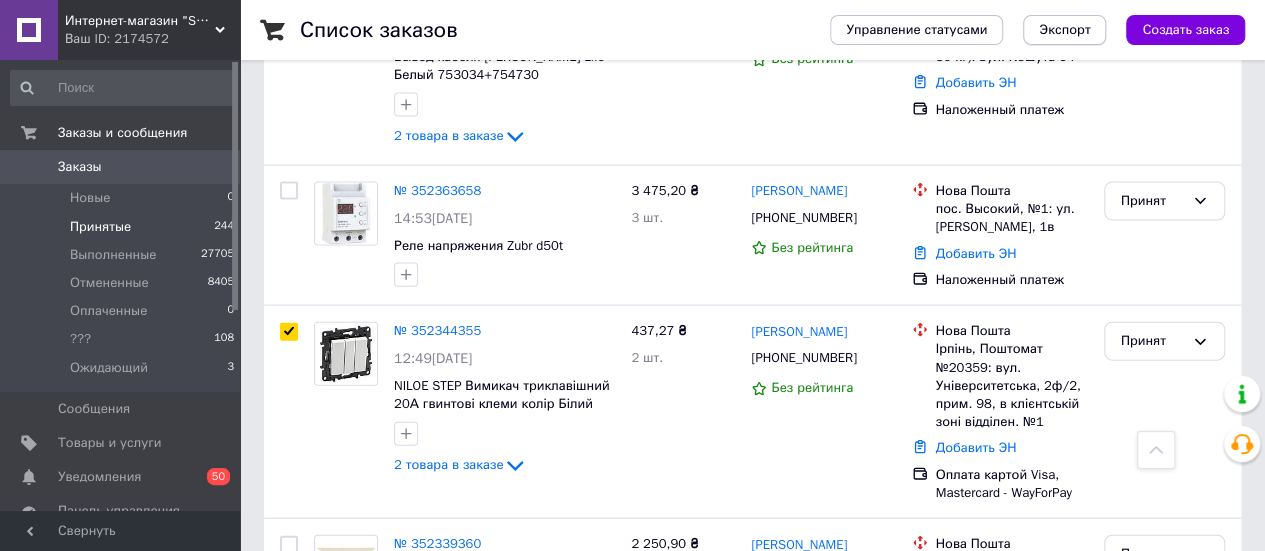 click on "Экспорт" at bounding box center [1064, 30] 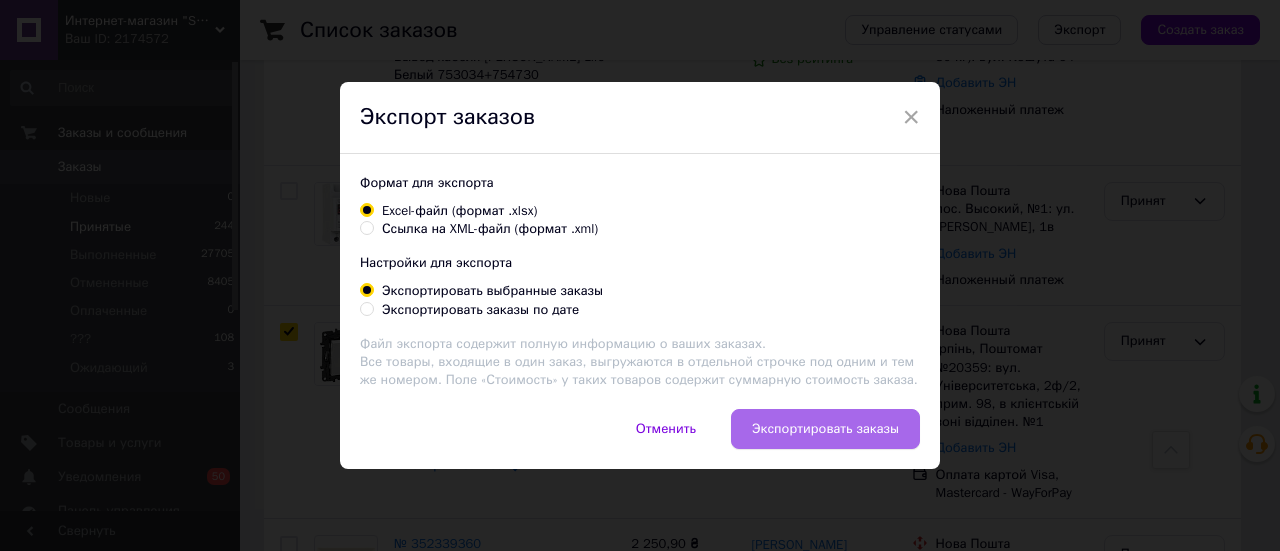 click on "Экспортировать заказы" at bounding box center [825, 429] 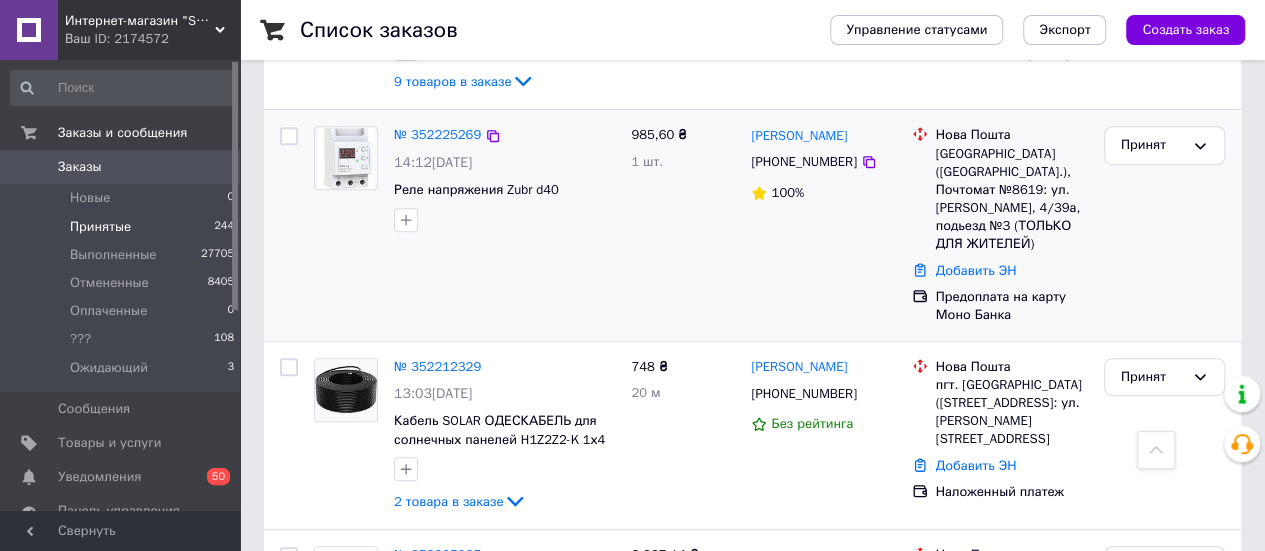 scroll, scrollTop: 4200, scrollLeft: 0, axis: vertical 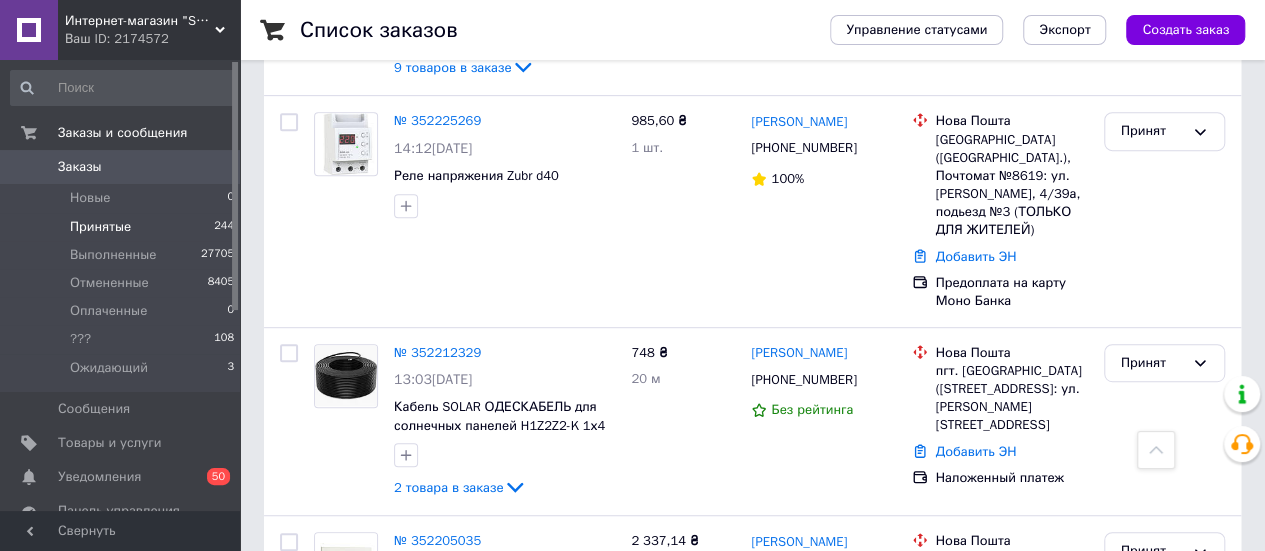 click on "459,20 ₴ 4 шт." at bounding box center (683, 772) 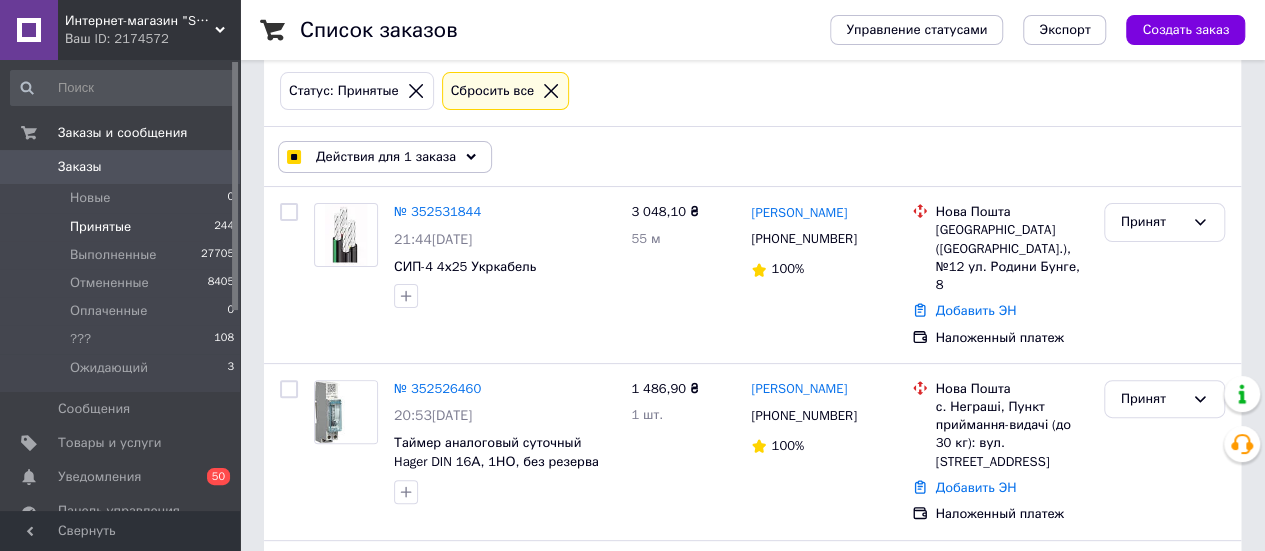 scroll, scrollTop: 0, scrollLeft: 0, axis: both 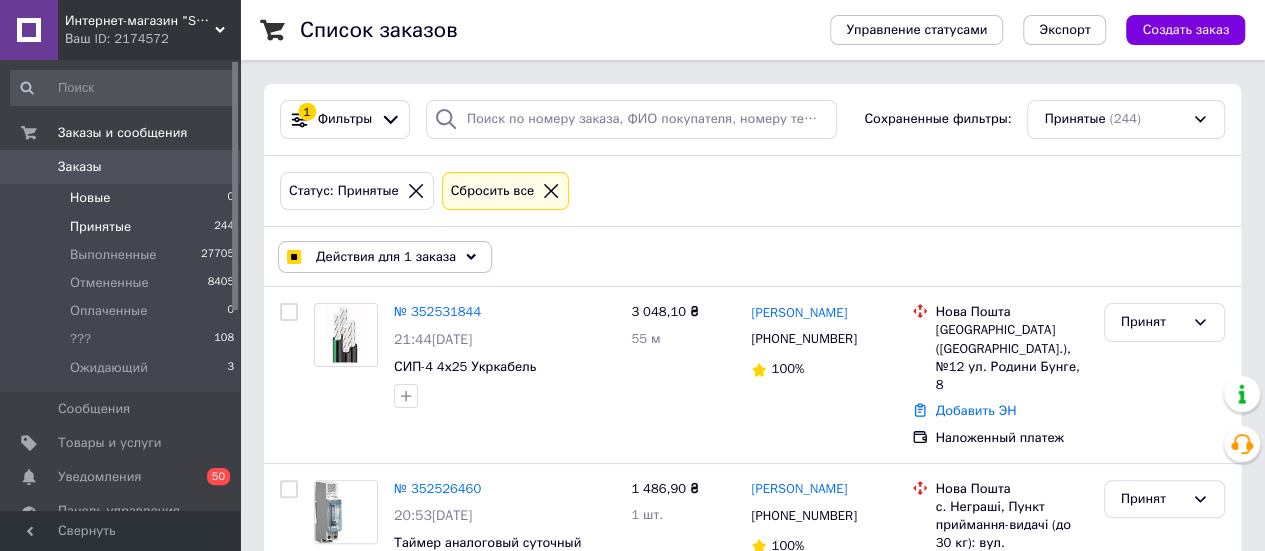 click on "Новые" at bounding box center [90, 198] 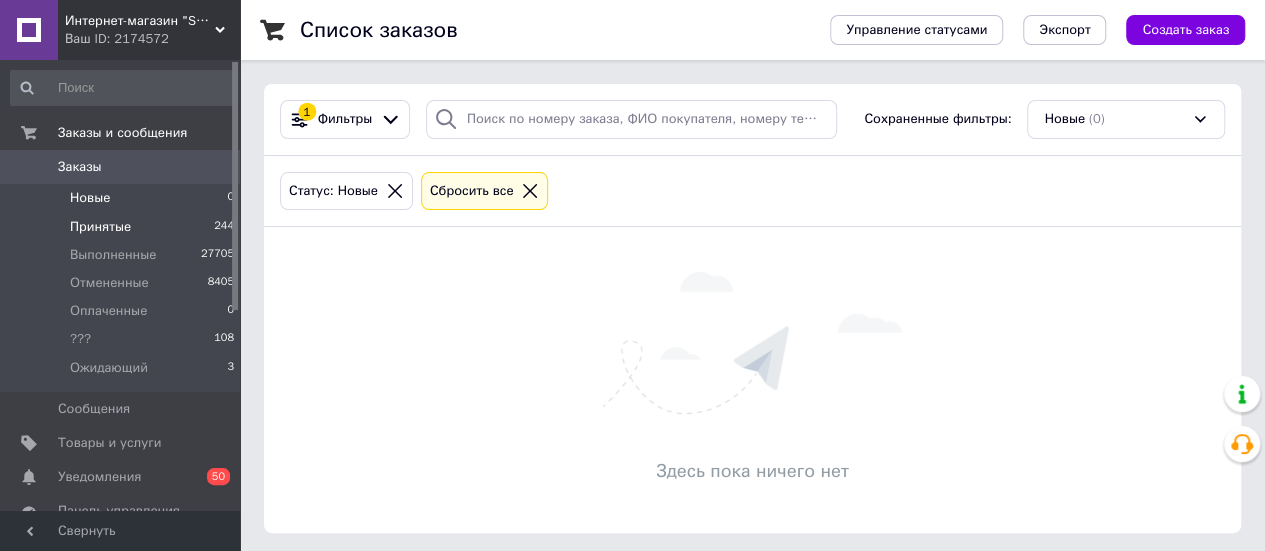 click on "Принятые" at bounding box center (100, 227) 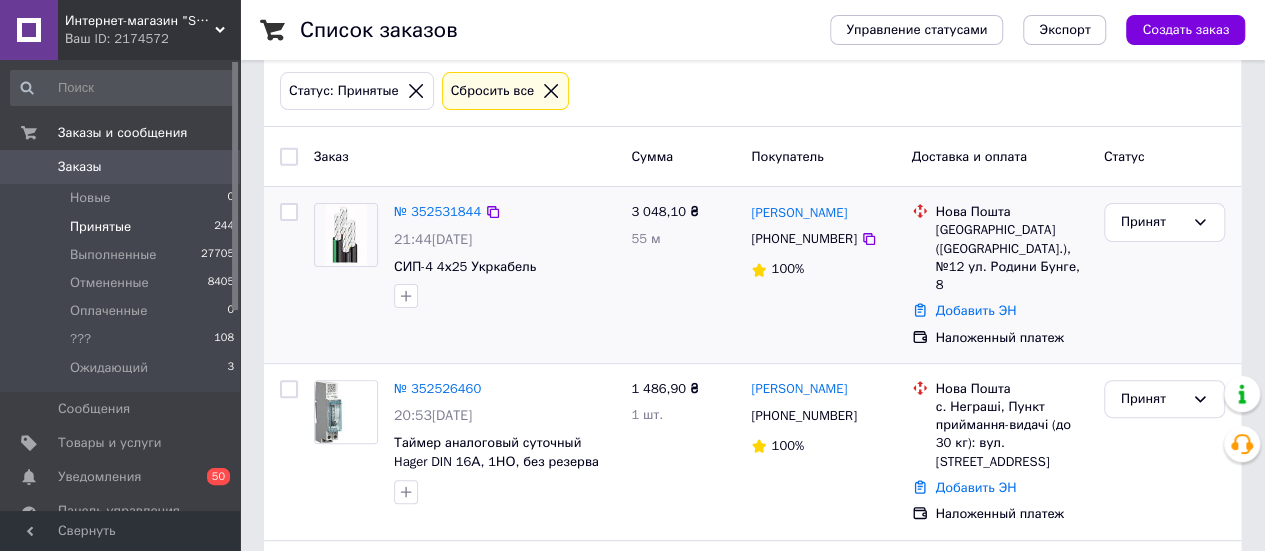 scroll, scrollTop: 0, scrollLeft: 0, axis: both 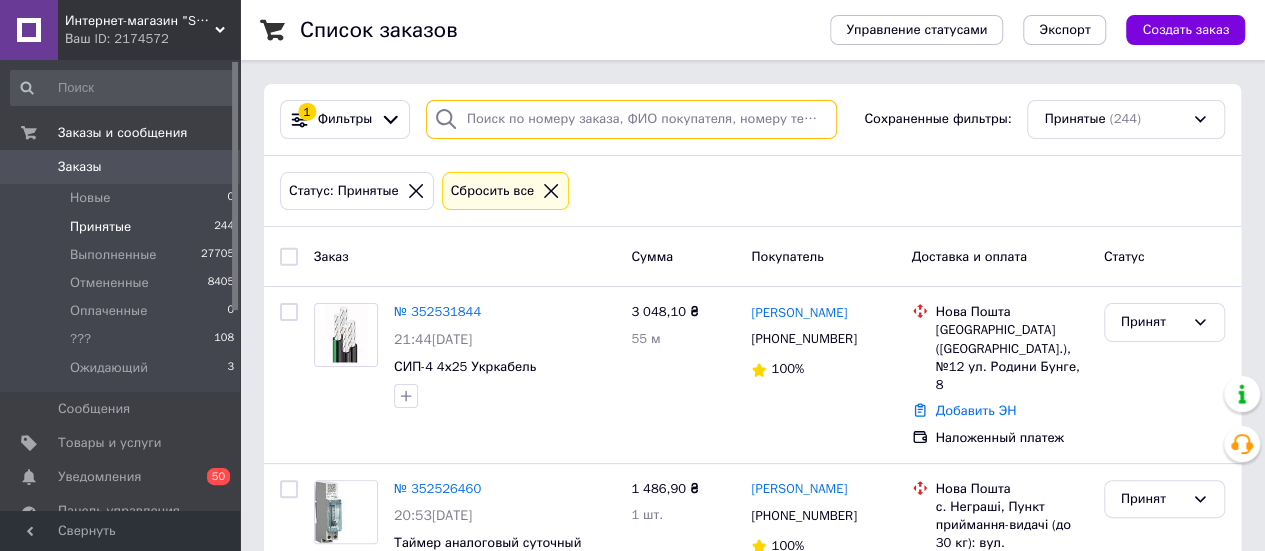 click at bounding box center (631, 119) 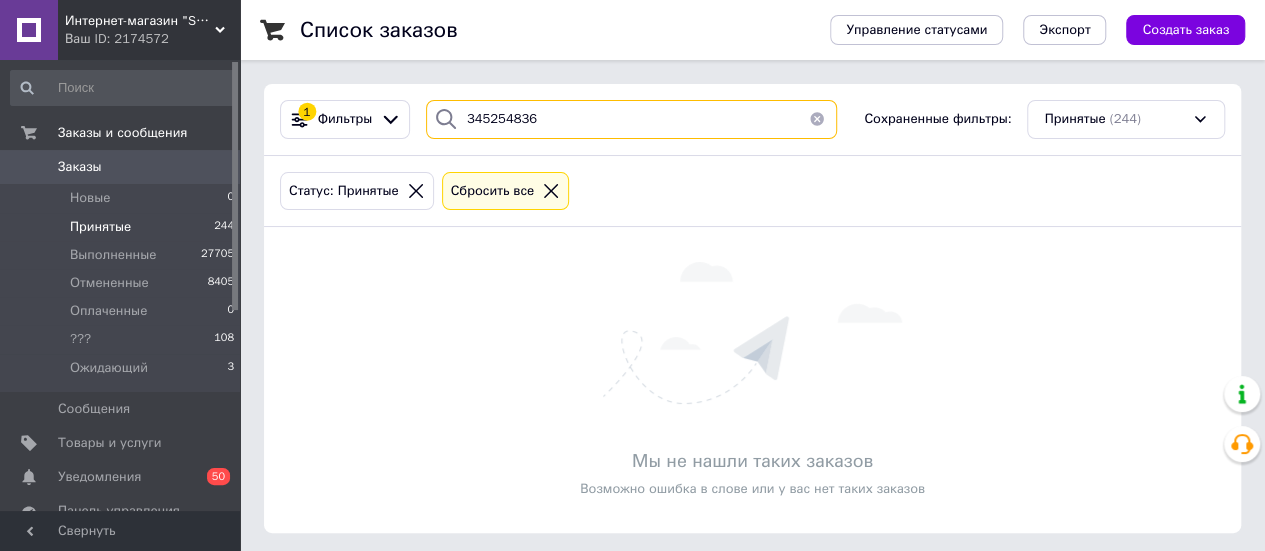 drag, startPoint x: 543, startPoint y: 116, endPoint x: 464, endPoint y: 121, distance: 79.15807 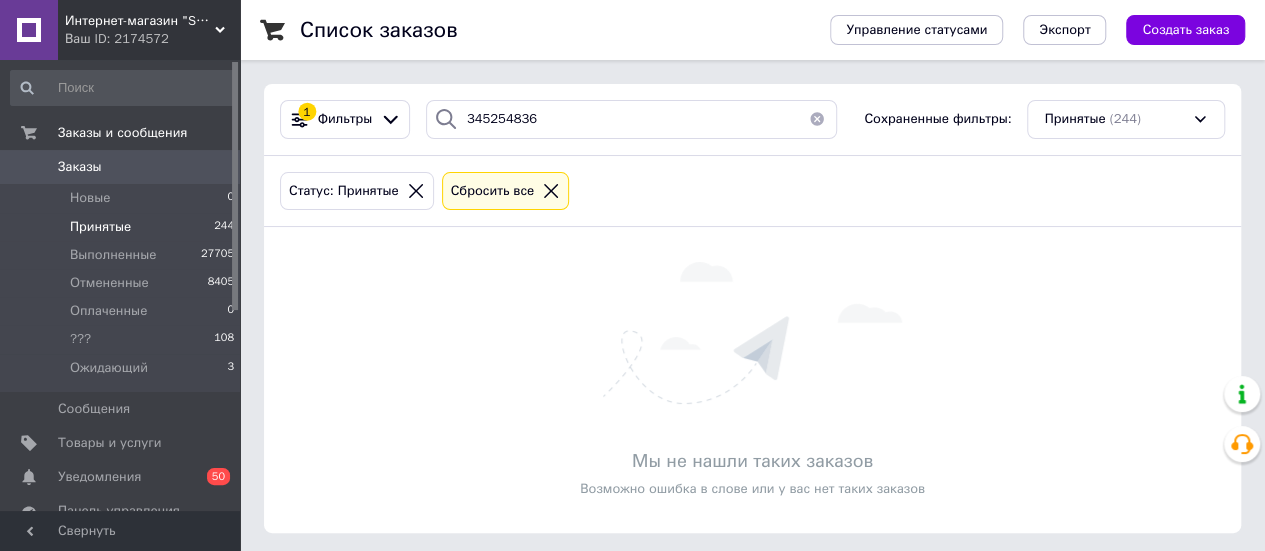 click 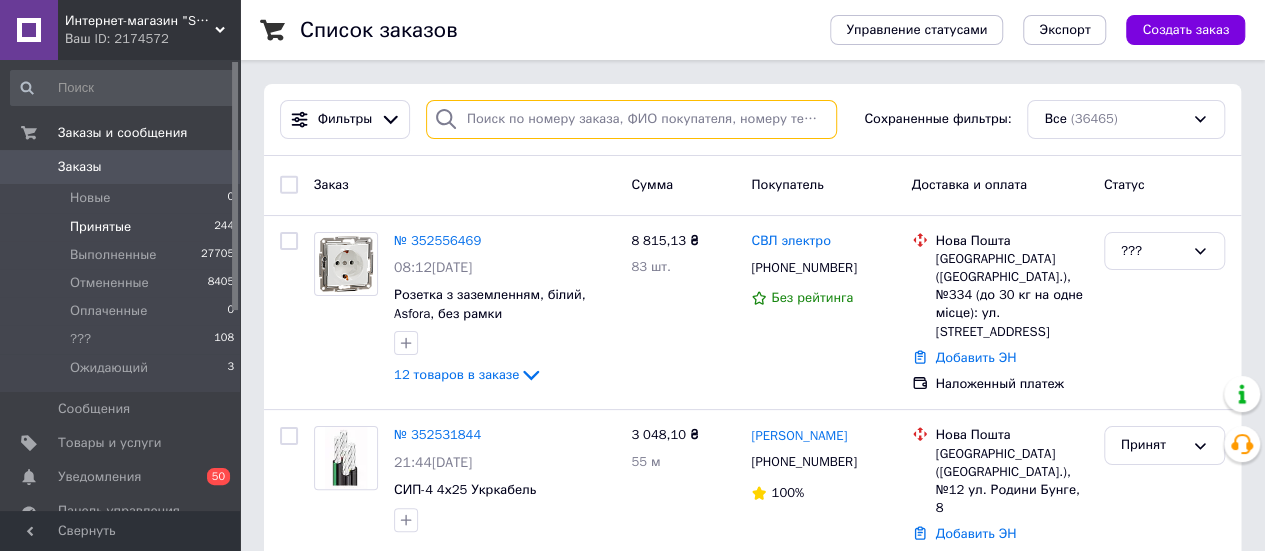 click at bounding box center [631, 119] 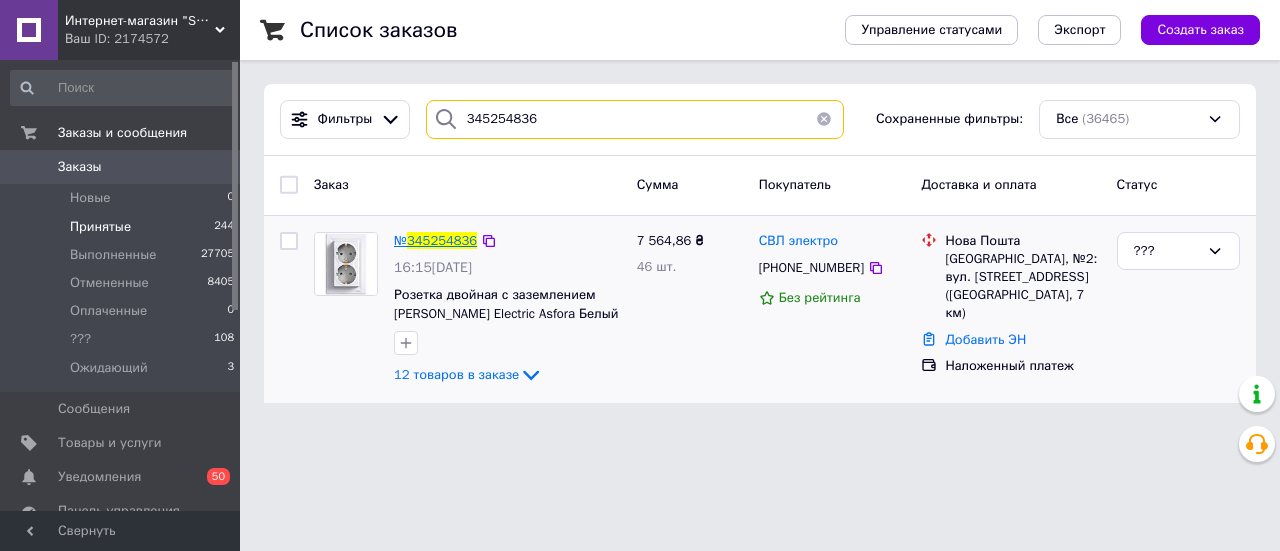type on "345254836" 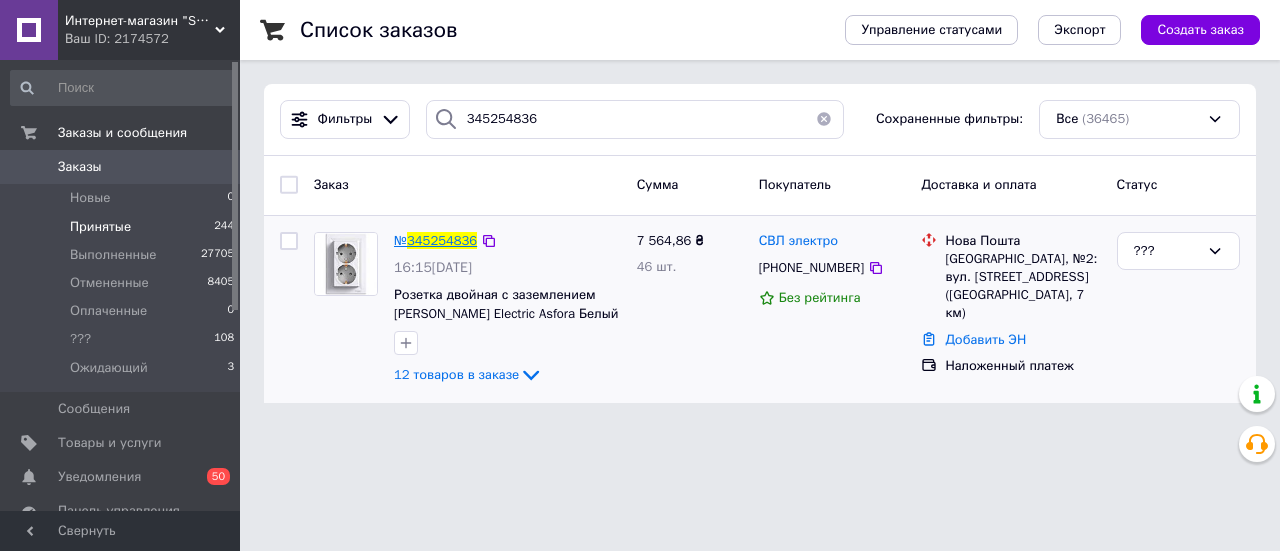 click on "345254836" at bounding box center [442, 240] 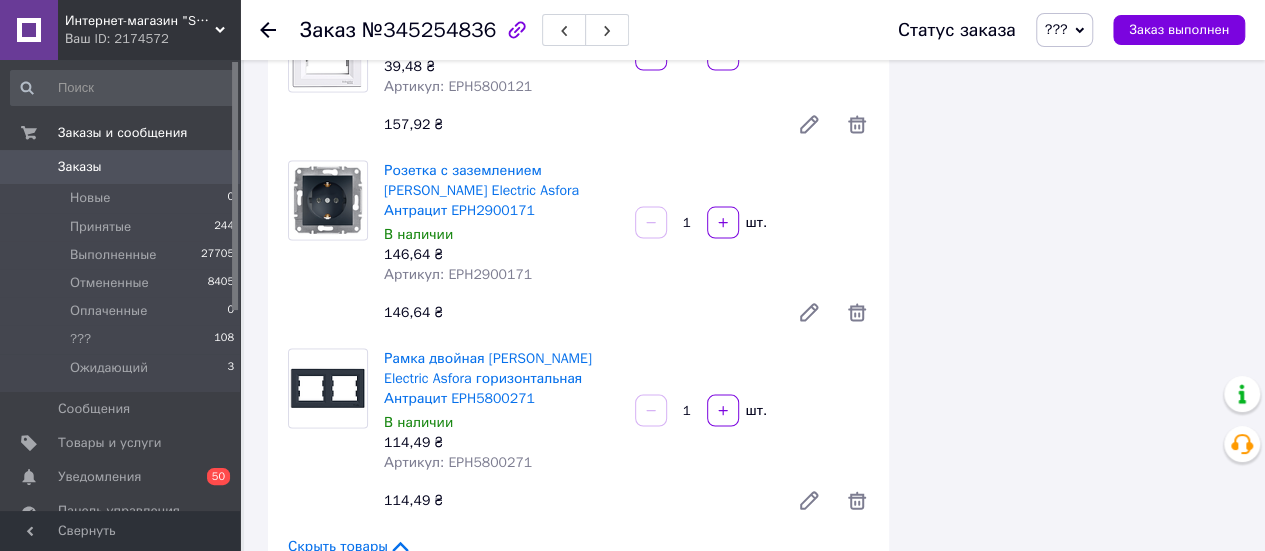 scroll, scrollTop: 2100, scrollLeft: 0, axis: vertical 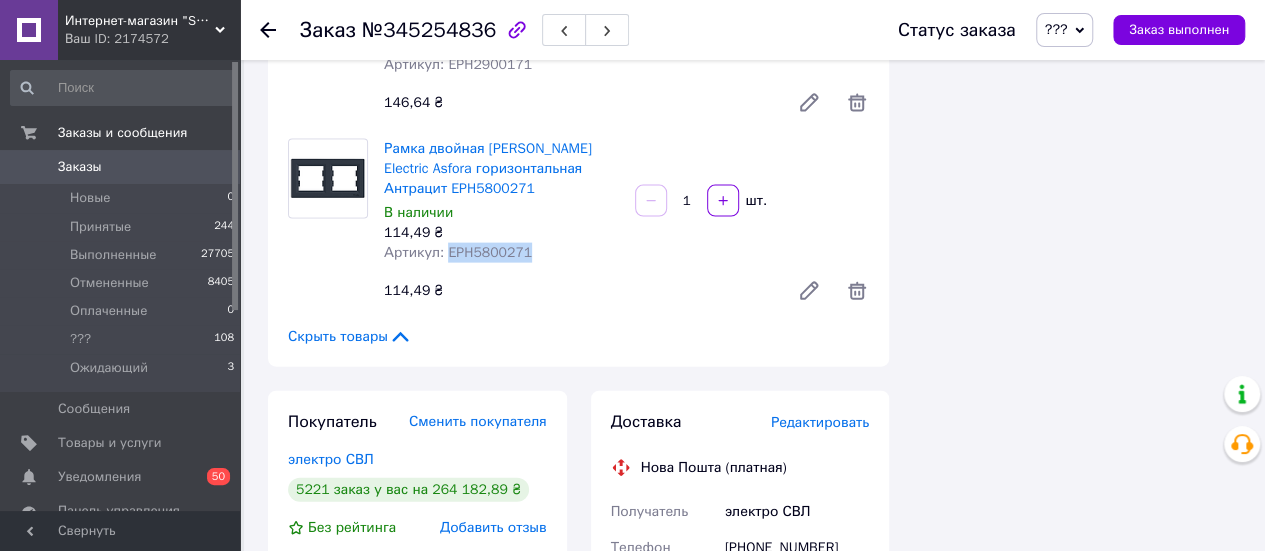 drag, startPoint x: 534, startPoint y: 234, endPoint x: 442, endPoint y: 236, distance: 92.021736 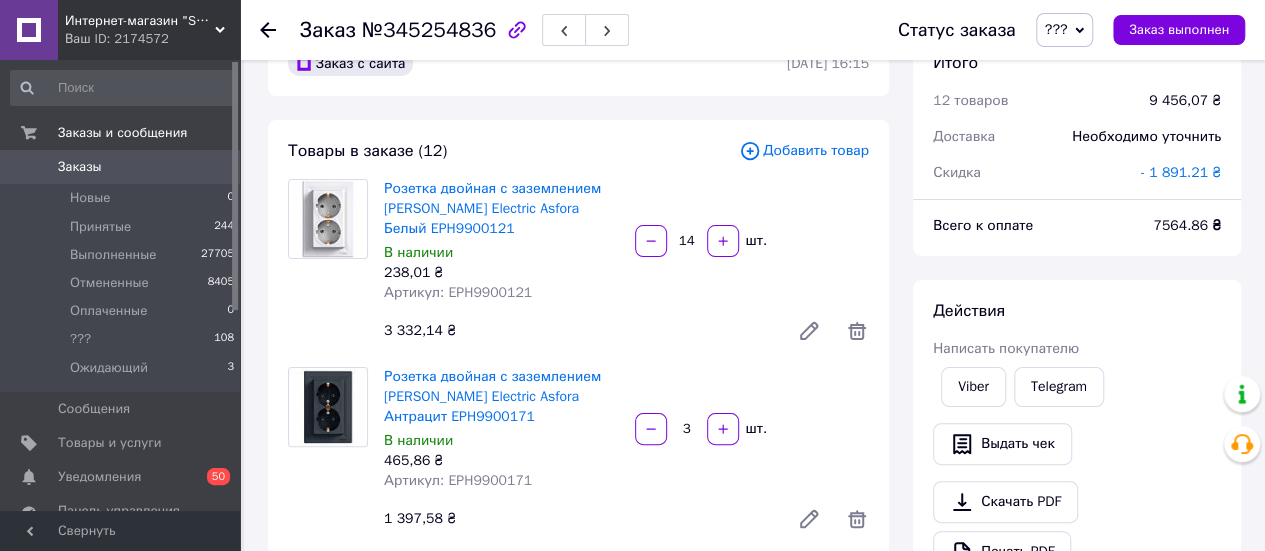 scroll, scrollTop: 0, scrollLeft: 0, axis: both 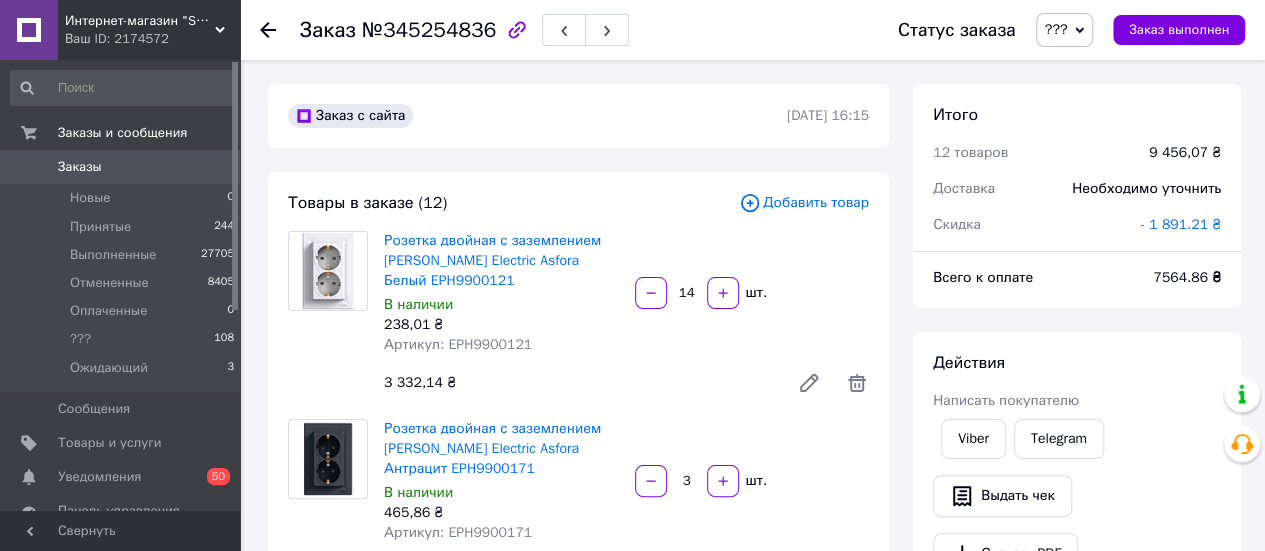 click 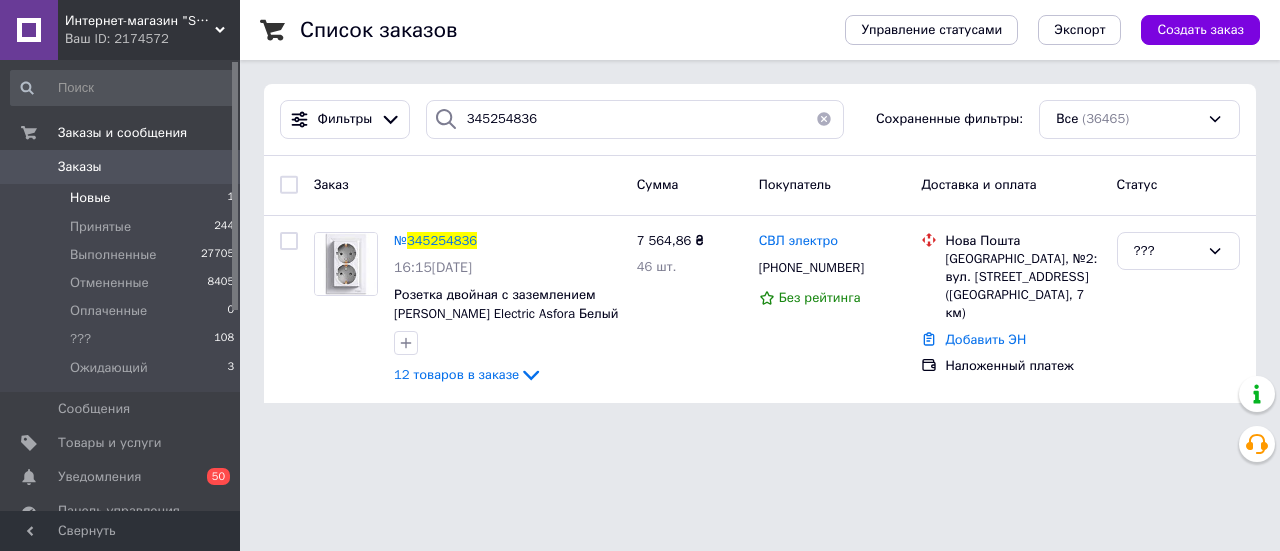 click on "Новые" at bounding box center (90, 198) 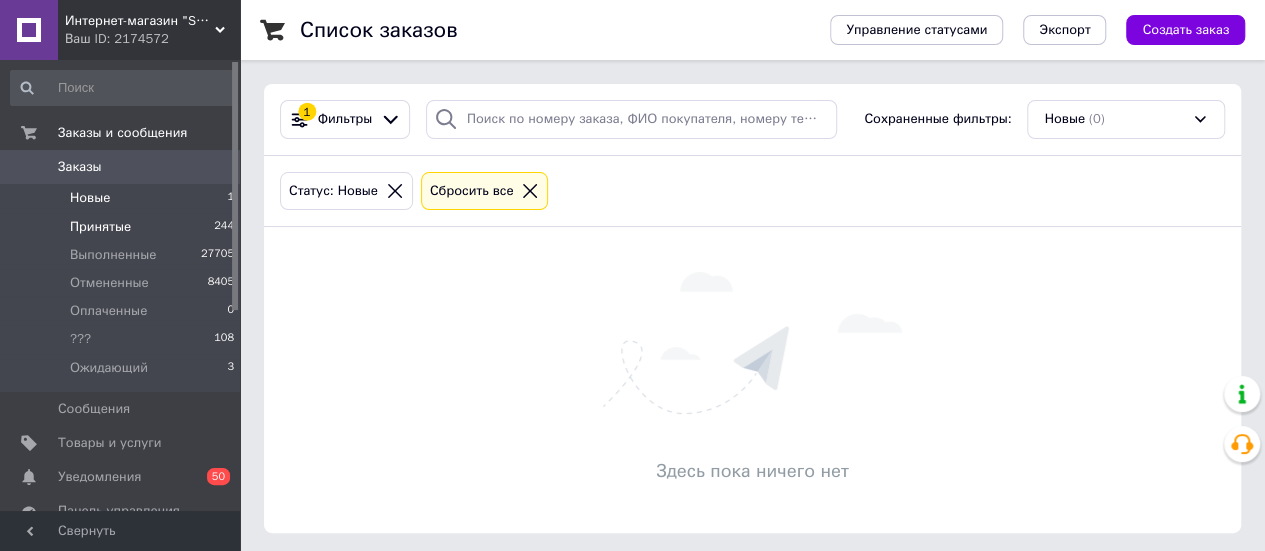 click on "Принятые" at bounding box center [100, 227] 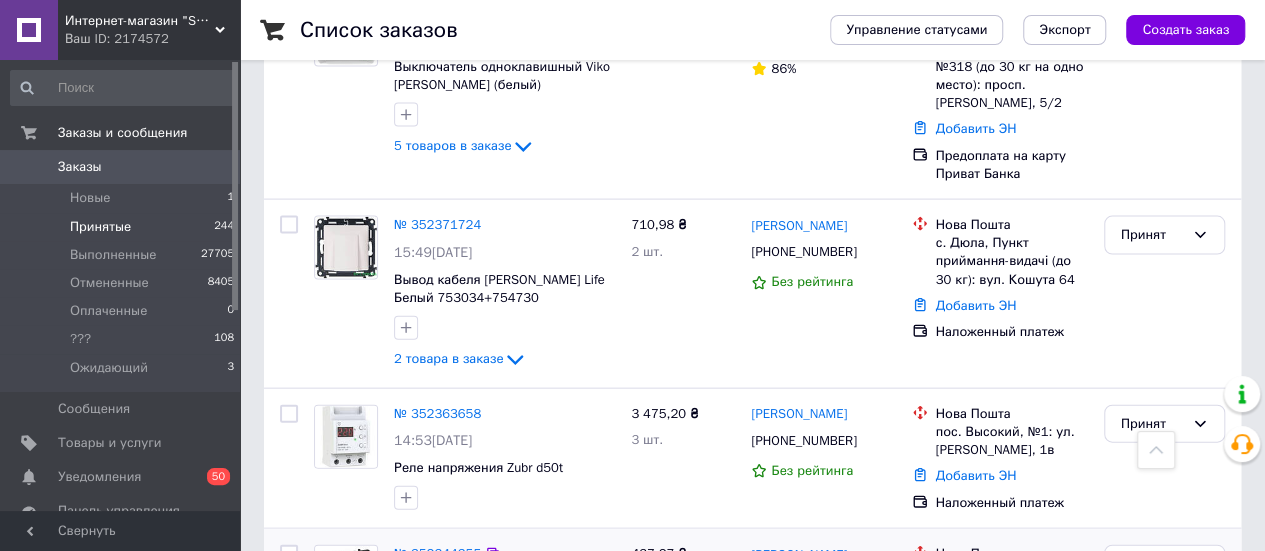 scroll, scrollTop: 2300, scrollLeft: 0, axis: vertical 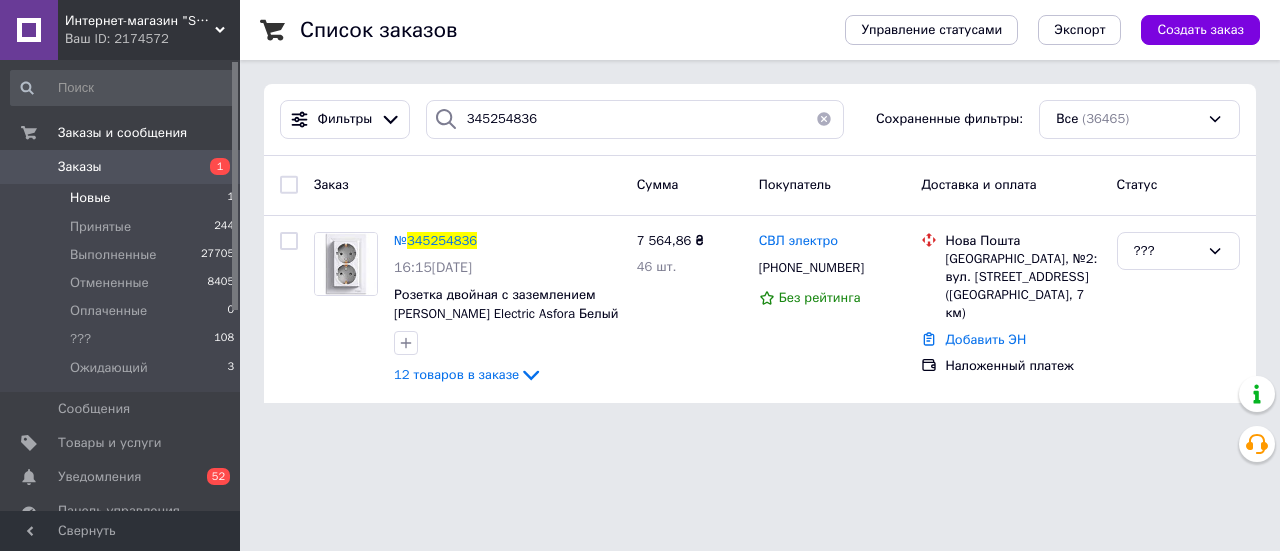 click on "Новые 1" at bounding box center [123, 198] 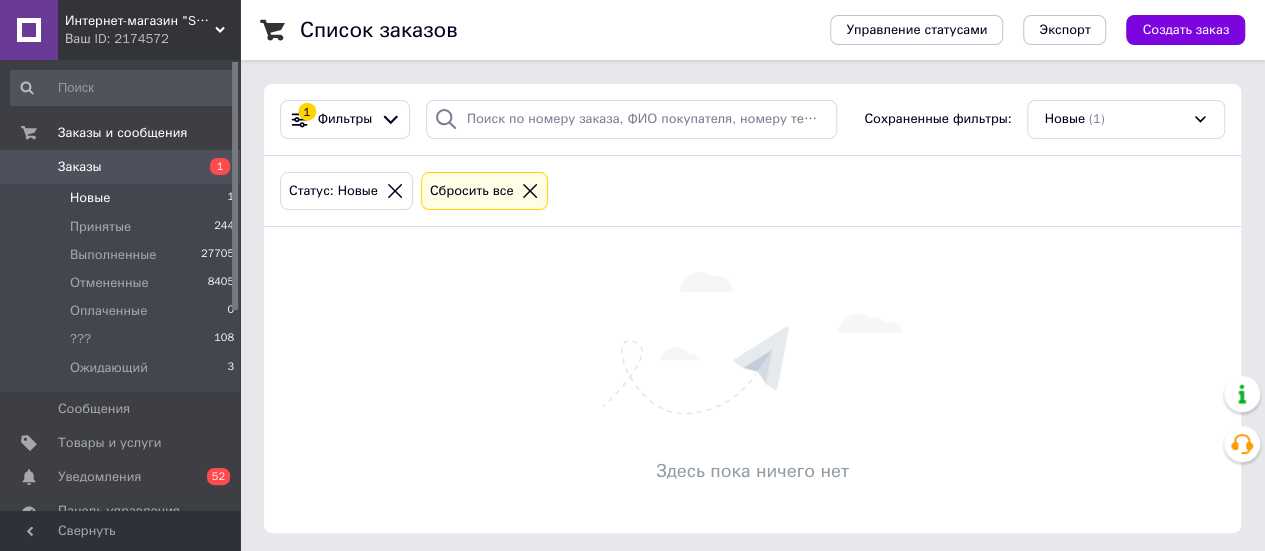 click 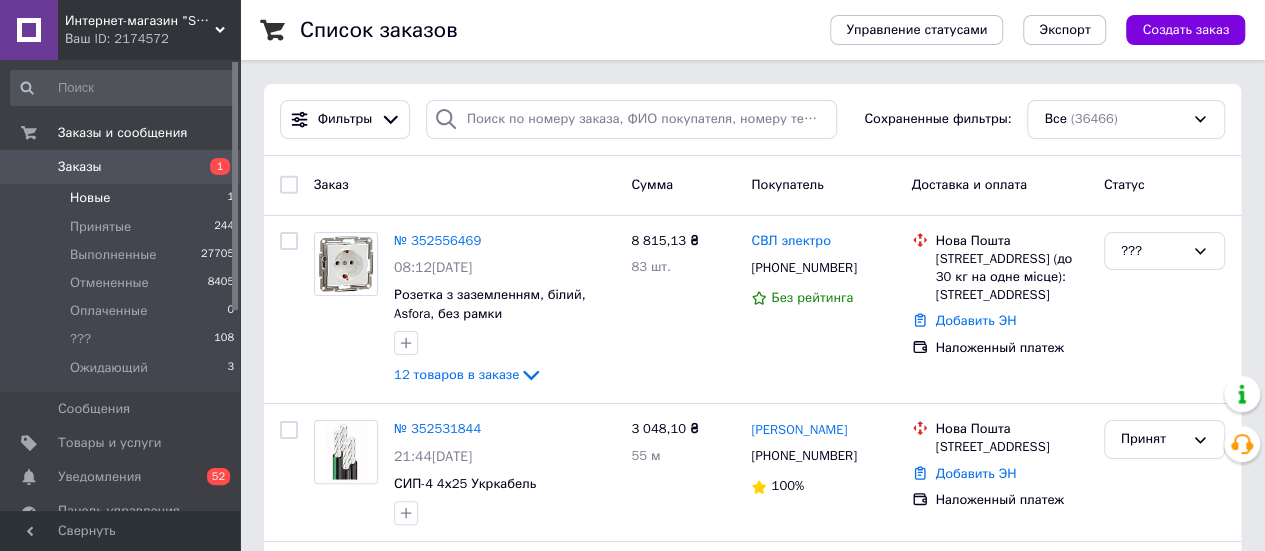 click on "Новые 1" at bounding box center (123, 198) 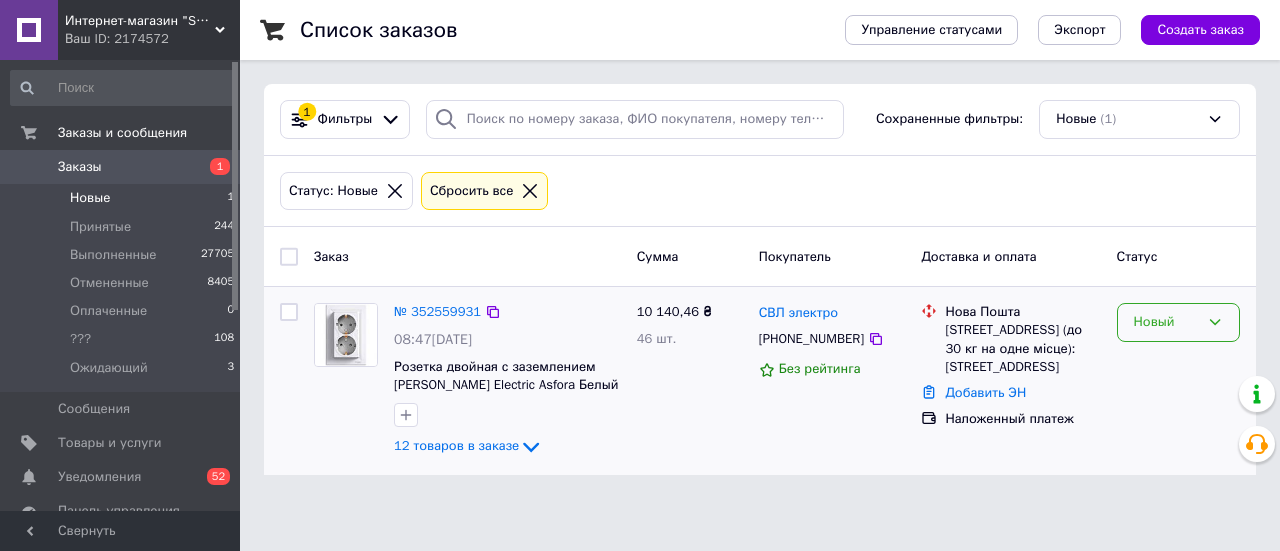 click on "Новый" at bounding box center [1166, 322] 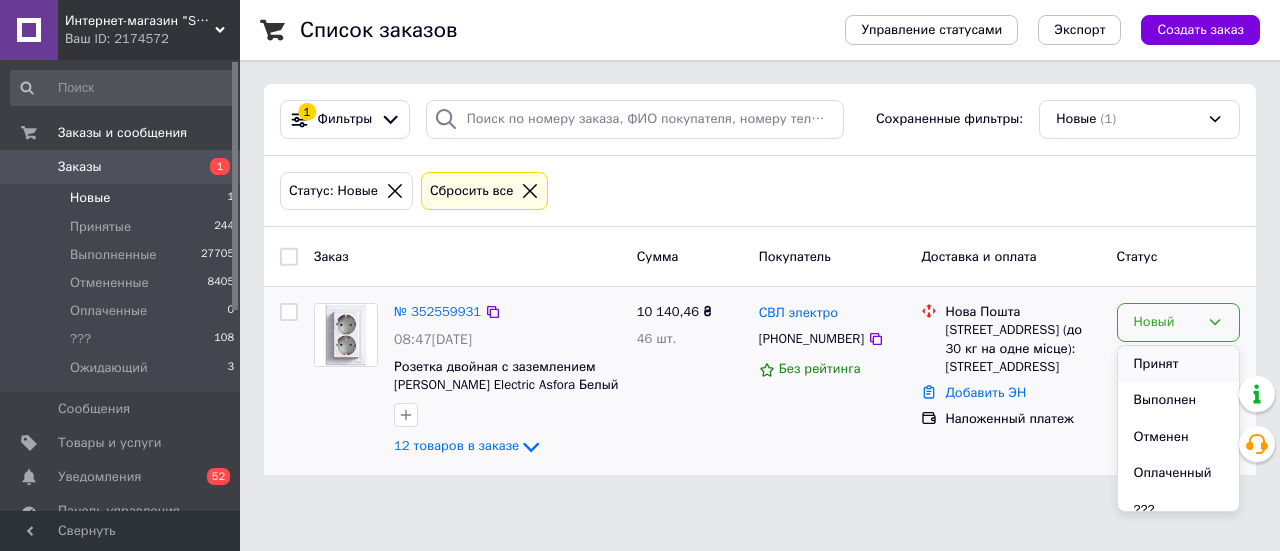 click on "Принят" at bounding box center (1178, 364) 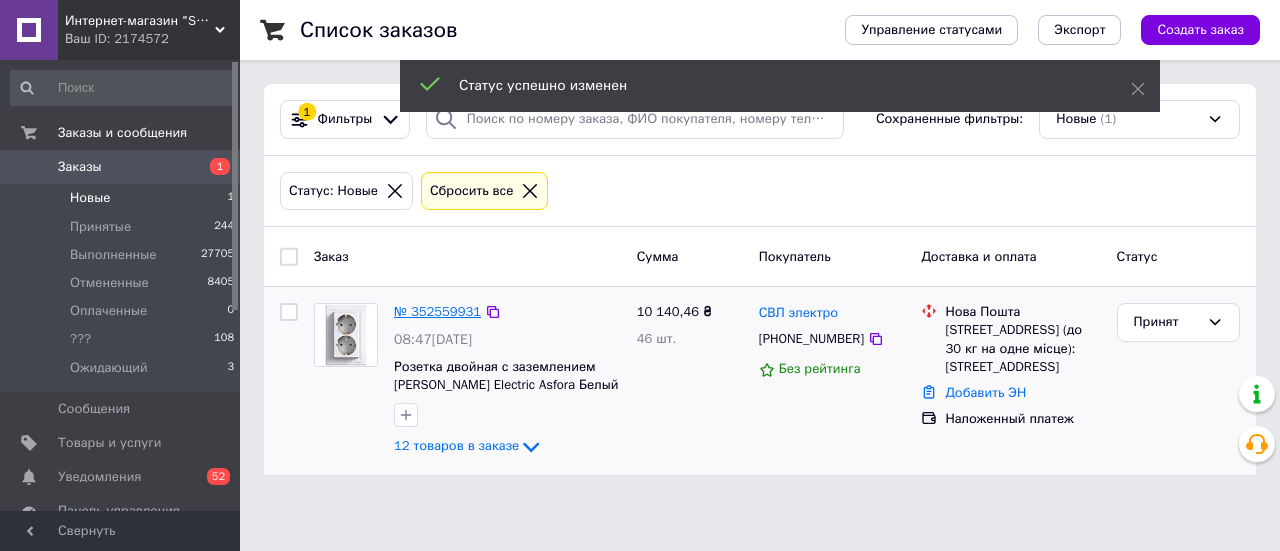 click on "№ 352559931" at bounding box center (437, 311) 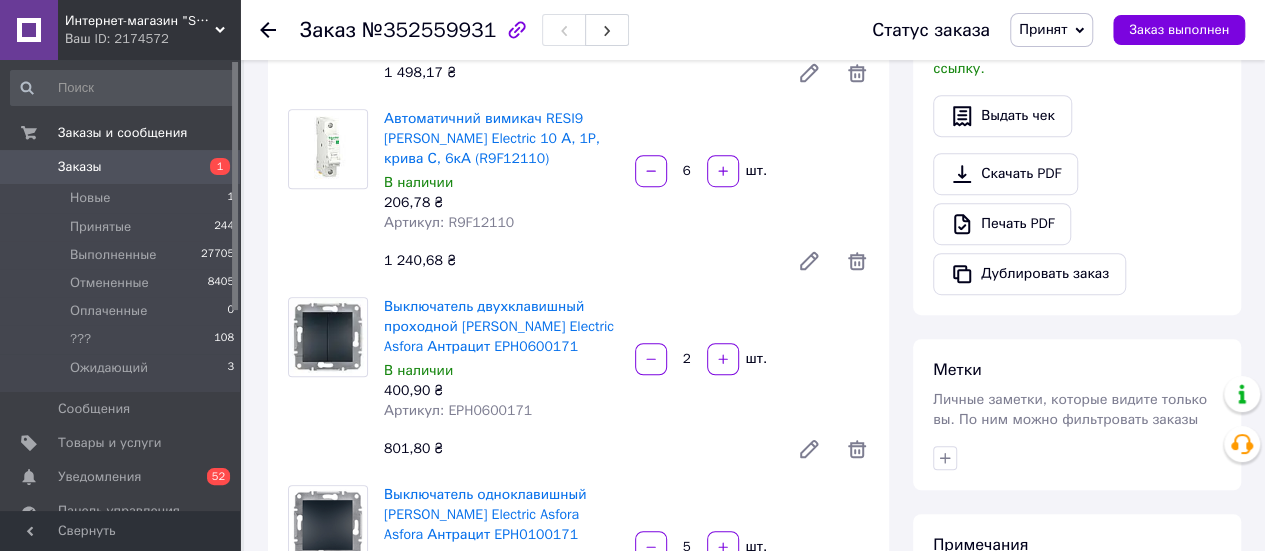 scroll, scrollTop: 500, scrollLeft: 0, axis: vertical 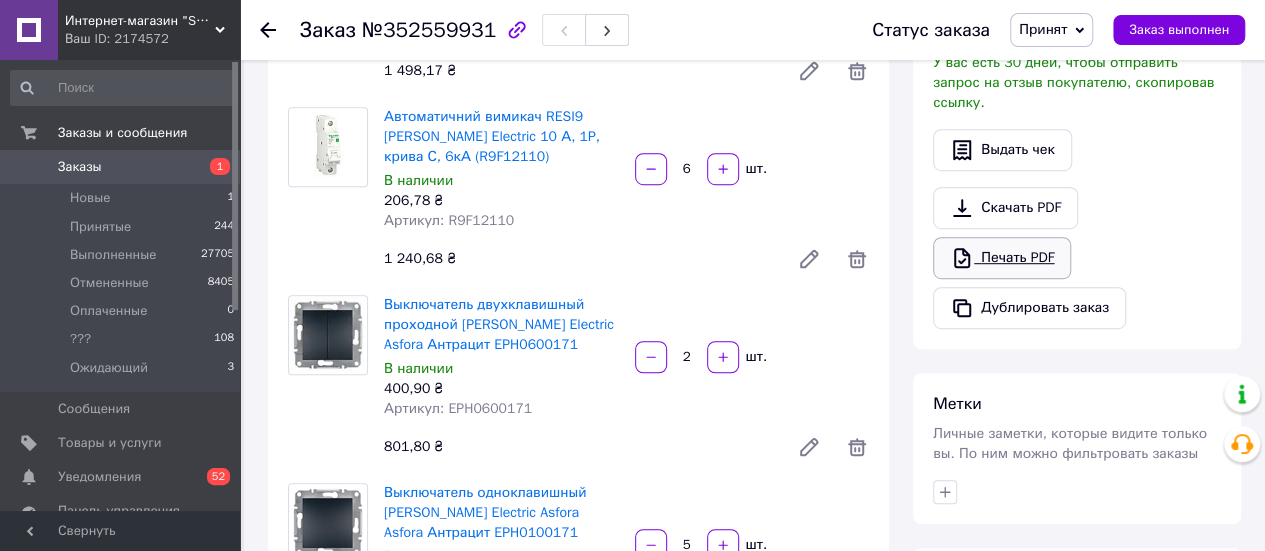 click on "Печать PDF" at bounding box center (1002, 258) 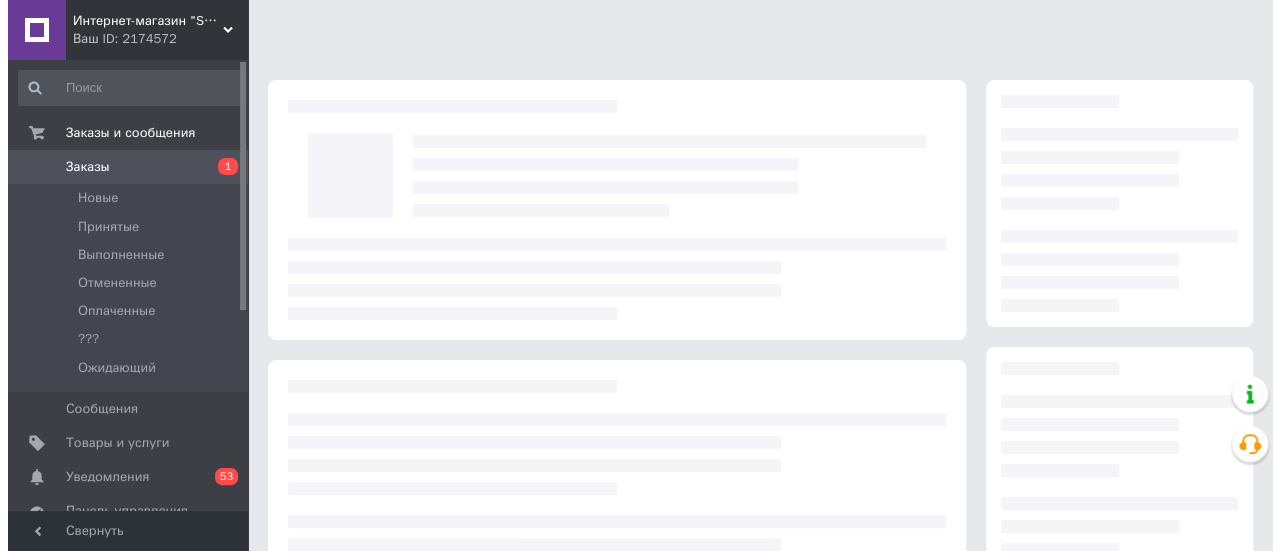 scroll, scrollTop: 362, scrollLeft: 0, axis: vertical 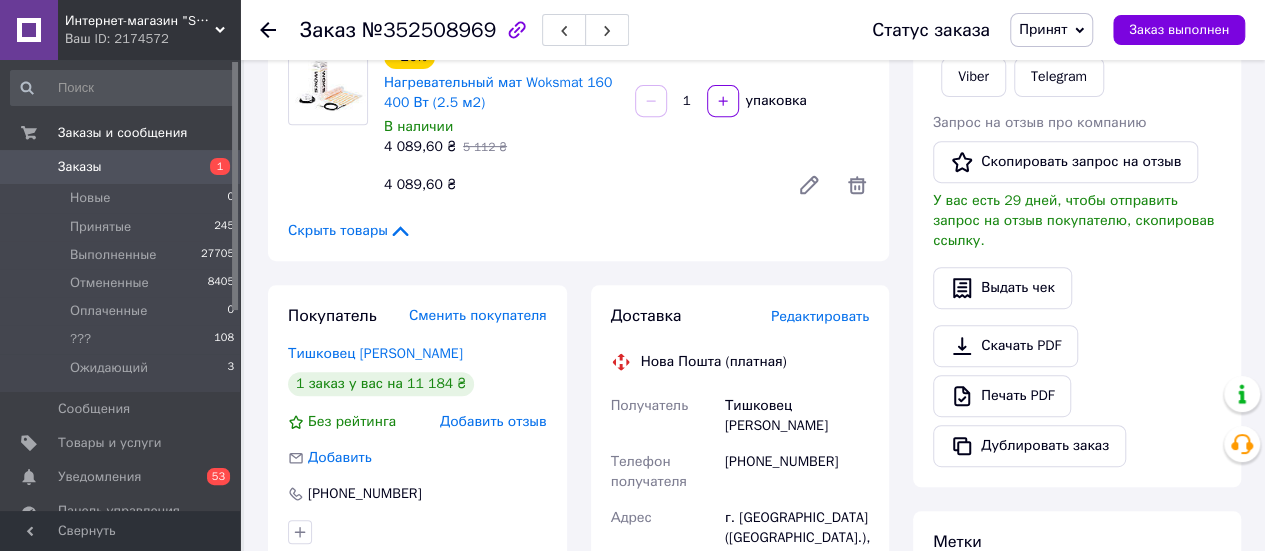 click on "Редактировать" at bounding box center (820, 316) 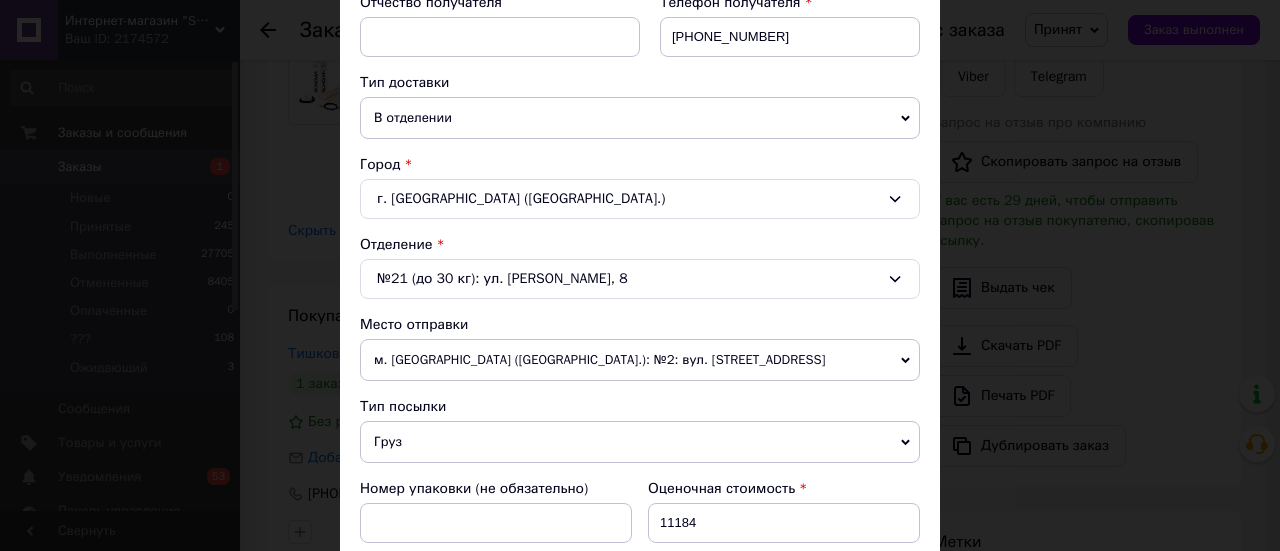 scroll, scrollTop: 500, scrollLeft: 0, axis: vertical 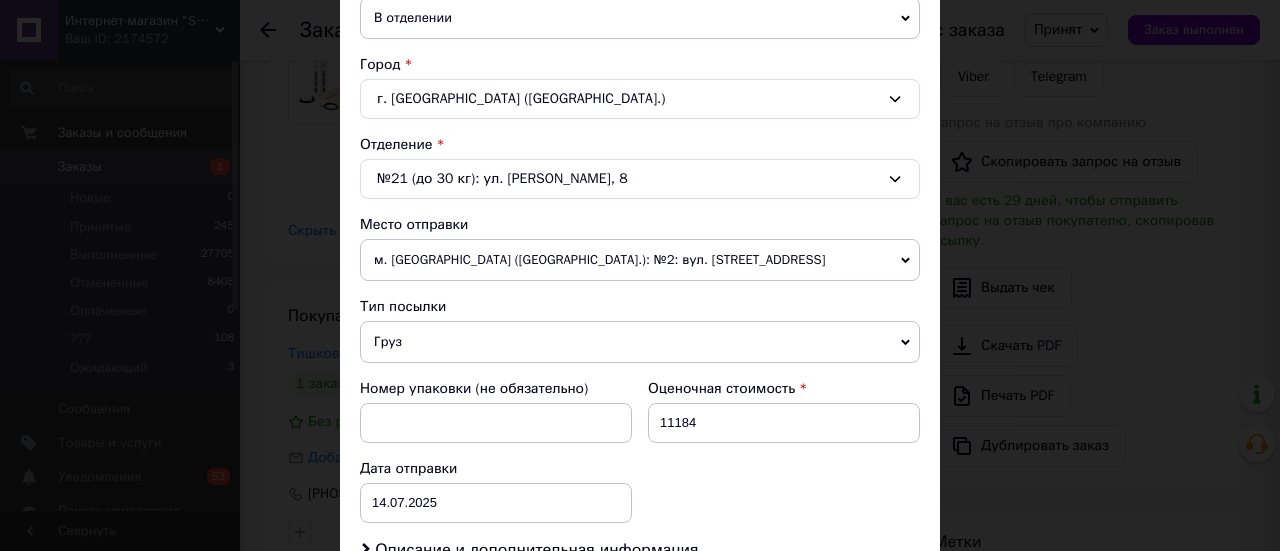 click on "м. [GEOGRAPHIC_DATA] ([GEOGRAPHIC_DATA].): №2: вул. [STREET_ADDRESS]" at bounding box center (640, 260) 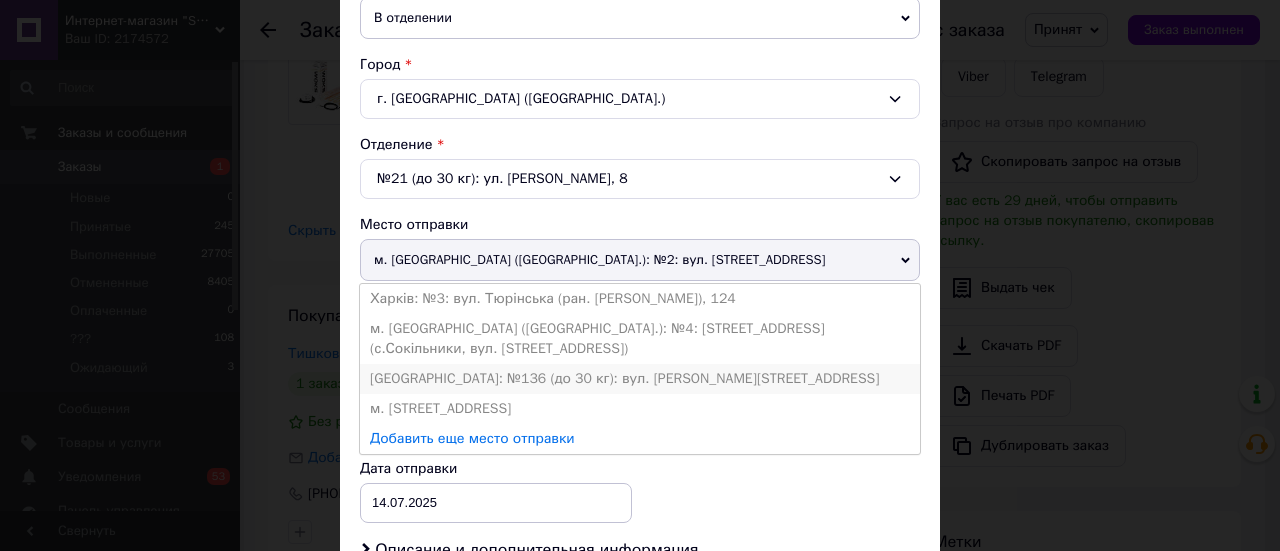 click on "[GEOGRAPHIC_DATA]: №136 (до 30 кг): вул. [PERSON_NAME][STREET_ADDRESS]" at bounding box center (640, 379) 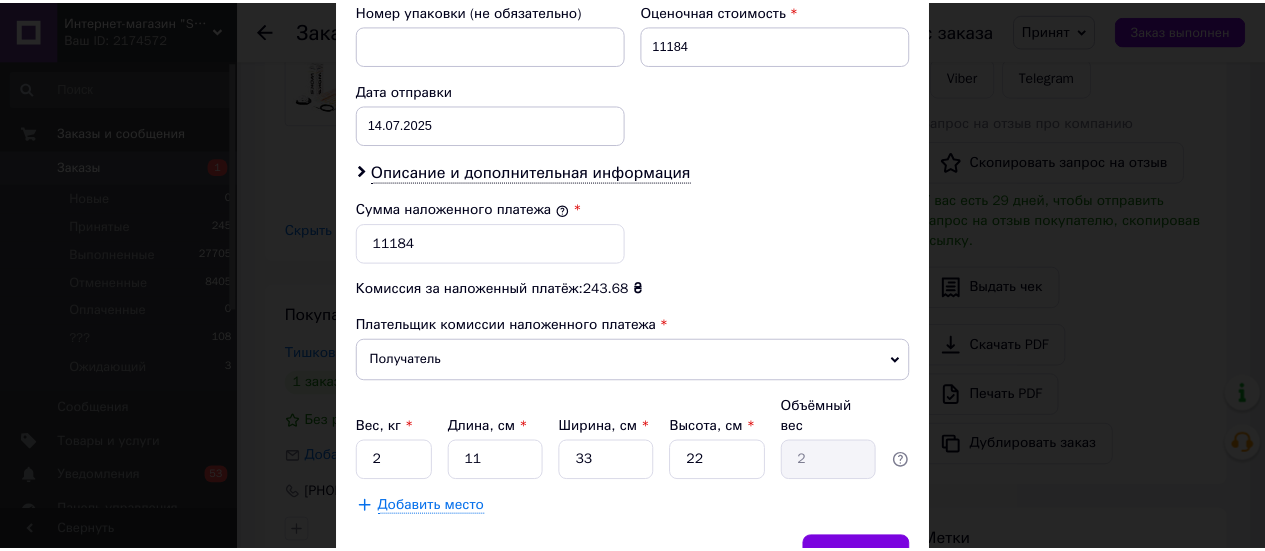 scroll, scrollTop: 964, scrollLeft: 0, axis: vertical 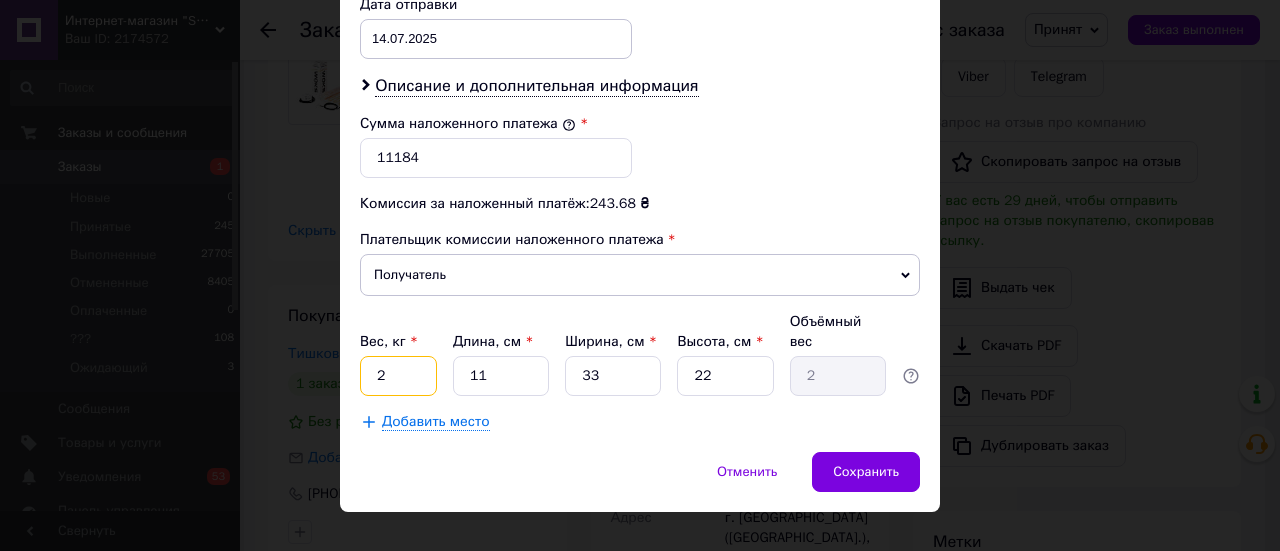 drag, startPoint x: 386, startPoint y: 346, endPoint x: 364, endPoint y: 346, distance: 22 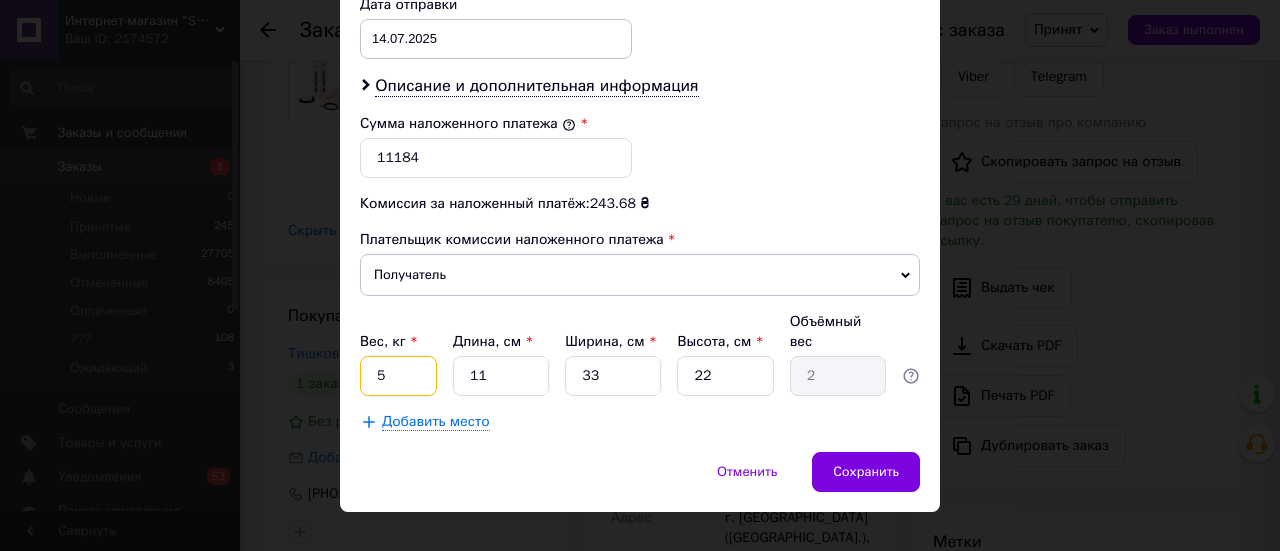 type on "5" 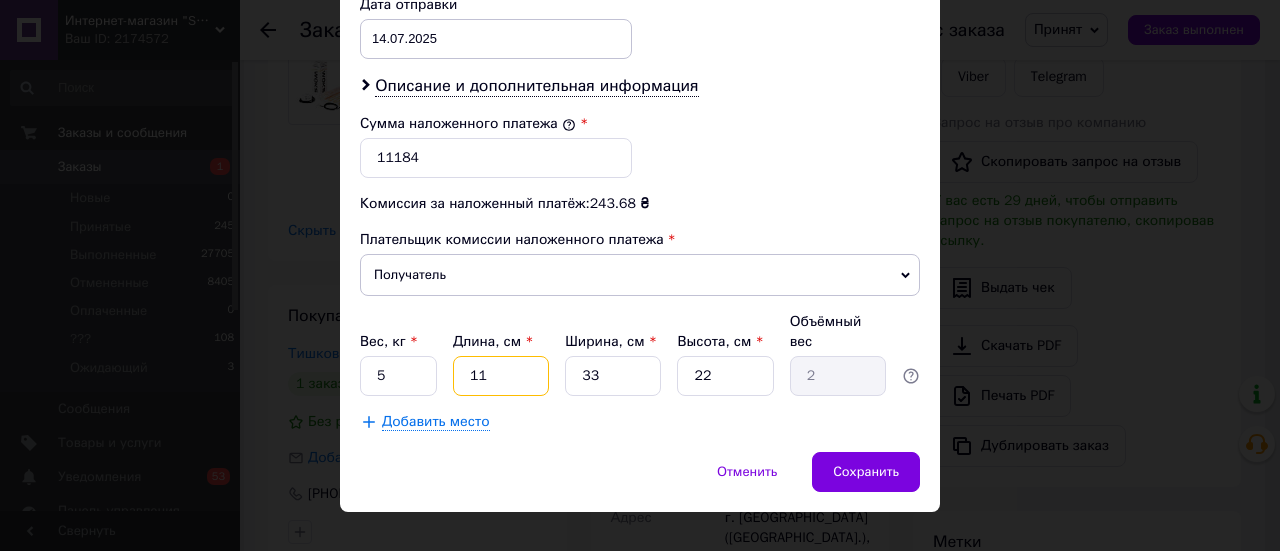 drag, startPoint x: 494, startPoint y: 343, endPoint x: 446, endPoint y: 346, distance: 48.09366 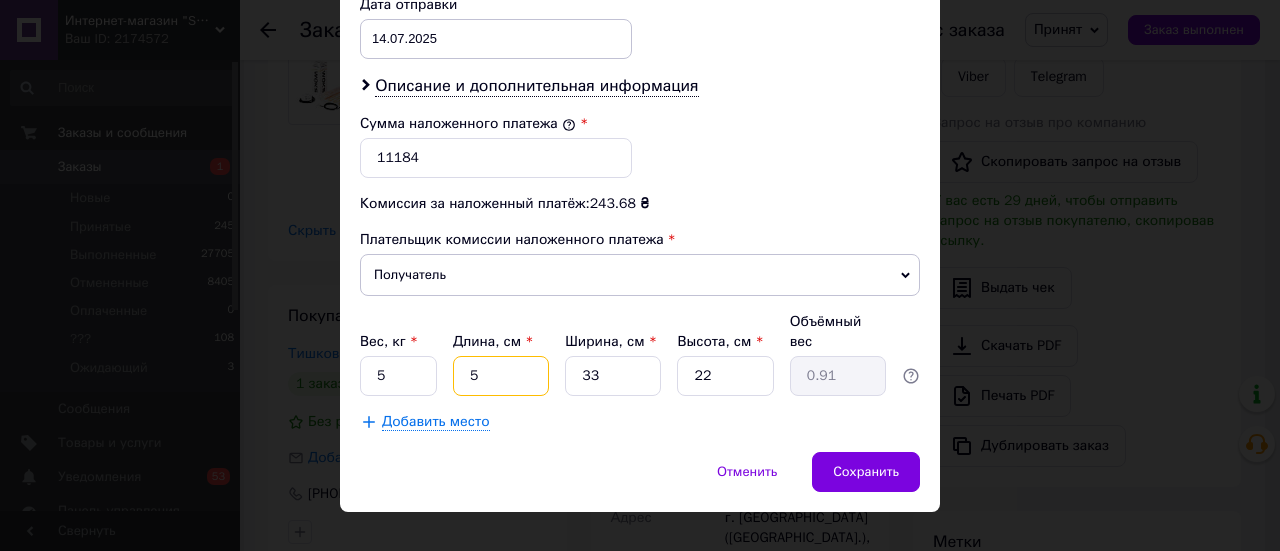 type on "50" 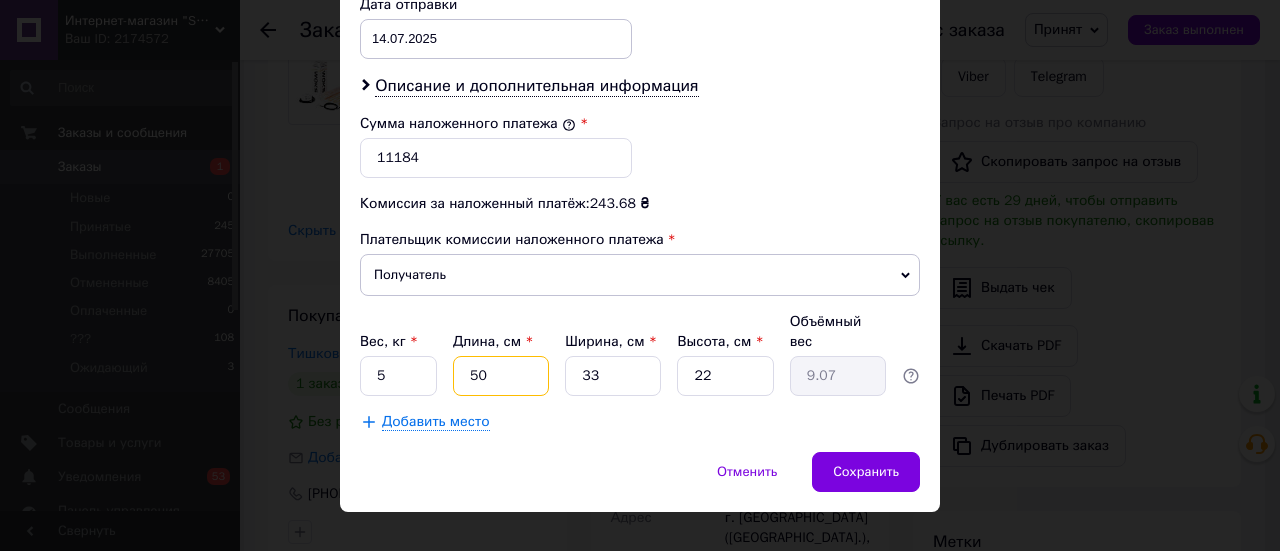 type on "50" 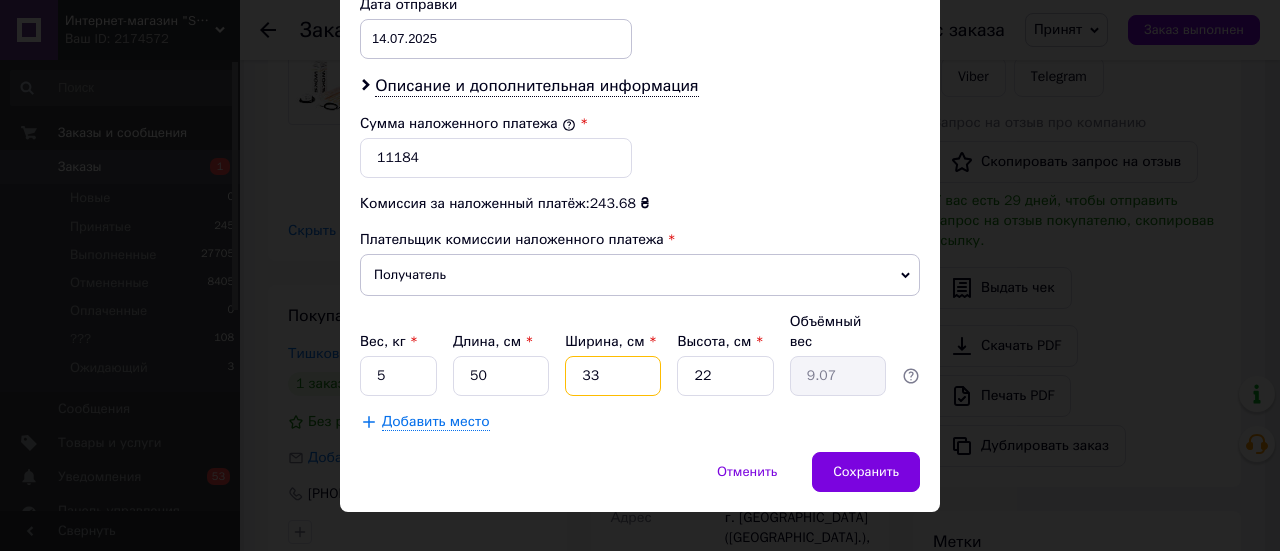 click on "33" at bounding box center (613, 376) 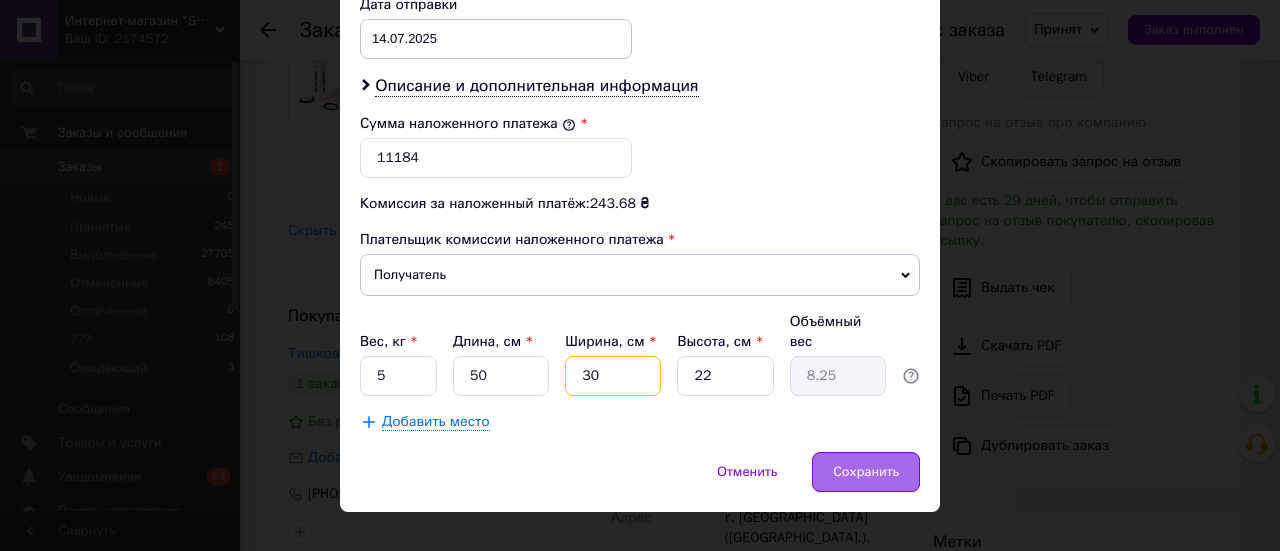 type on "30" 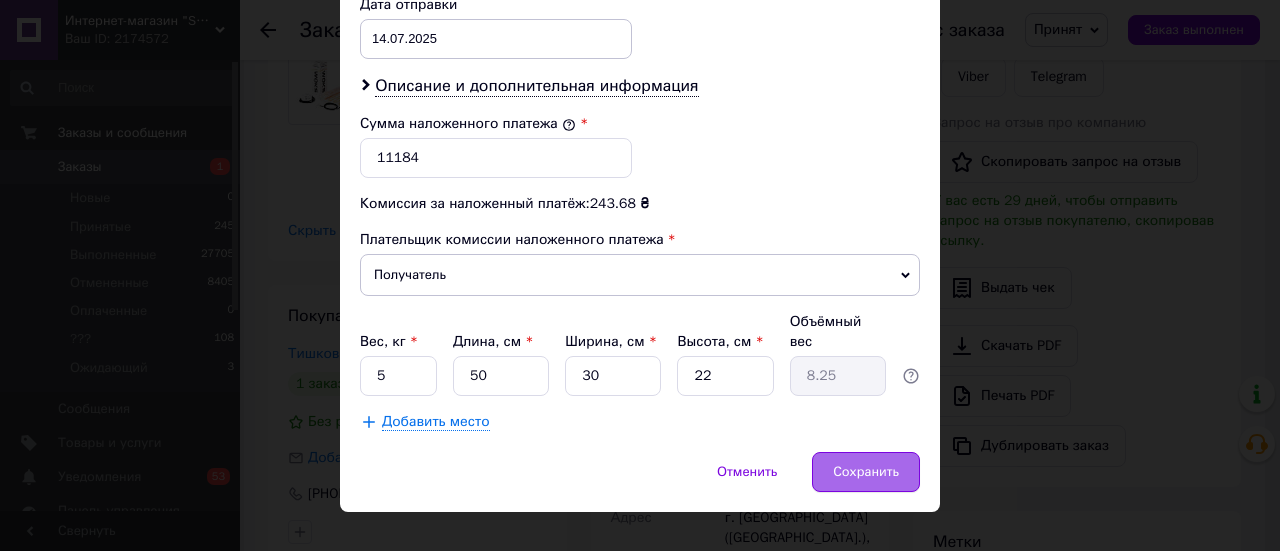 click on "Сохранить" at bounding box center [866, 472] 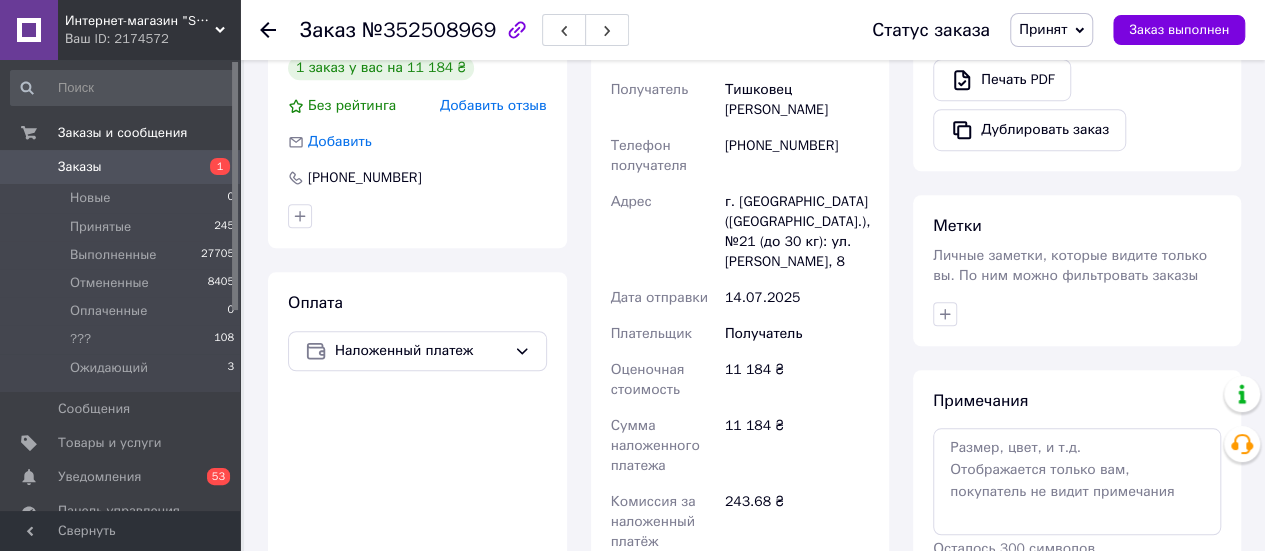 scroll, scrollTop: 962, scrollLeft: 0, axis: vertical 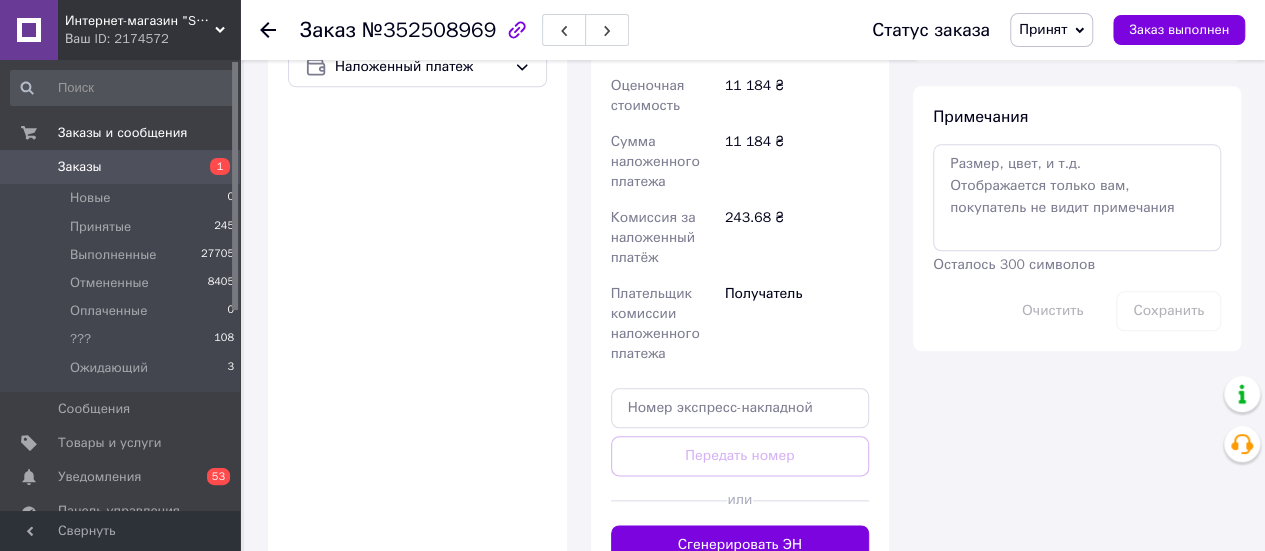 click on "Сгенерировать ЭН" at bounding box center [740, 545] 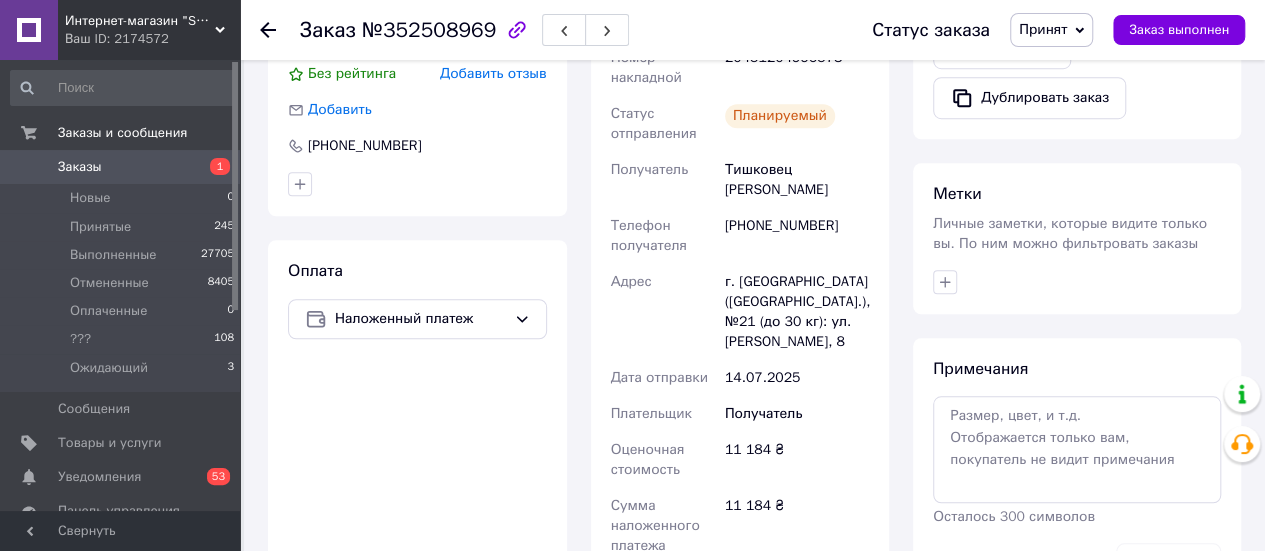 scroll, scrollTop: 562, scrollLeft: 0, axis: vertical 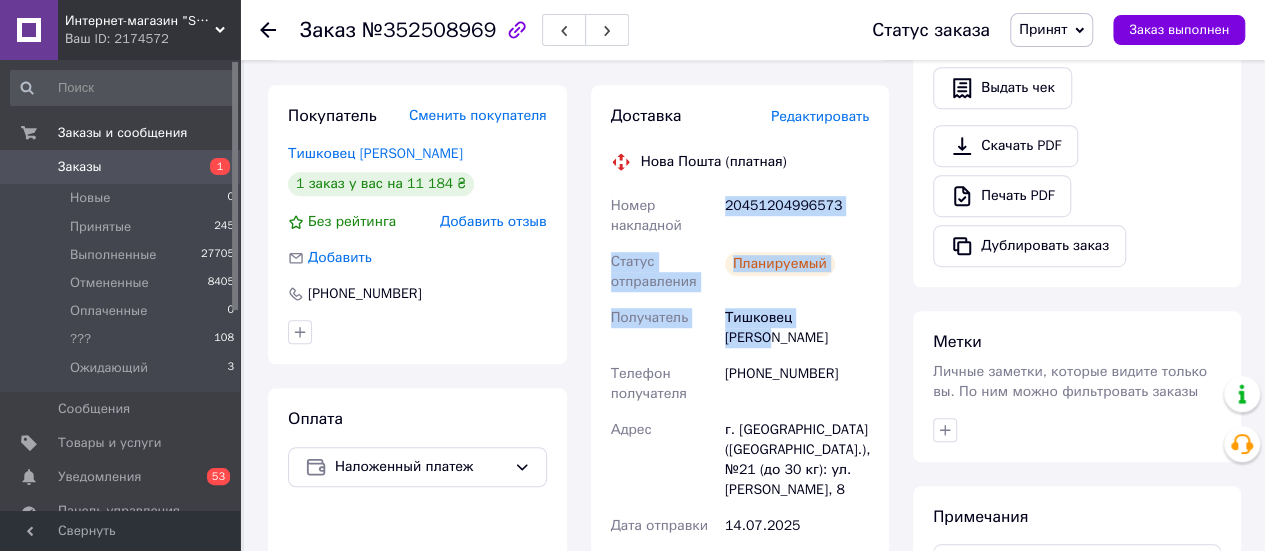 drag, startPoint x: 726, startPoint y: 205, endPoint x: 866, endPoint y: 311, distance: 175.60182 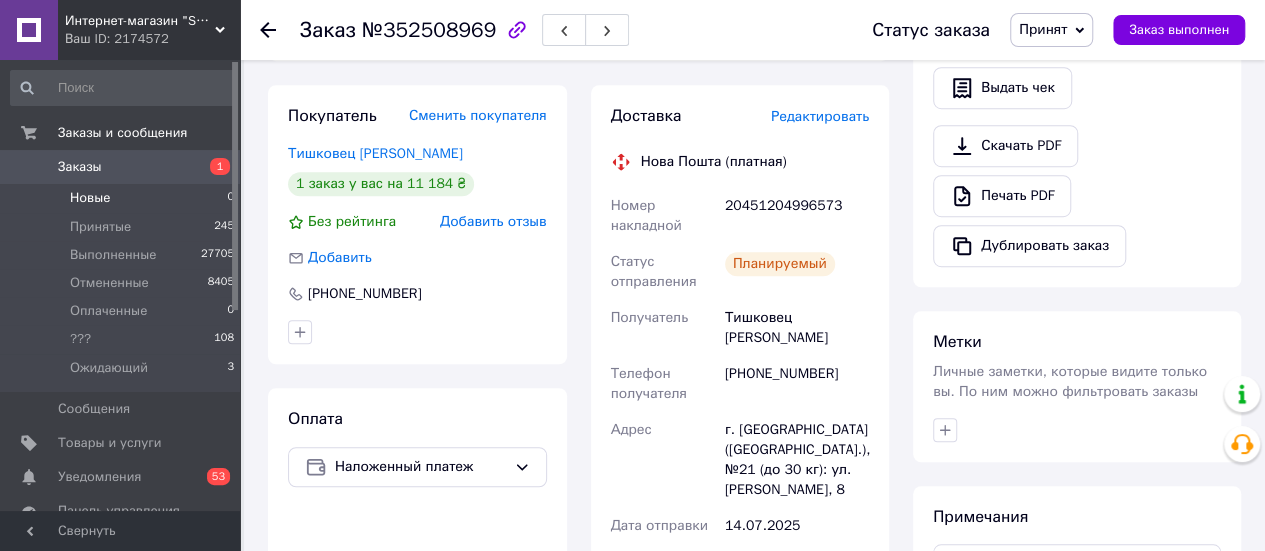 click on "Новые" at bounding box center (90, 198) 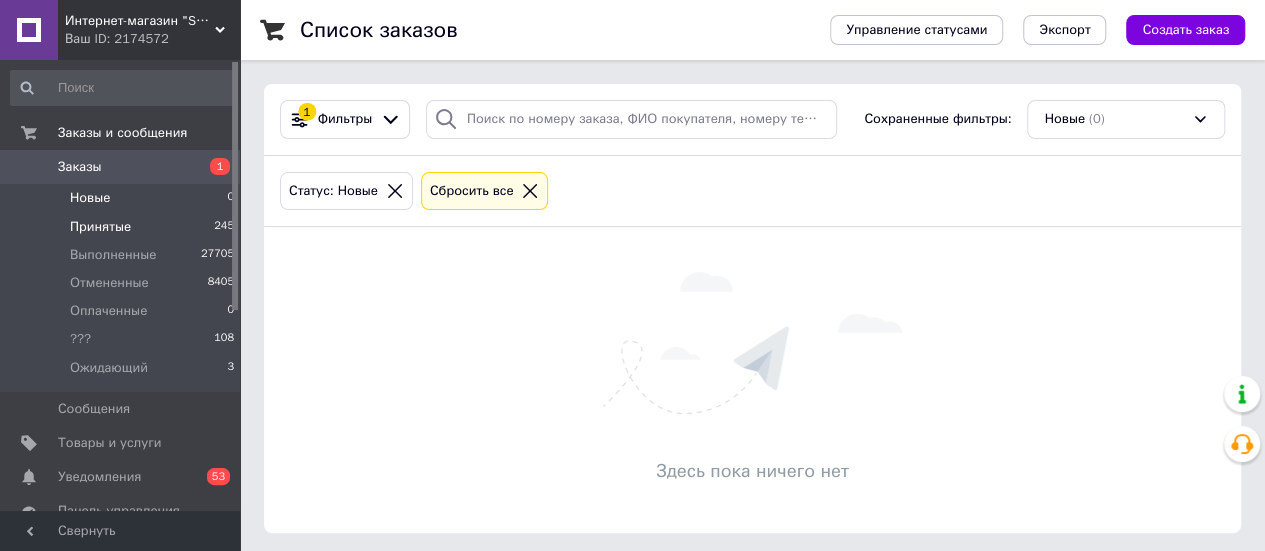 click on "Принятые" at bounding box center (100, 227) 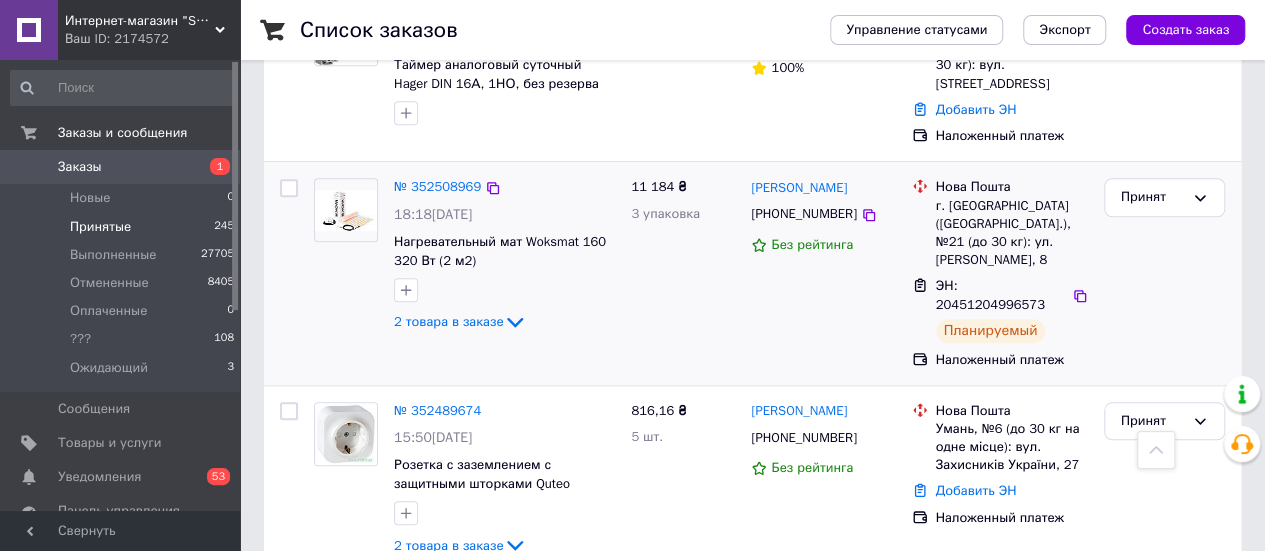scroll, scrollTop: 900, scrollLeft: 0, axis: vertical 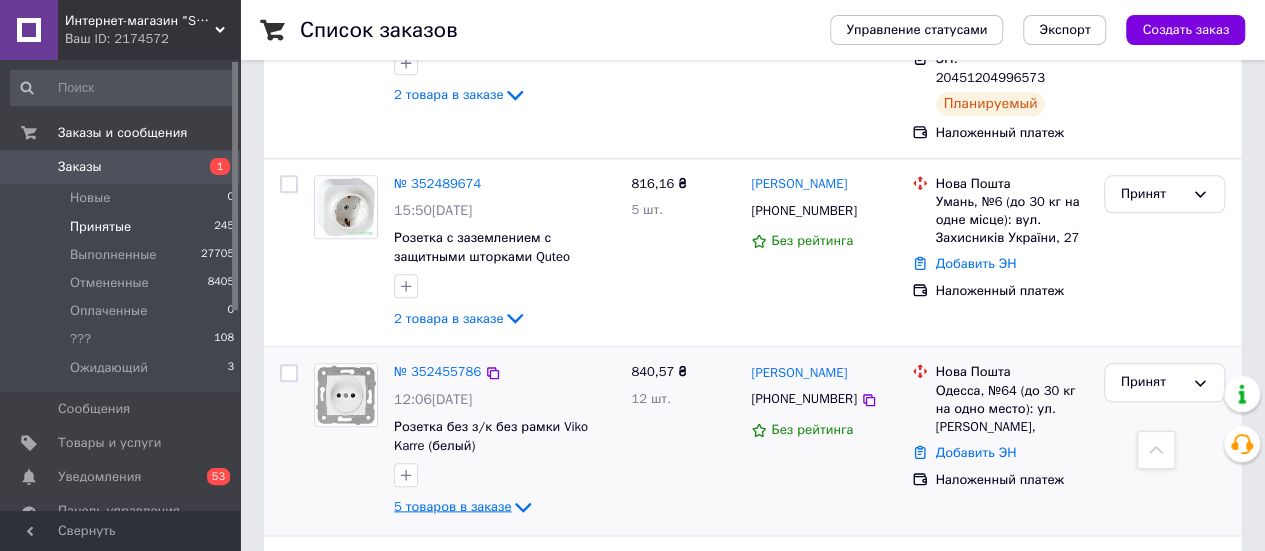click on "5 товаров в заказе" at bounding box center (452, 506) 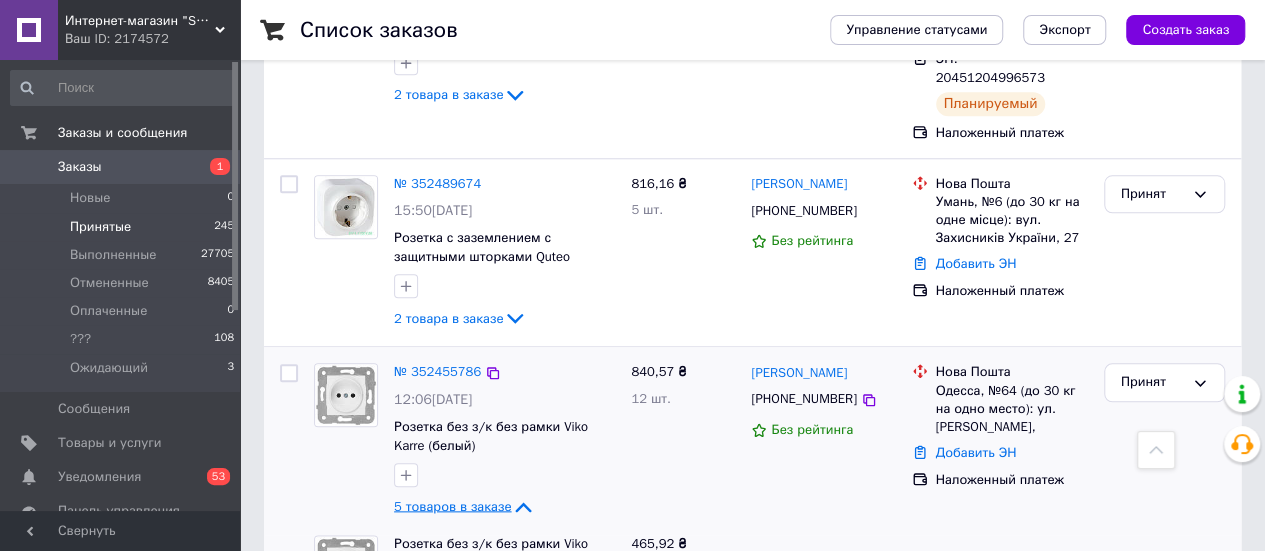 click on "5 товаров в заказе" at bounding box center [452, 506] 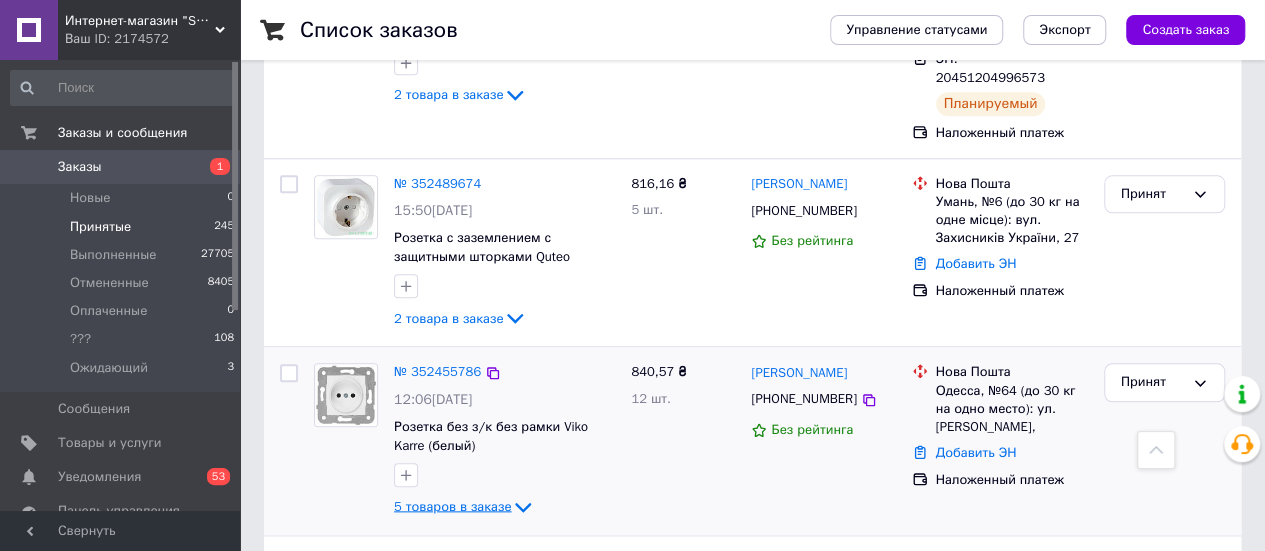 click on "5 товаров в заказе" at bounding box center (452, 506) 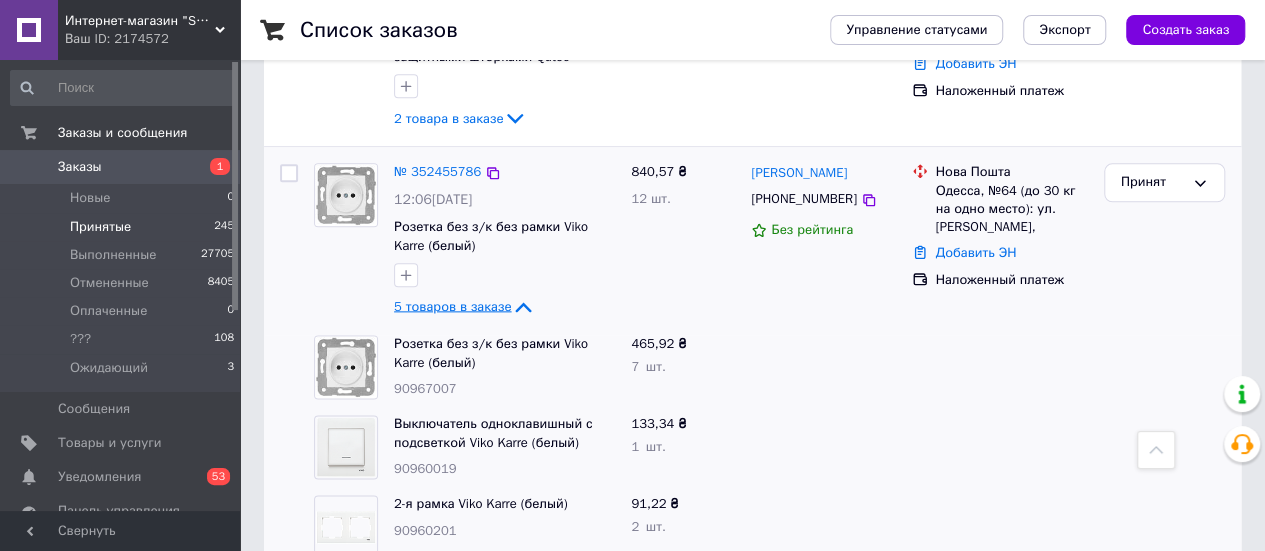 scroll, scrollTop: 1200, scrollLeft: 0, axis: vertical 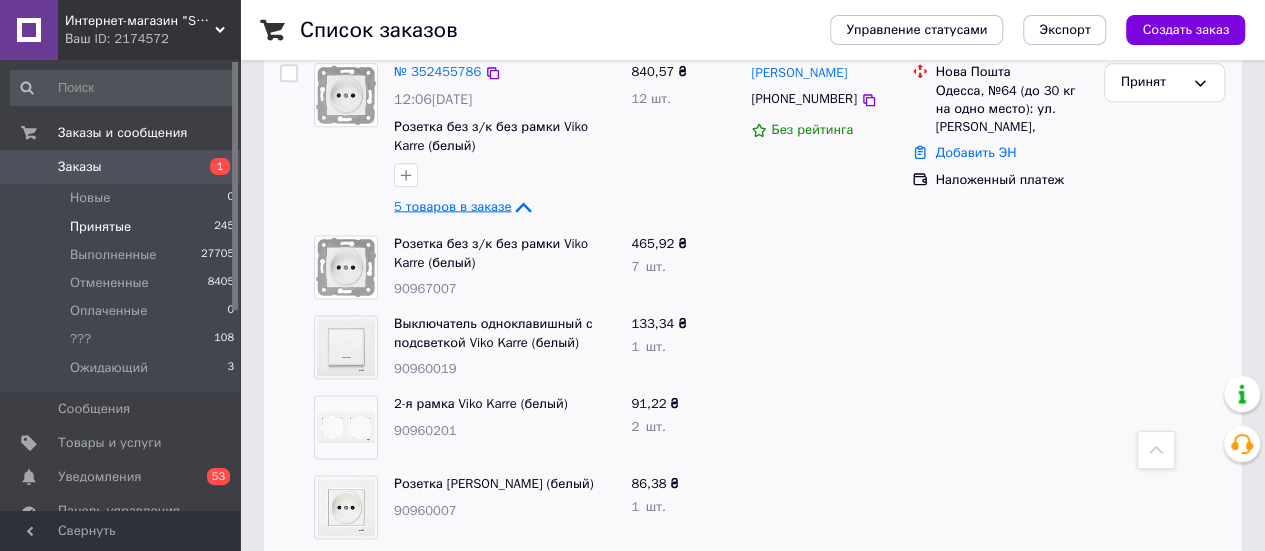 click on "5 товаров в заказе" at bounding box center (452, 206) 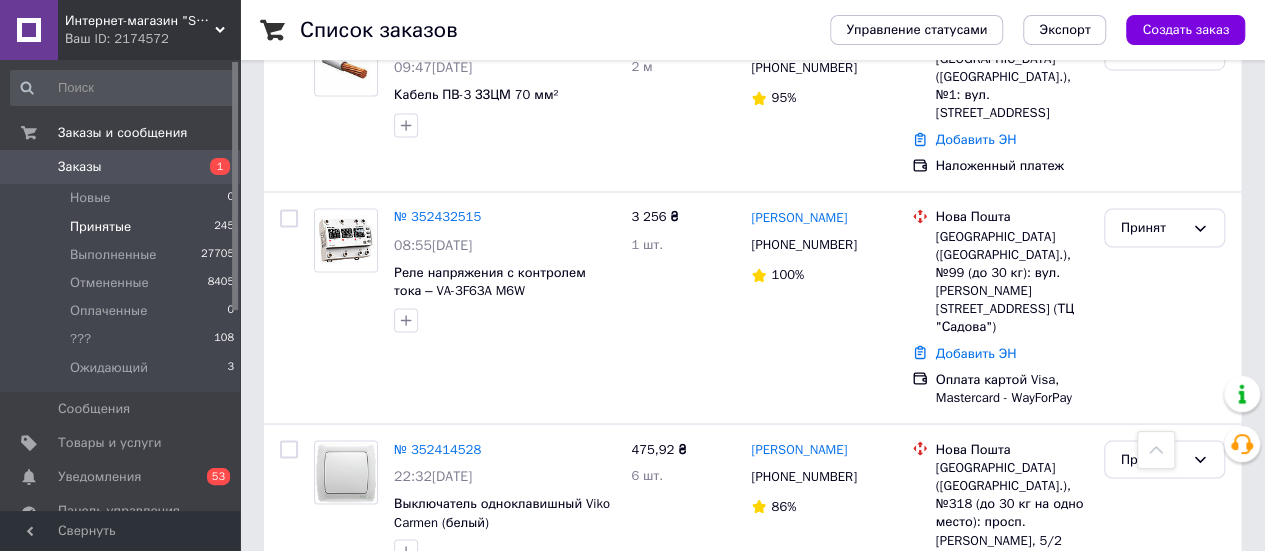 scroll, scrollTop: 1700, scrollLeft: 0, axis: vertical 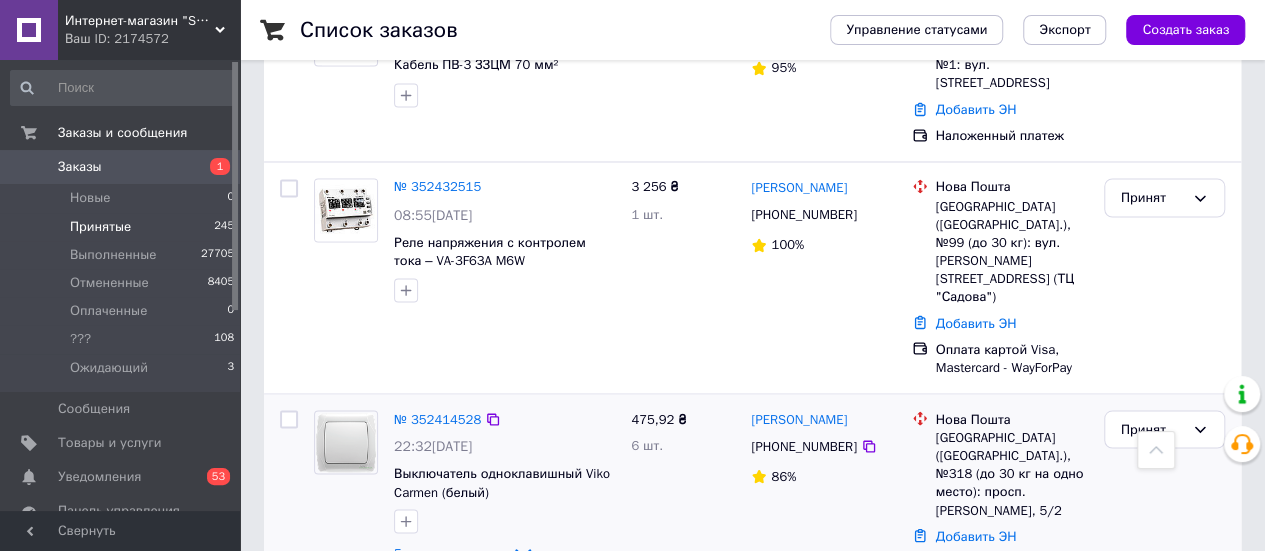 click on "5 товаров в заказе" at bounding box center [452, 552] 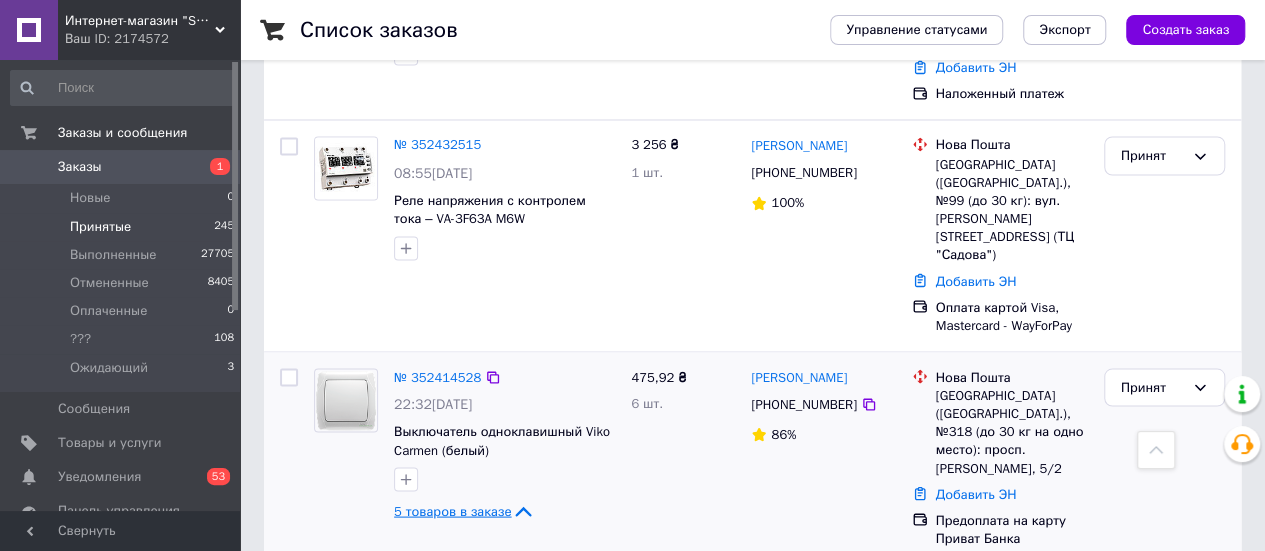scroll, scrollTop: 1700, scrollLeft: 0, axis: vertical 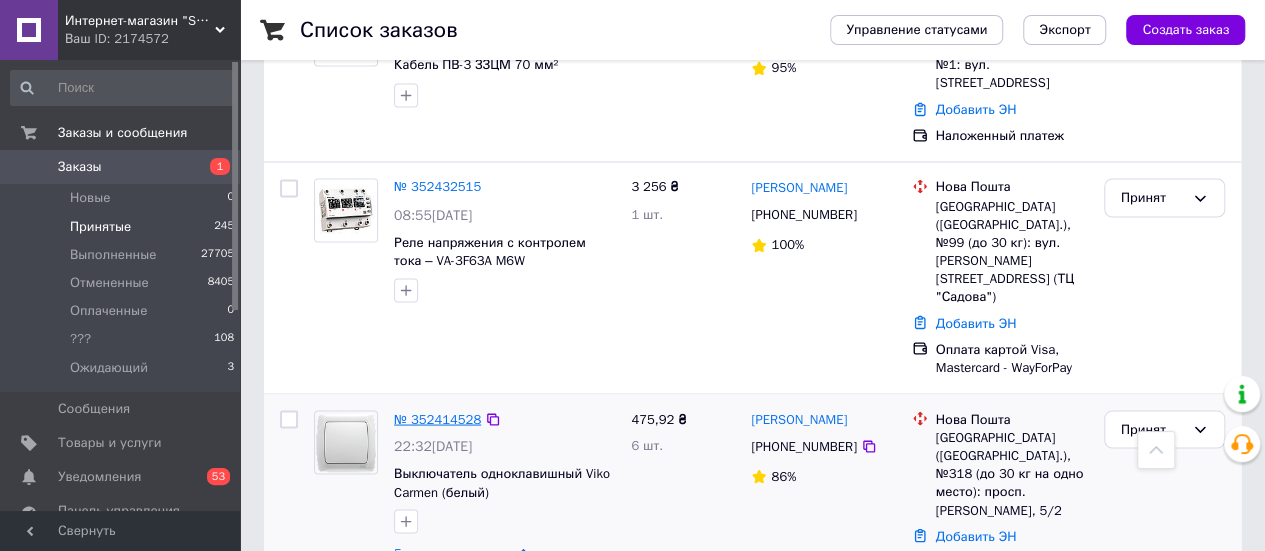 click on "№ 352414528" at bounding box center [437, 418] 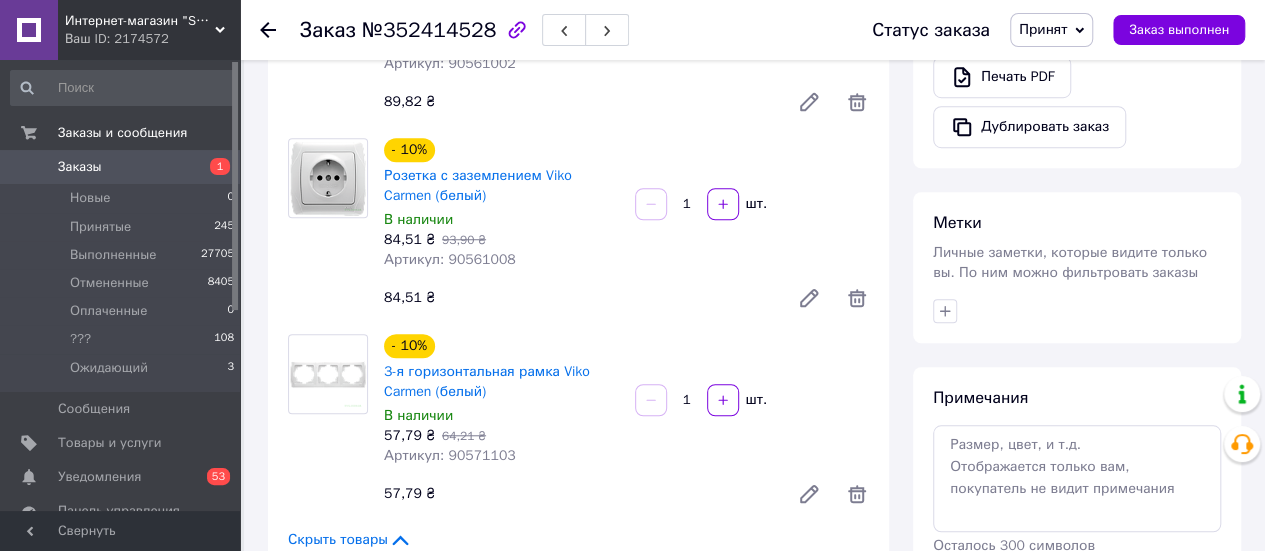 scroll, scrollTop: 494, scrollLeft: 0, axis: vertical 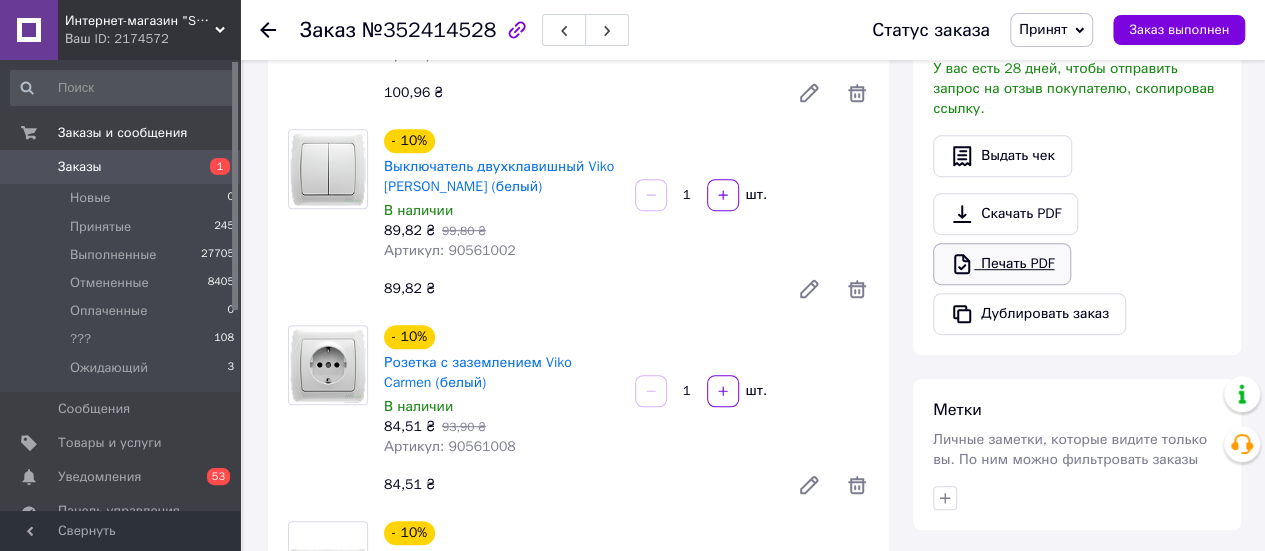 click on "Печать PDF" at bounding box center (1002, 264) 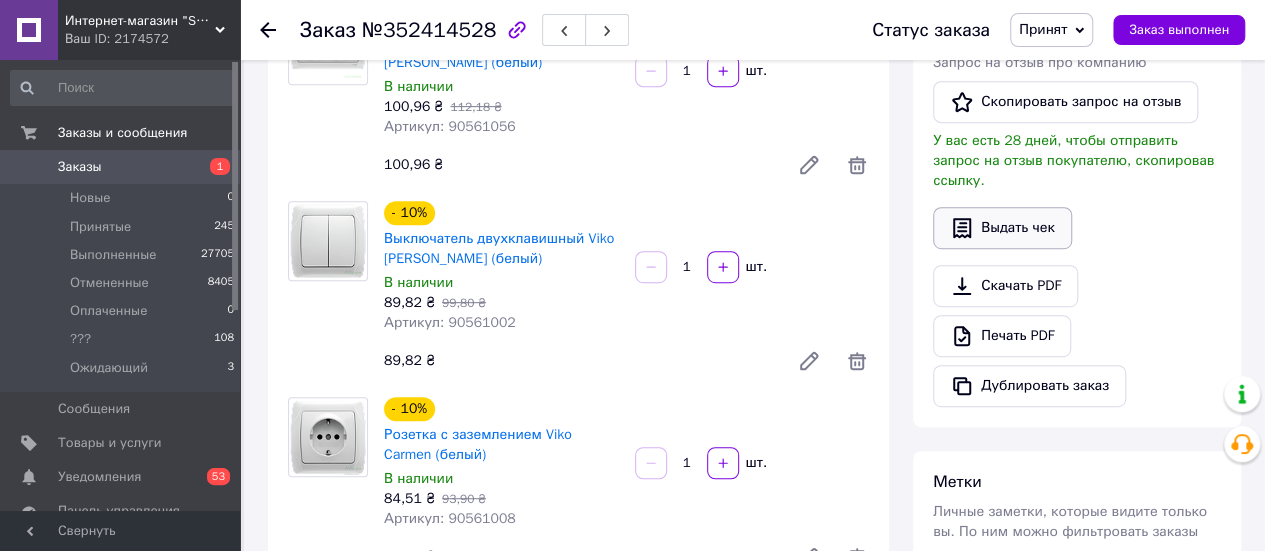 scroll, scrollTop: 294, scrollLeft: 0, axis: vertical 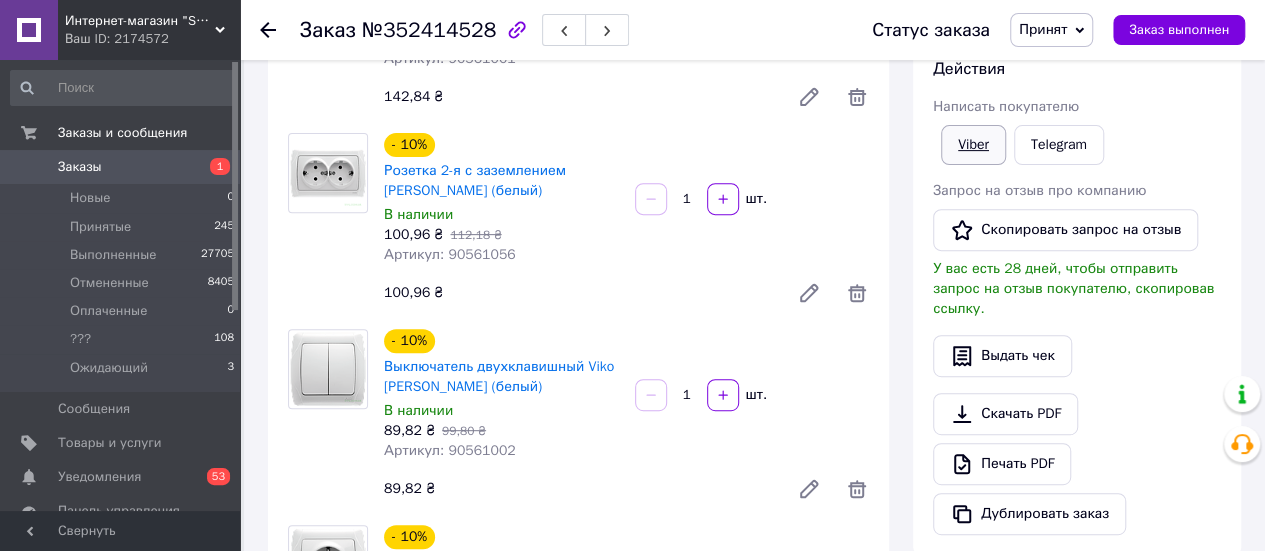 click on "Viber" at bounding box center (973, 145) 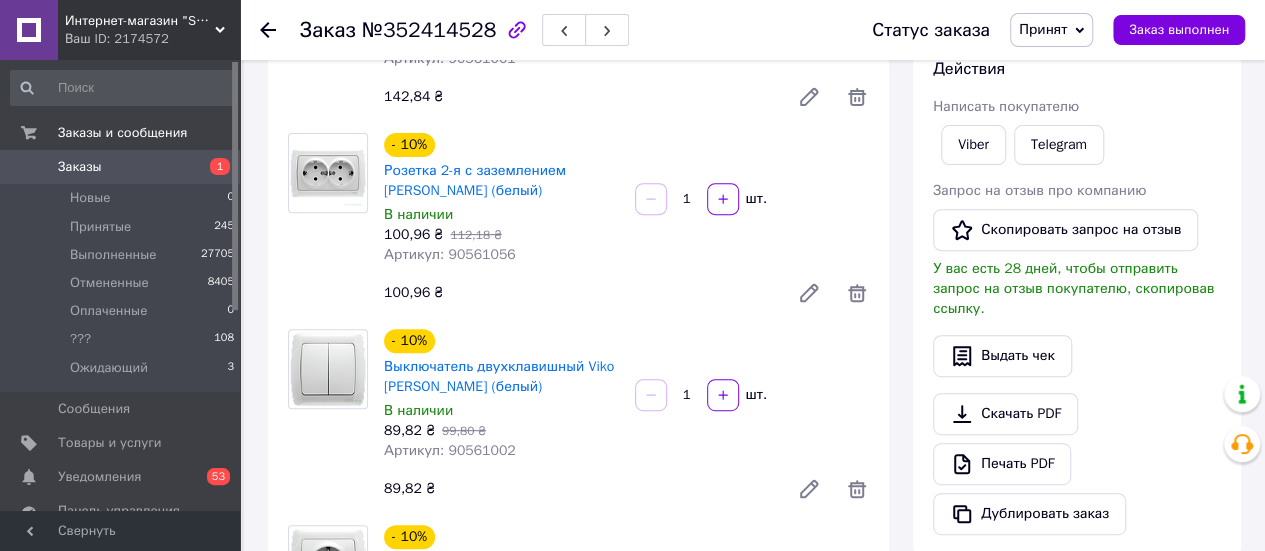 click on "- 10% Розетка с заземлением [PERSON_NAME] (белый)" at bounding box center (501, 559) 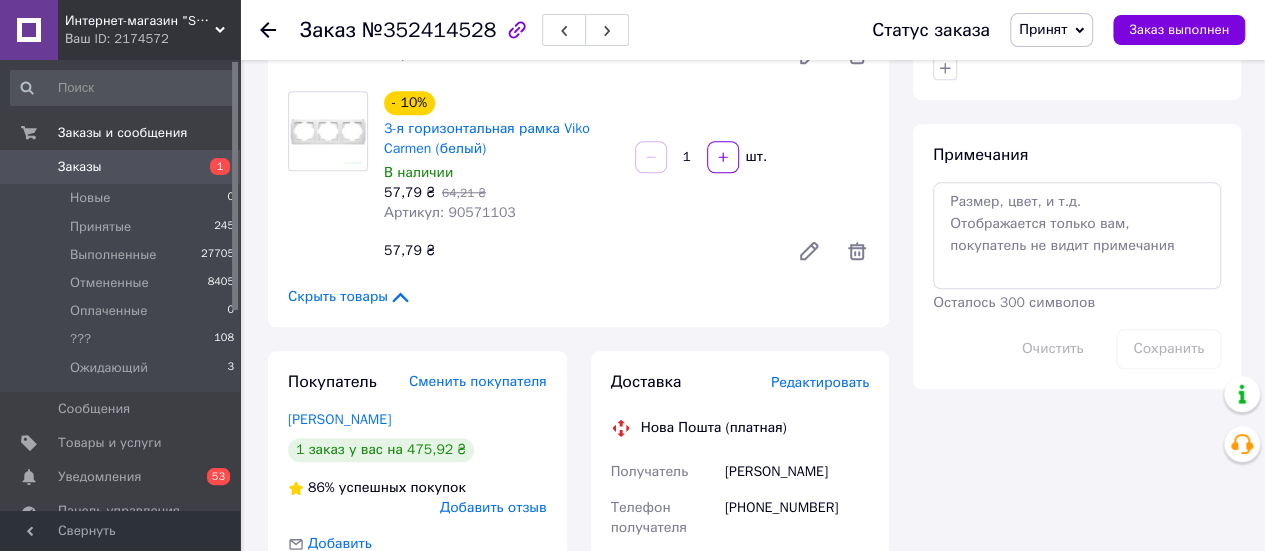 scroll, scrollTop: 900, scrollLeft: 0, axis: vertical 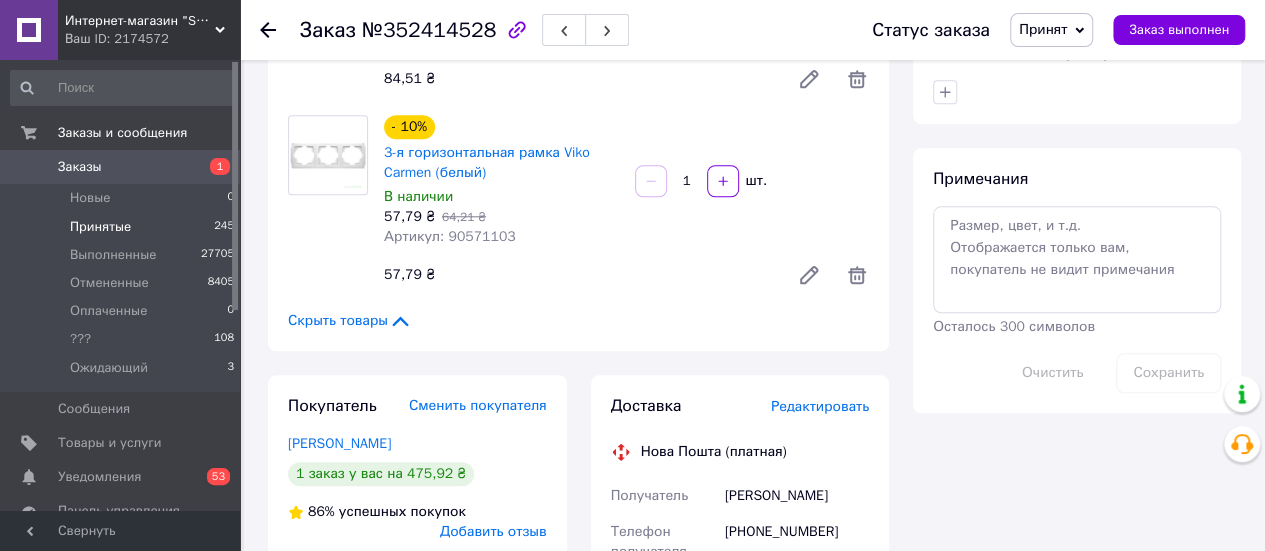 click on "Принятые" at bounding box center [100, 227] 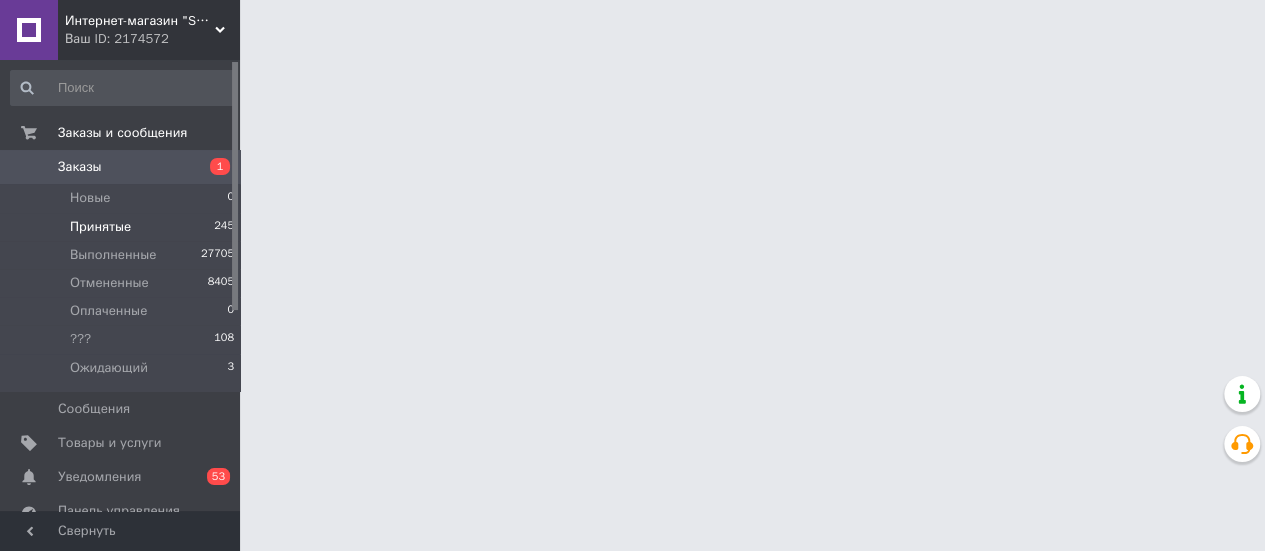 scroll, scrollTop: 0, scrollLeft: 0, axis: both 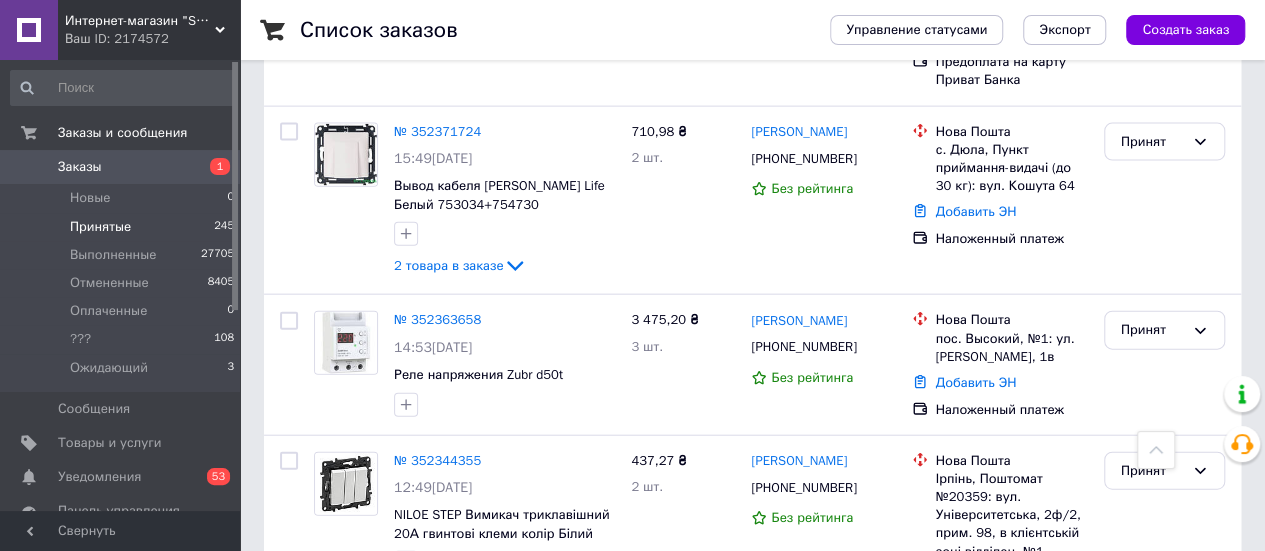 click on "2 250,90 ₴ 31 шт." at bounding box center (683, 743) 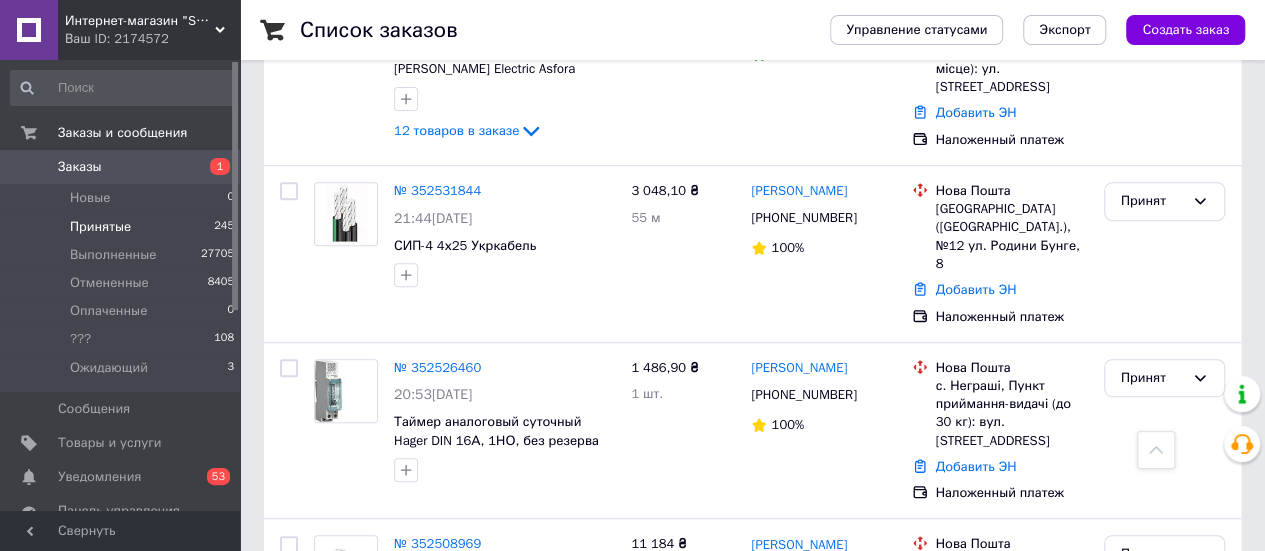 scroll, scrollTop: 300, scrollLeft: 0, axis: vertical 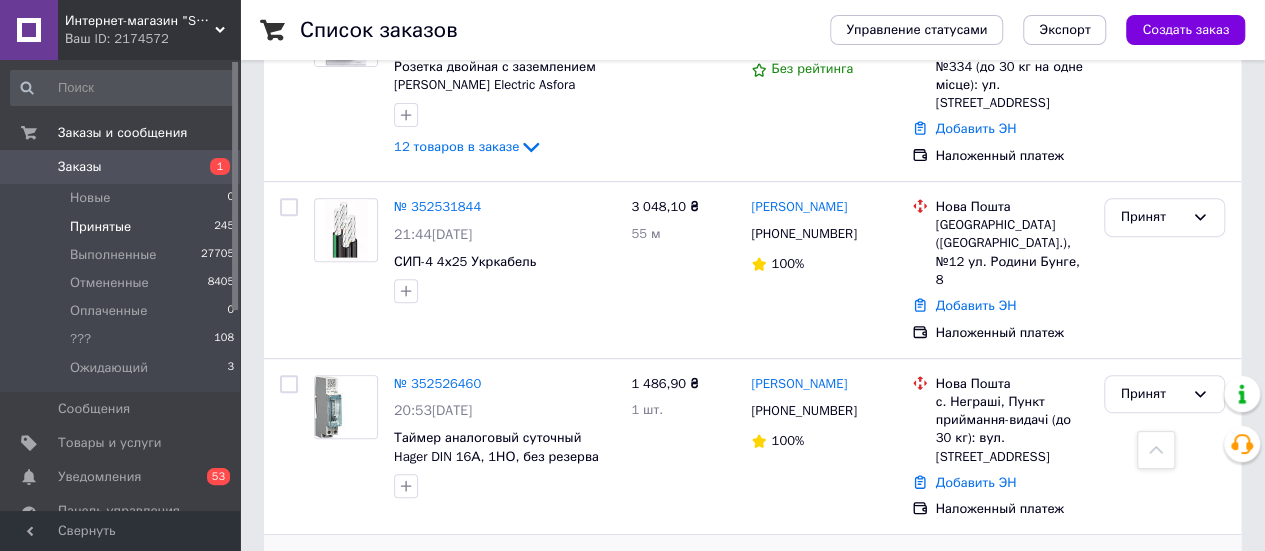 click on "11 184 ₴ 3 упаковка" at bounding box center [683, 646] 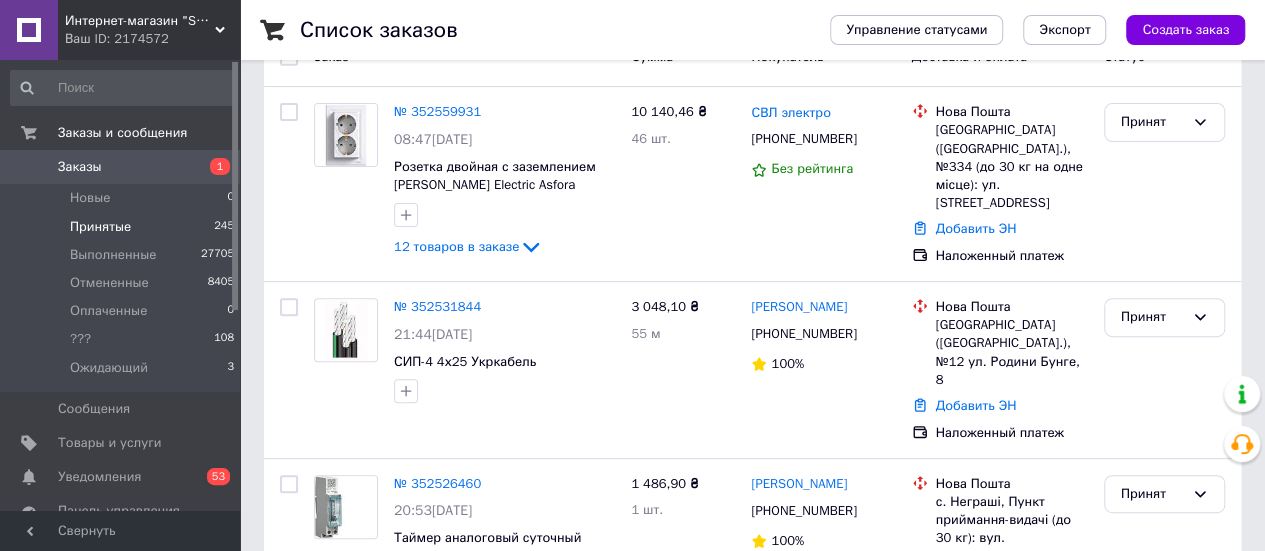 scroll, scrollTop: 100, scrollLeft: 0, axis: vertical 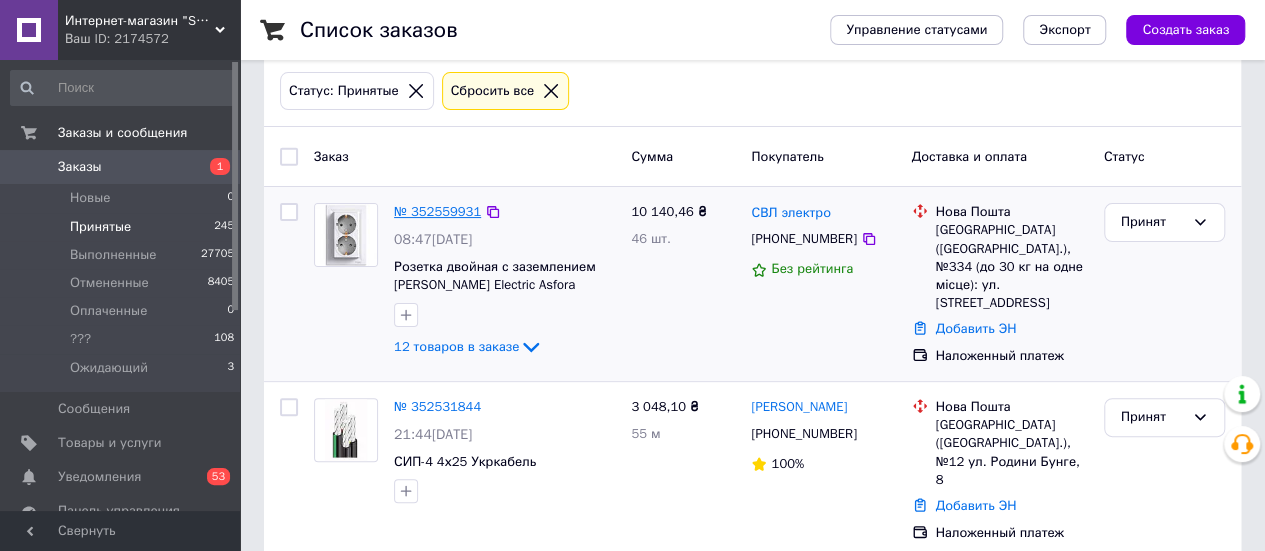 click on "№ 352559931" at bounding box center [437, 211] 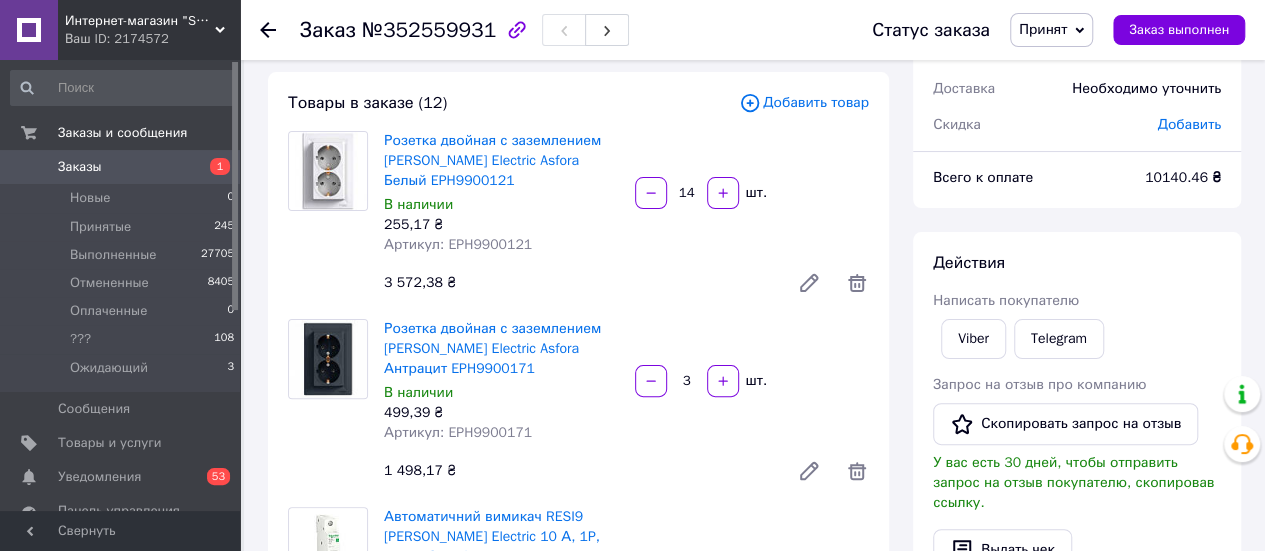 click on "Добавить" at bounding box center [1189, 124] 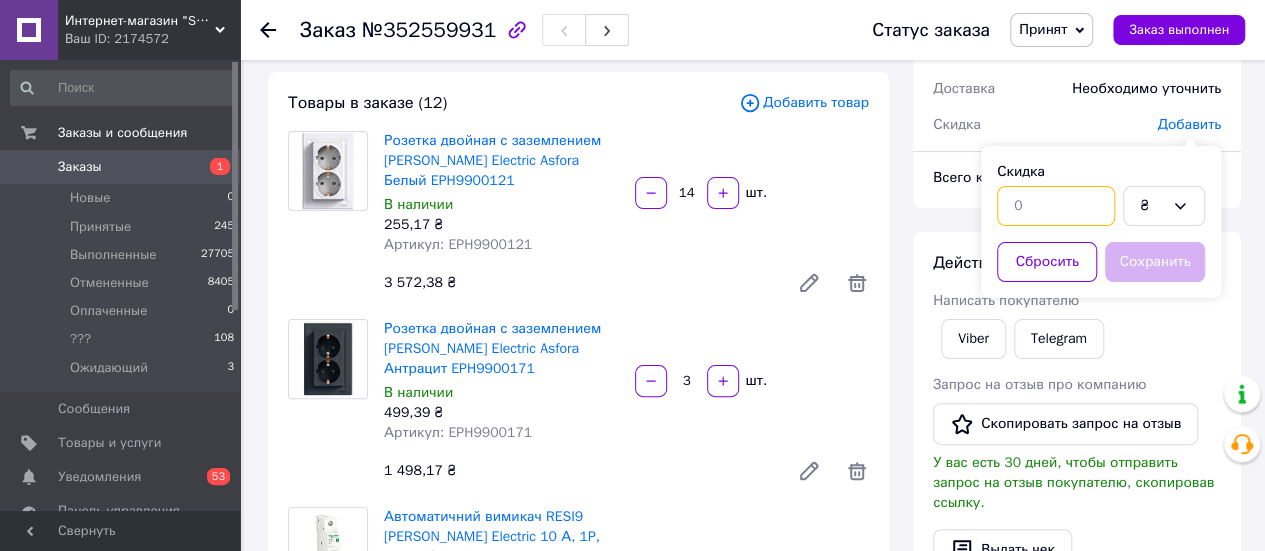 click at bounding box center (1056, 206) 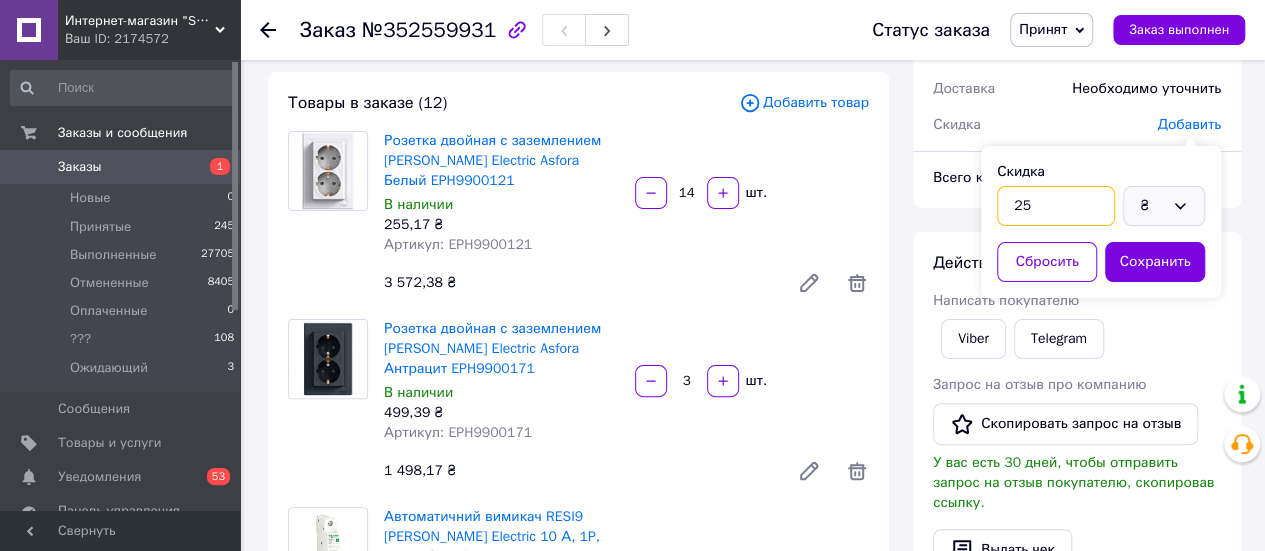 type on "25" 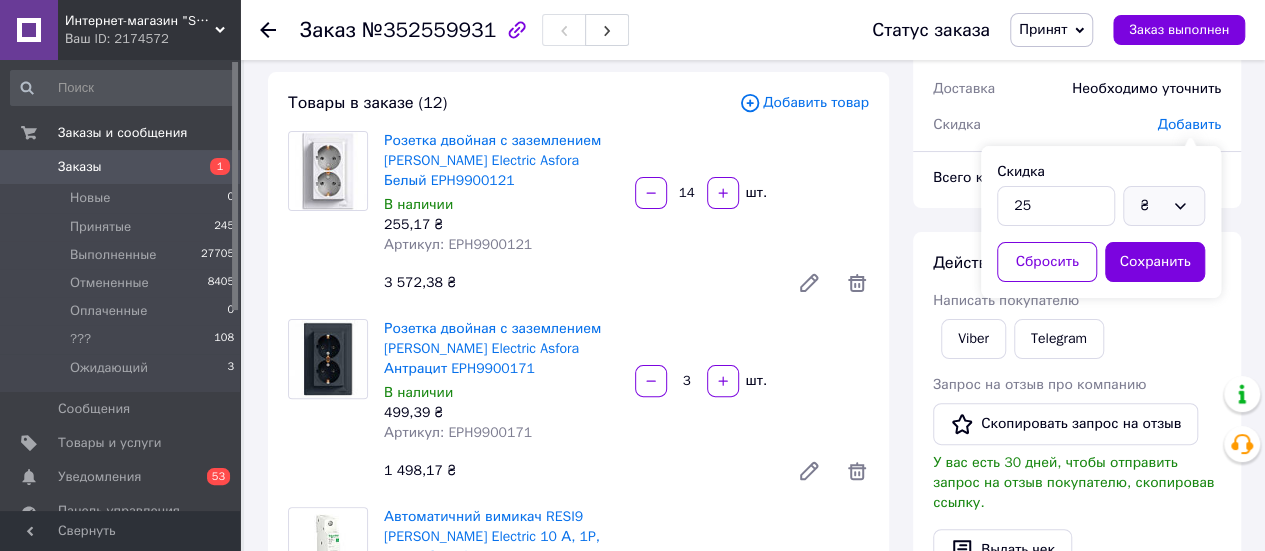 click on "₴" at bounding box center [1152, 206] 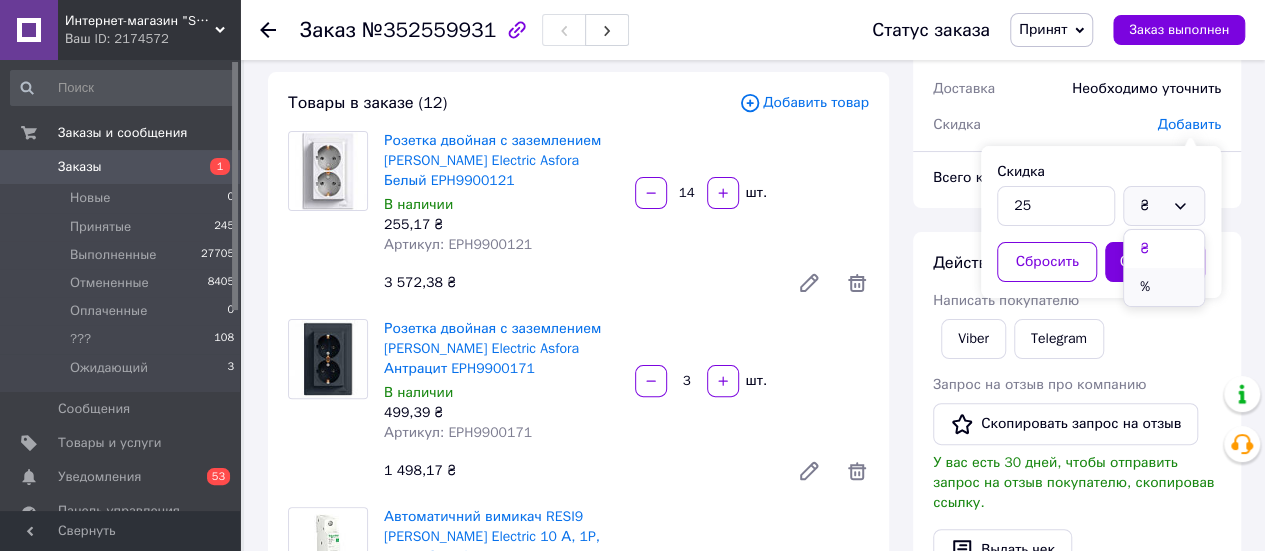 click on "%" at bounding box center [1164, 287] 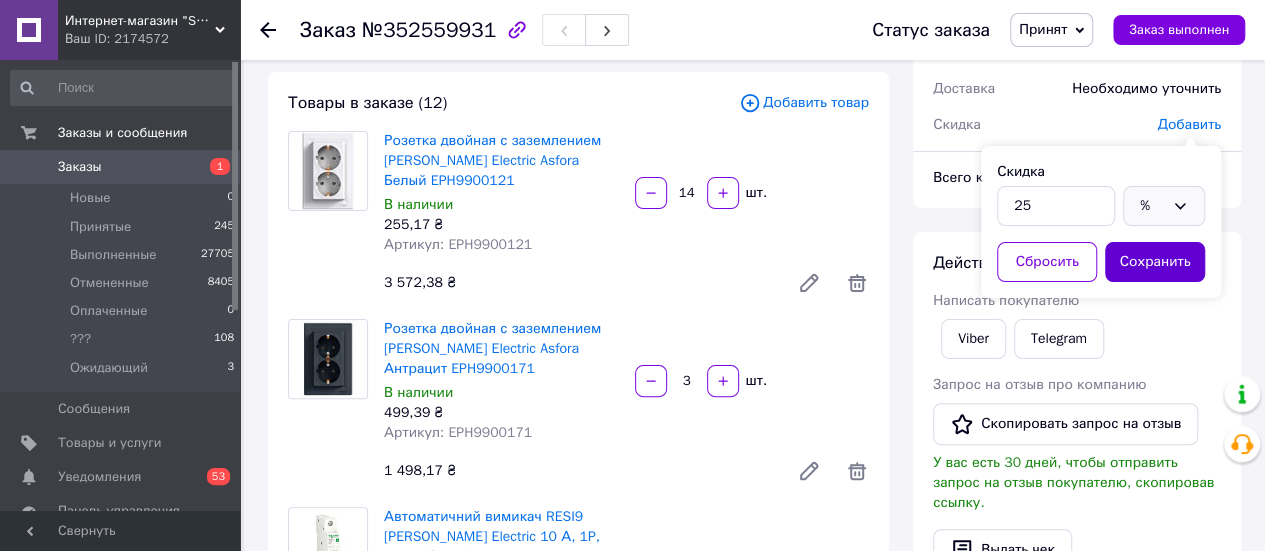 click on "Сохранить" at bounding box center (1155, 262) 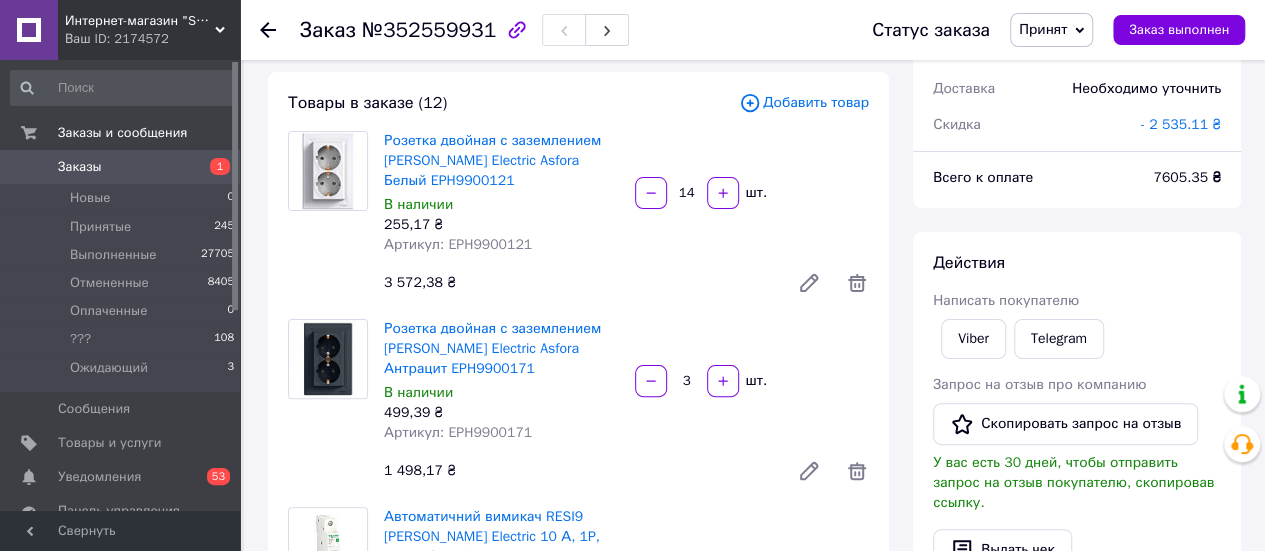 scroll, scrollTop: 0, scrollLeft: 0, axis: both 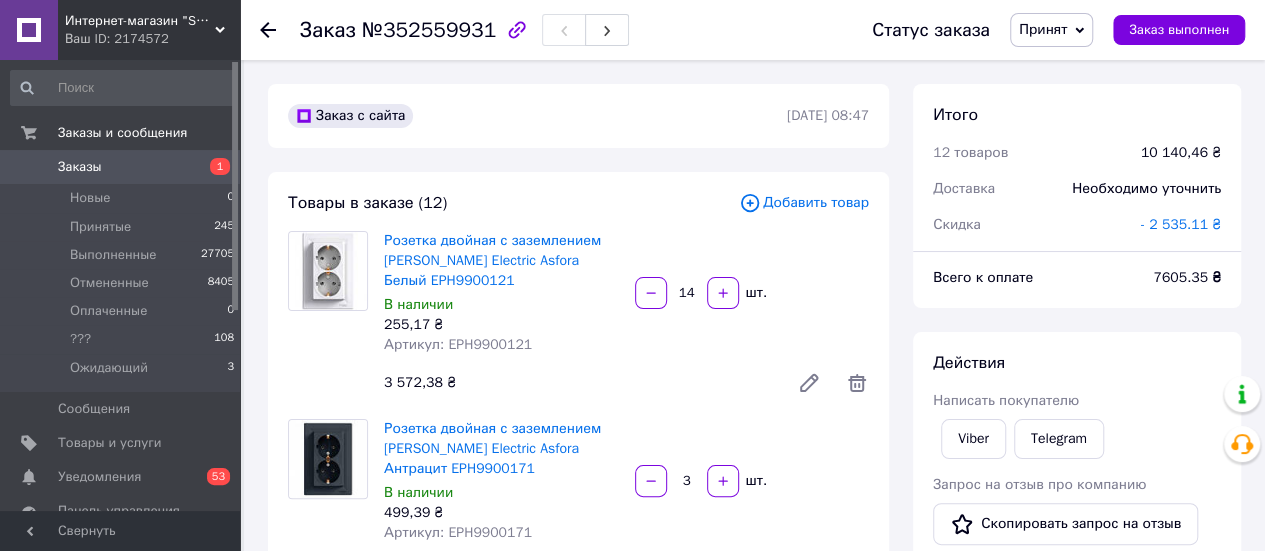 click on "Заказы" at bounding box center [80, 167] 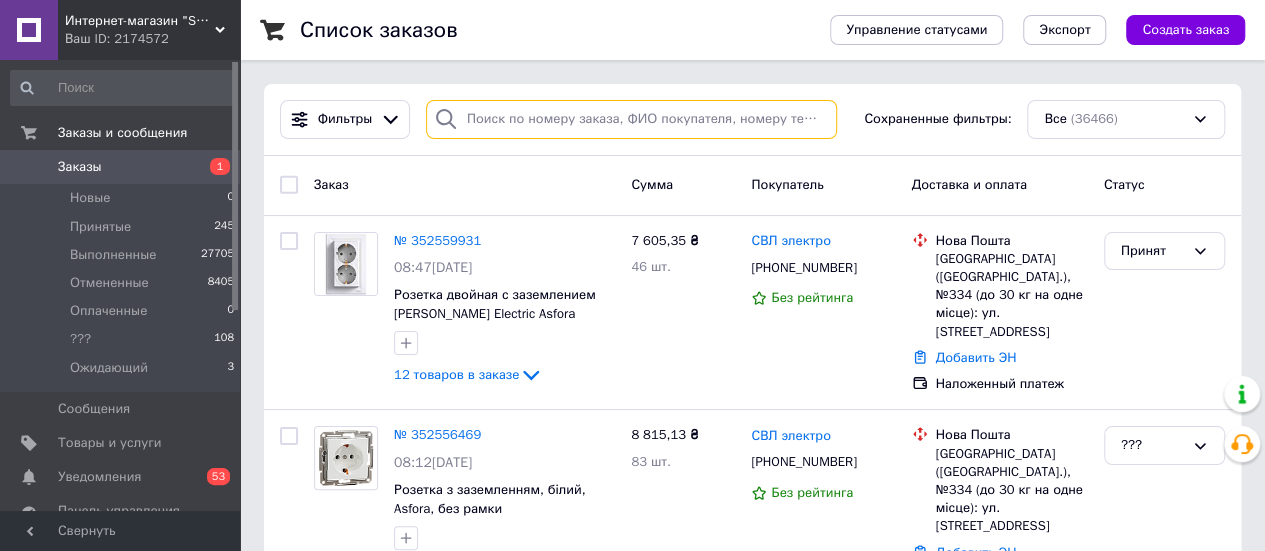 click at bounding box center (631, 119) 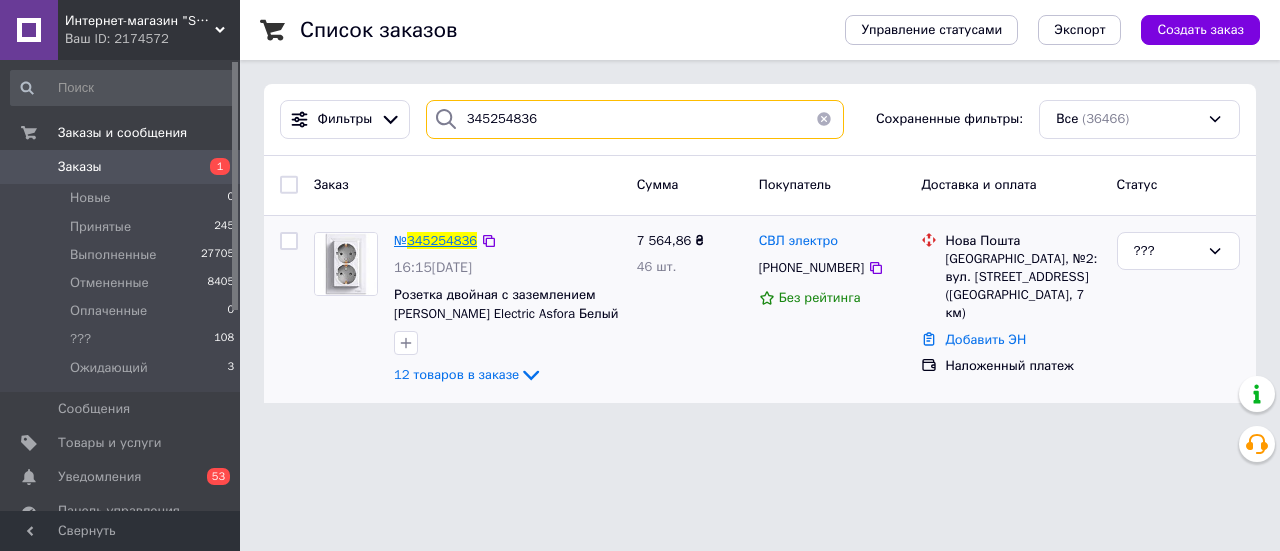 type on "345254836" 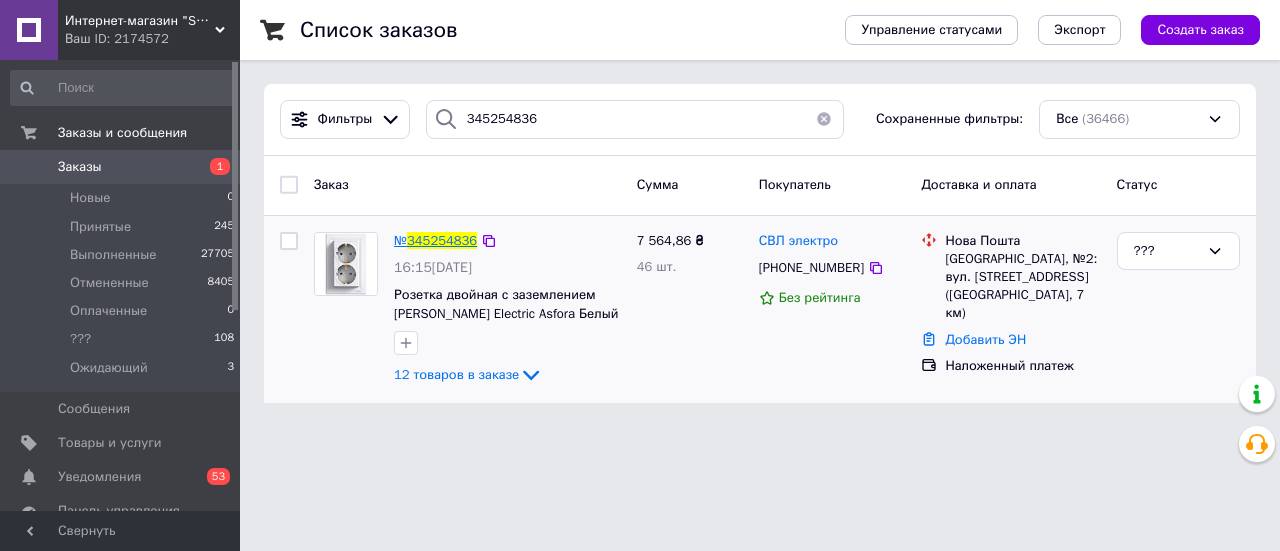 click on "345254836" at bounding box center [442, 240] 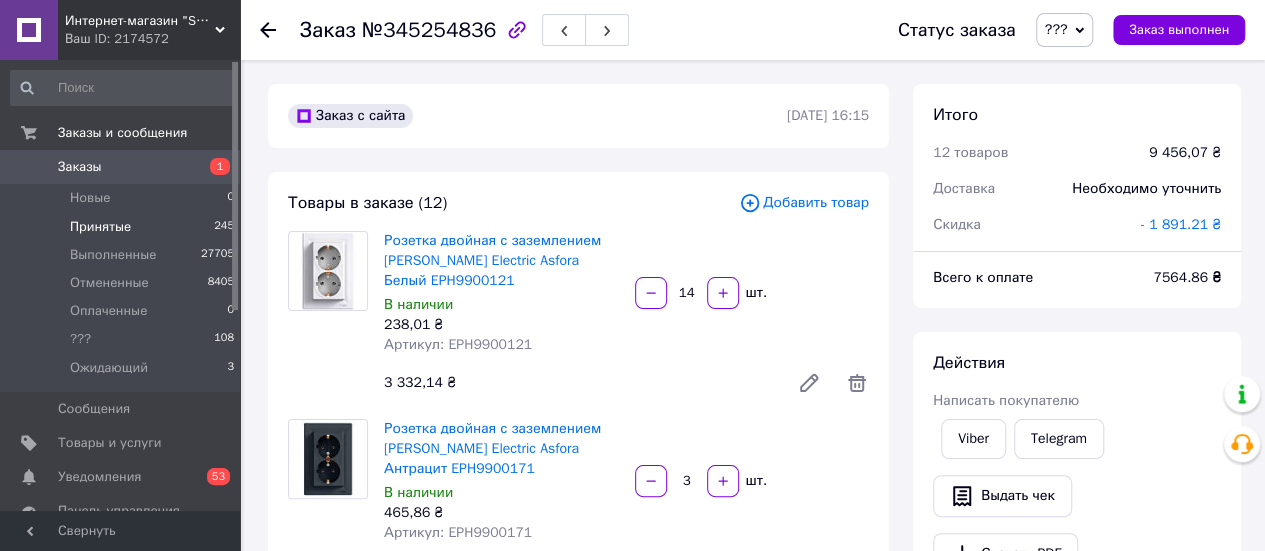 click on "Принятые" at bounding box center (100, 227) 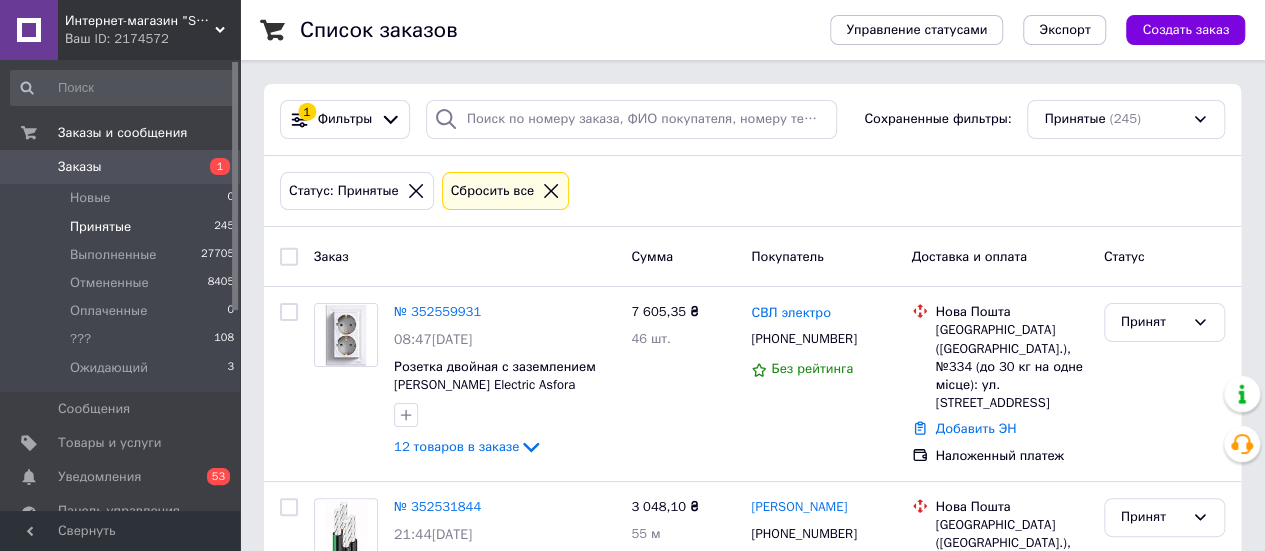 click on "№ 352559931" at bounding box center (437, 311) 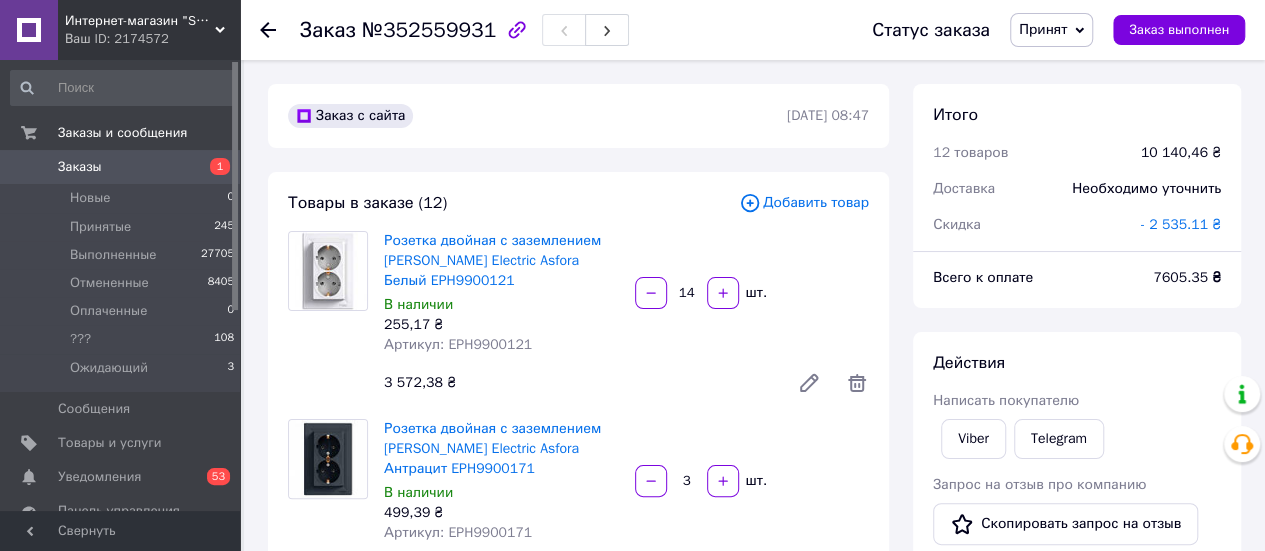 click on "- 2 535.11 ₴" at bounding box center [1181, 224] 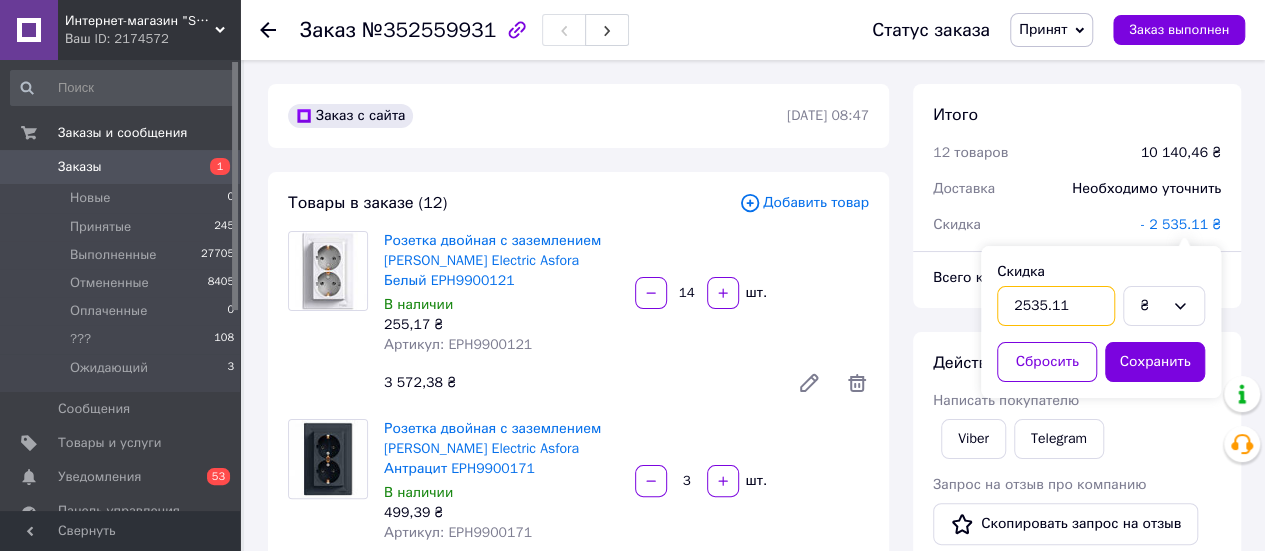 drag, startPoint x: 1070, startPoint y: 298, endPoint x: 969, endPoint y: 313, distance: 102.10779 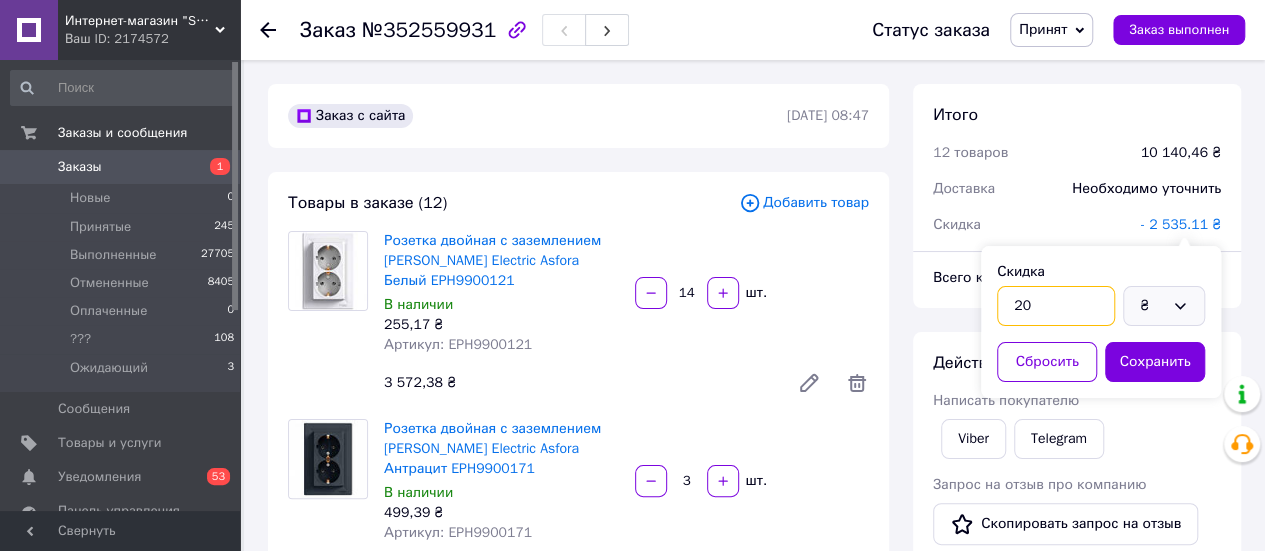 type on "20" 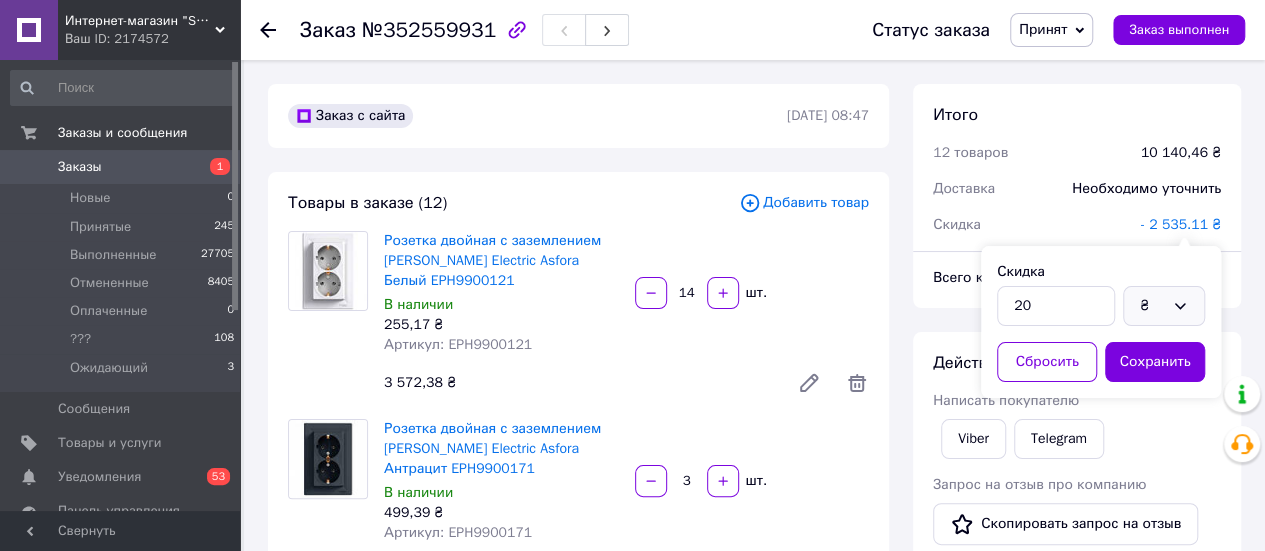 click on "₴" at bounding box center (1152, 306) 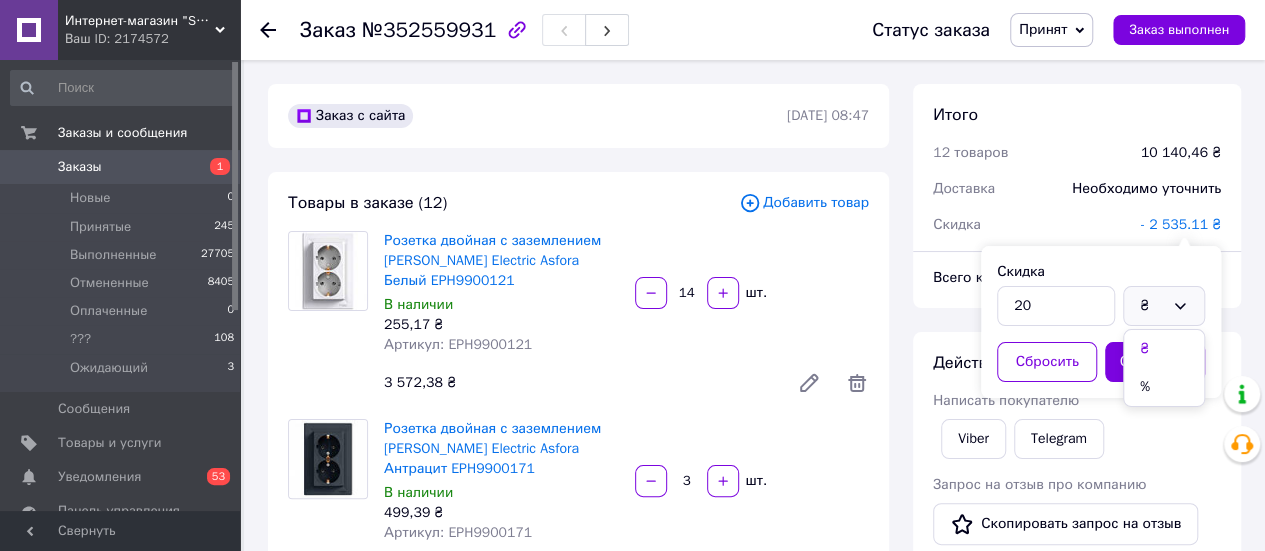 click on "%" at bounding box center [1164, 387] 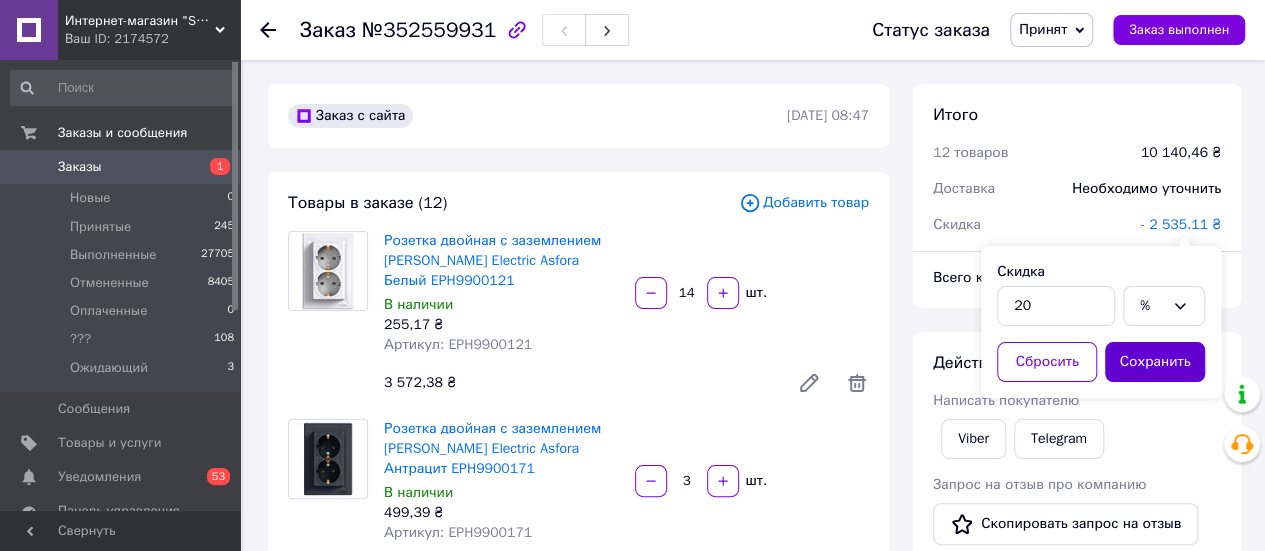 click on "Сохранить" at bounding box center (1155, 362) 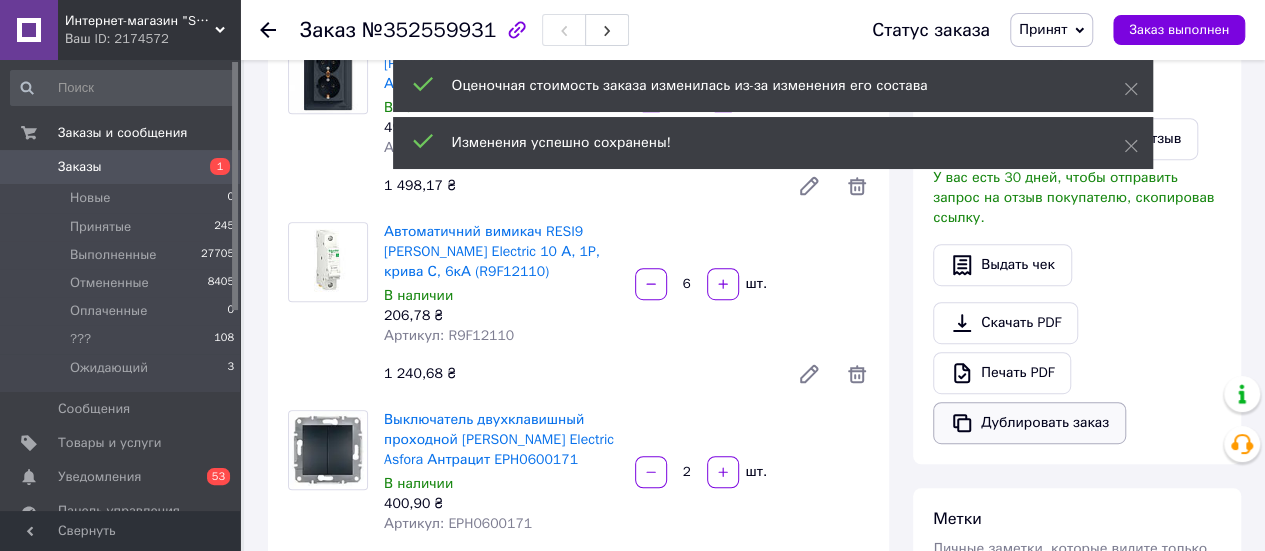 scroll, scrollTop: 400, scrollLeft: 0, axis: vertical 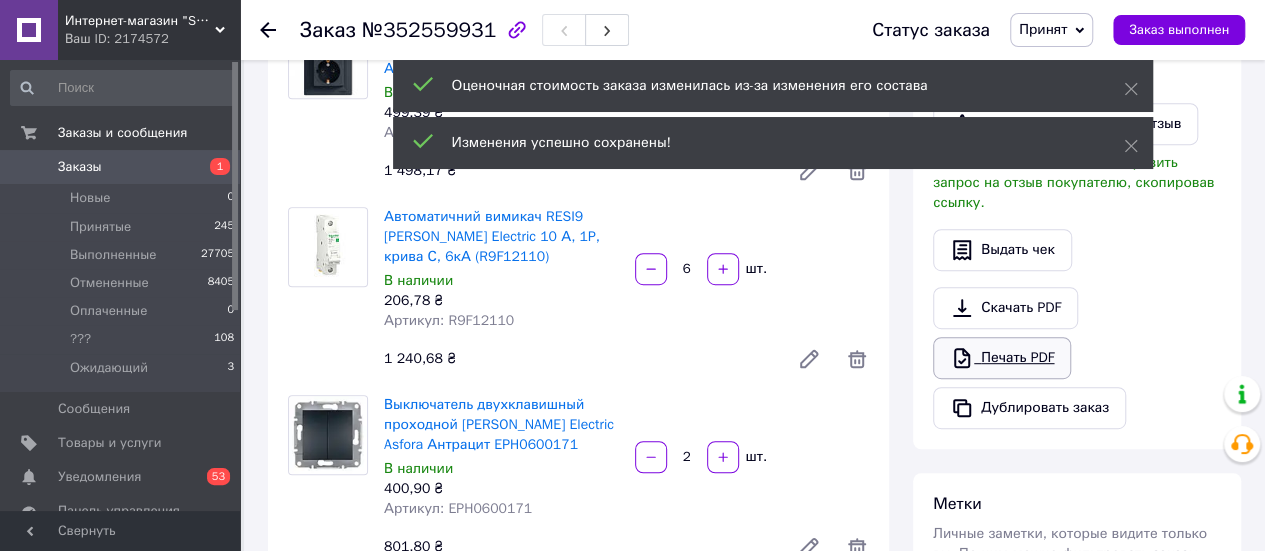 click on "Печать PDF" at bounding box center (1002, 358) 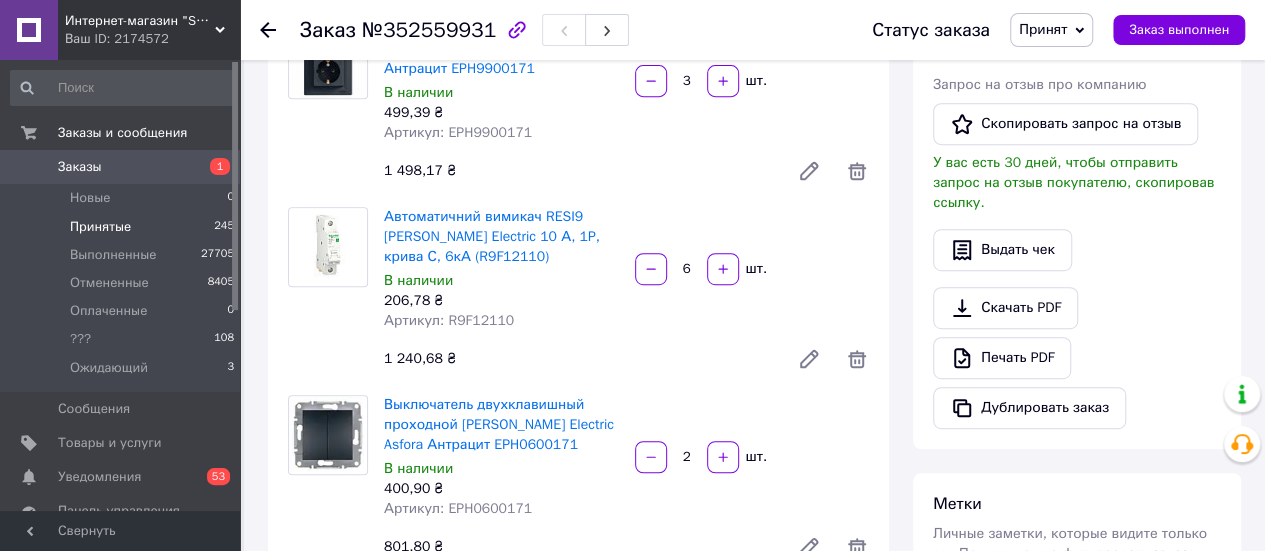 click on "Принятые" at bounding box center [100, 227] 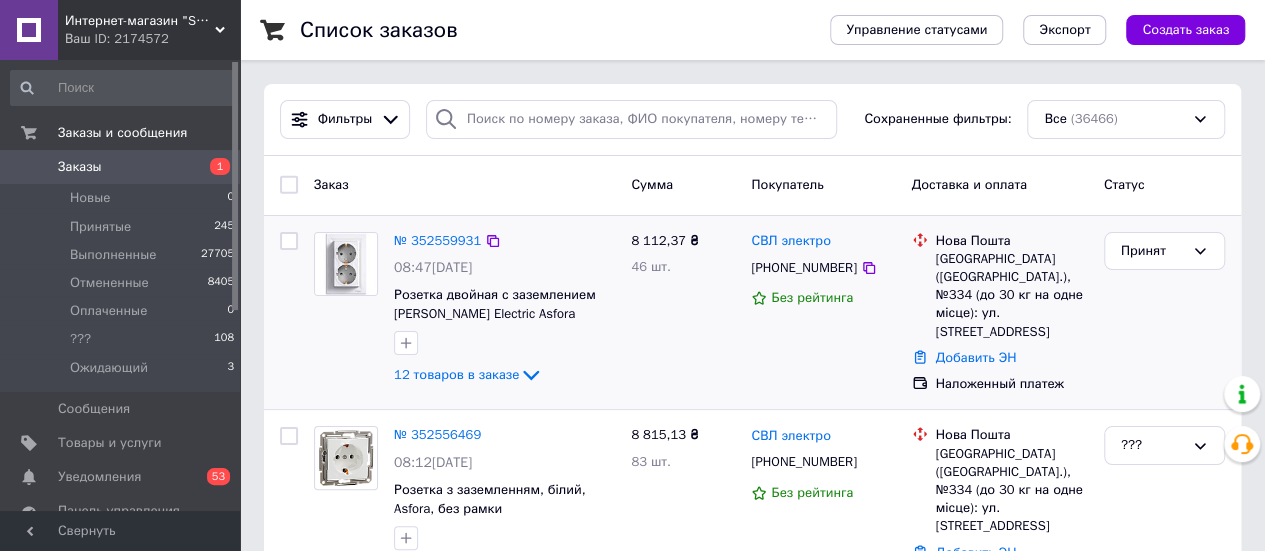 scroll, scrollTop: 100, scrollLeft: 0, axis: vertical 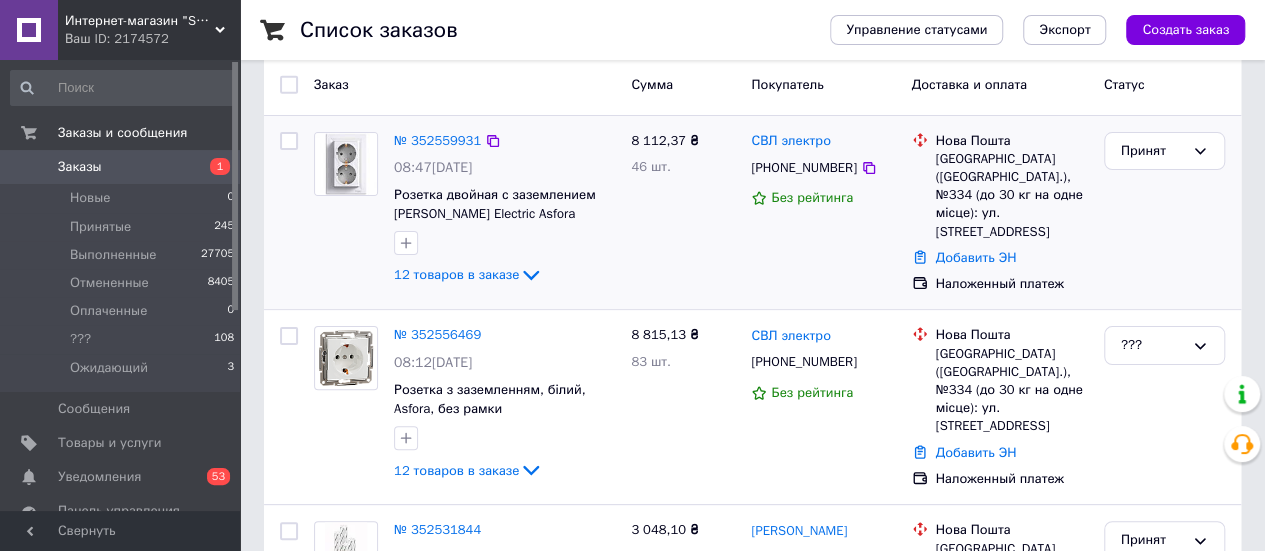 click at bounding box center (289, 141) 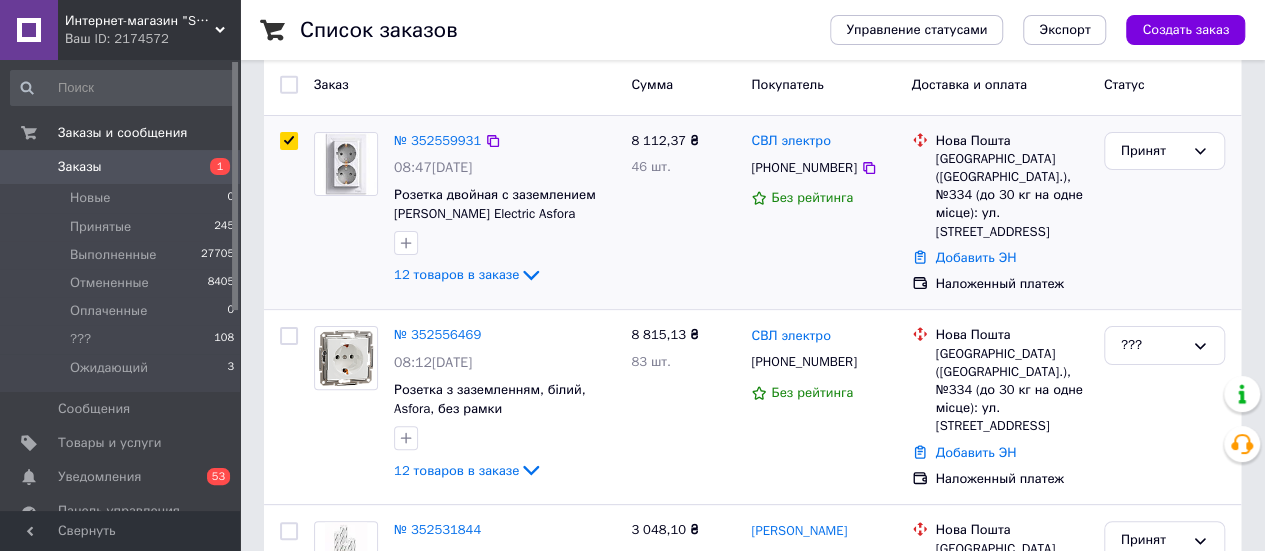 checkbox on "true" 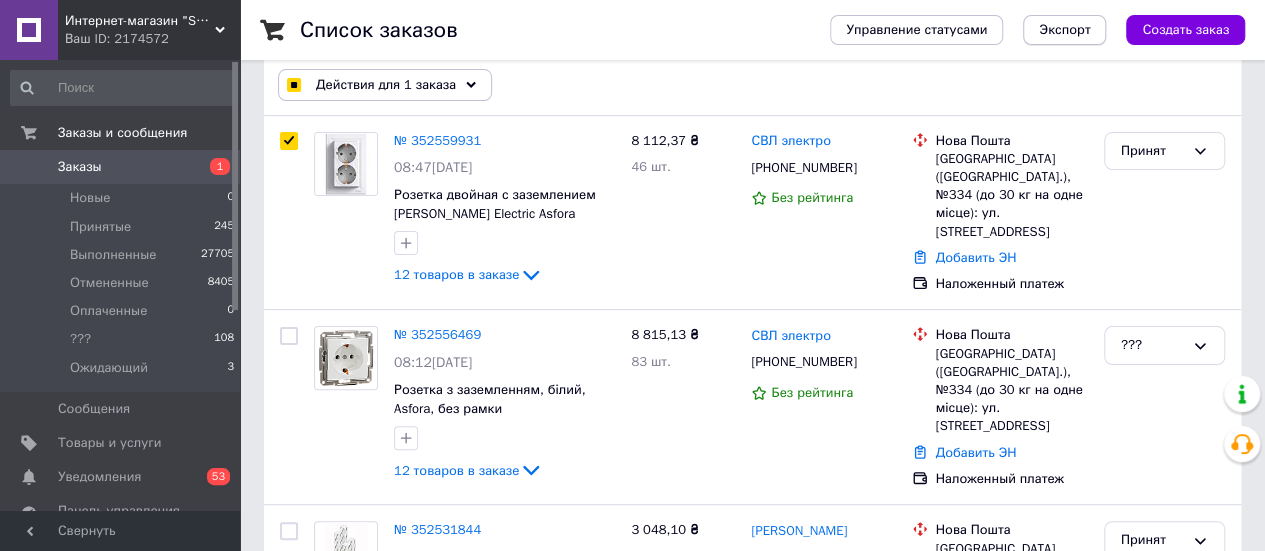 click on "Экспорт" at bounding box center [1064, 30] 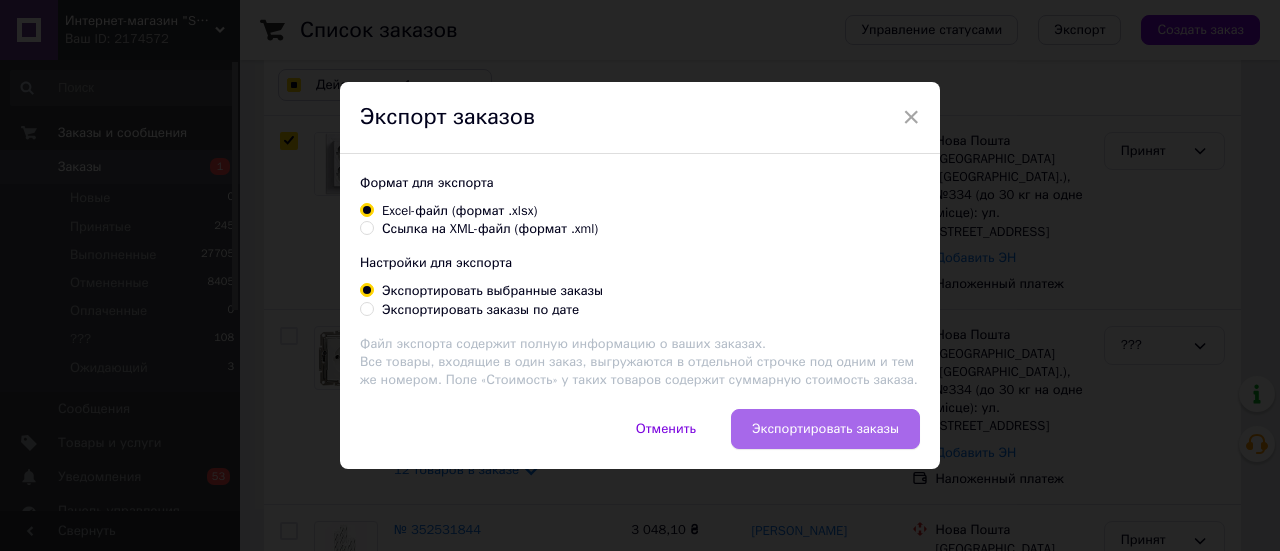 click on "Экспортировать заказы" at bounding box center [825, 429] 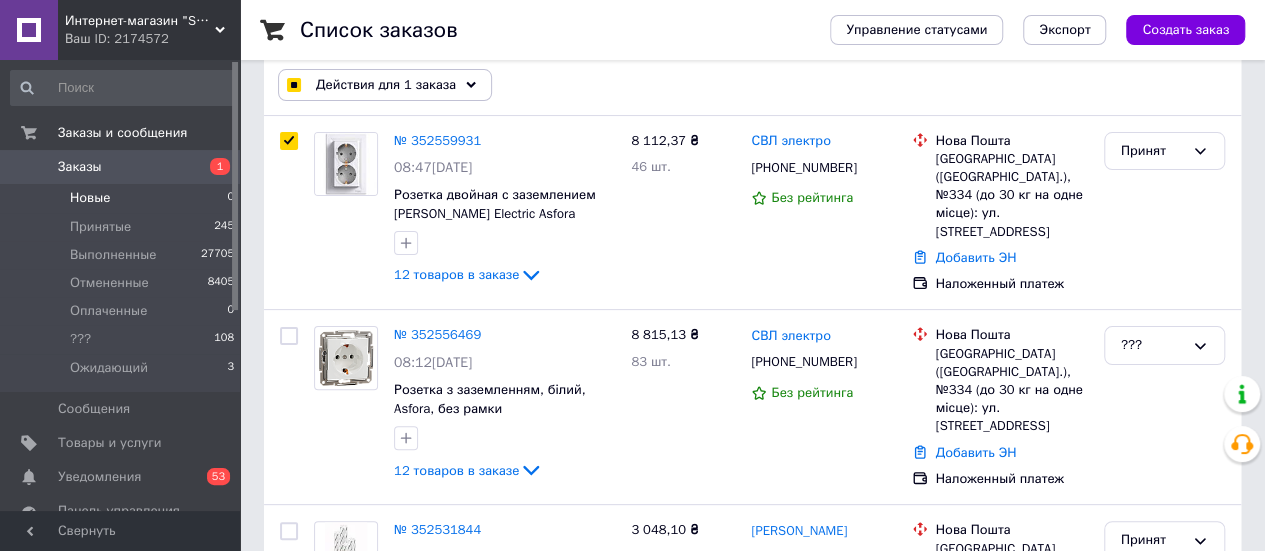 click on "Новые" at bounding box center [90, 198] 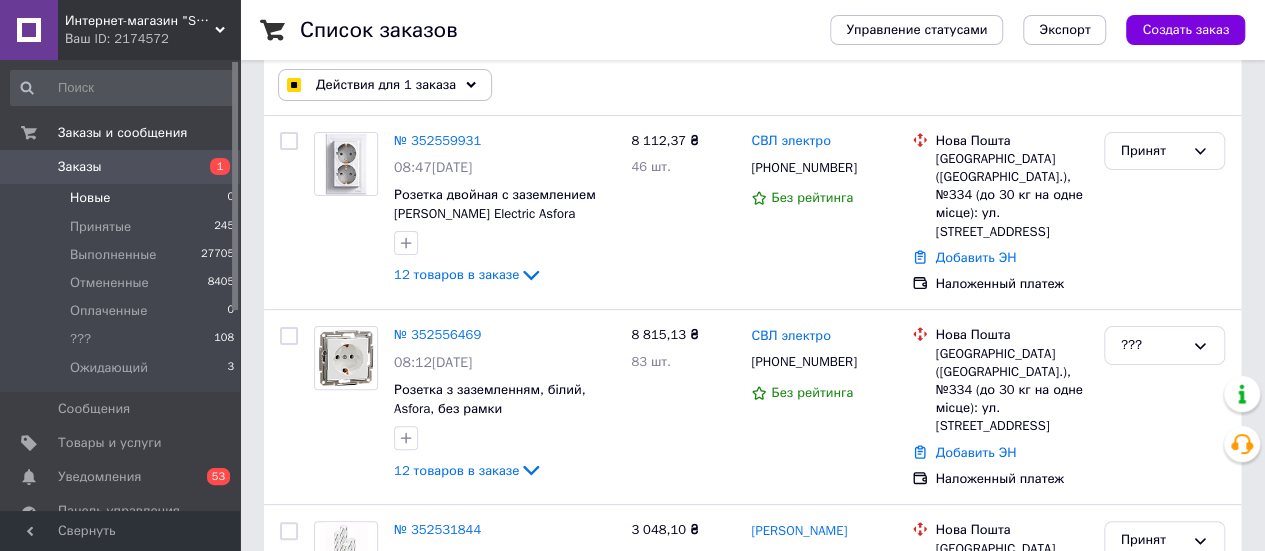 checkbox on "false" 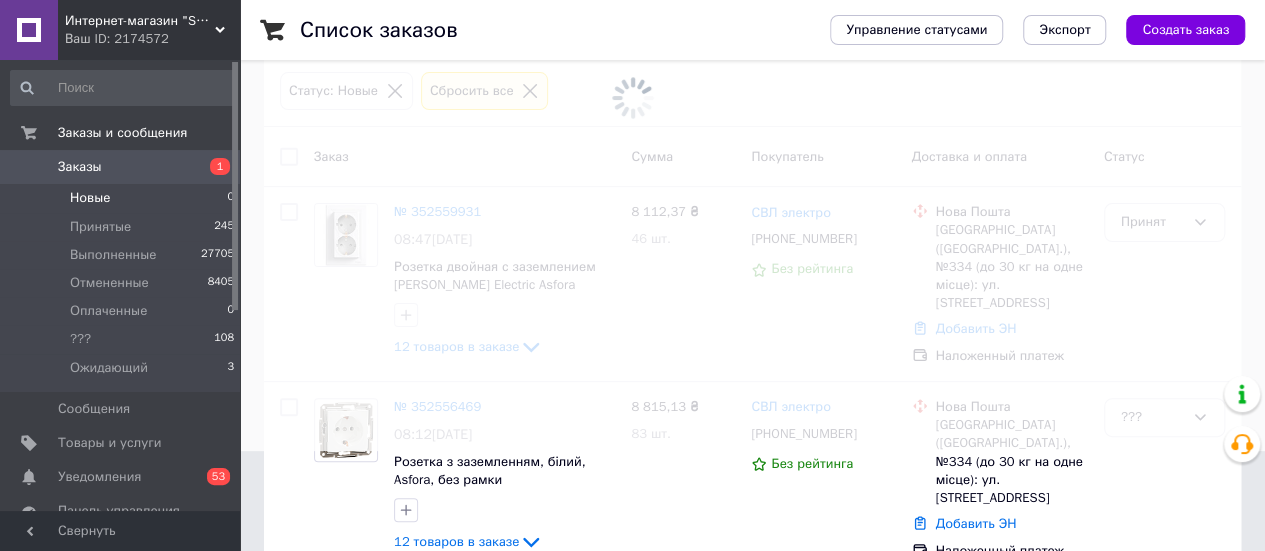 scroll, scrollTop: 0, scrollLeft: 0, axis: both 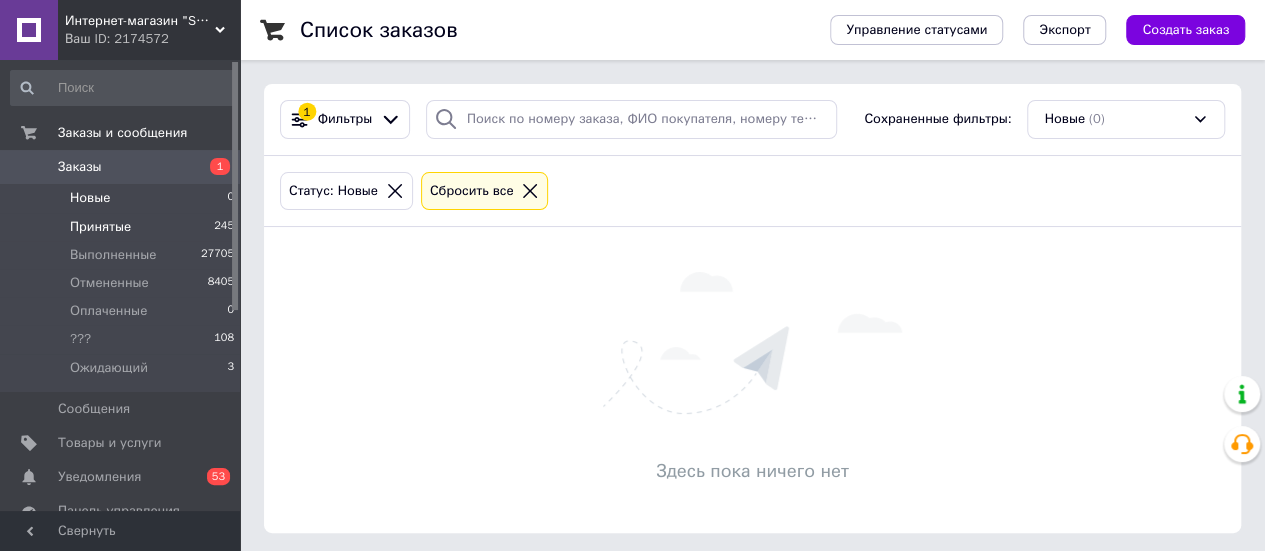 click on "Принятые" at bounding box center [100, 227] 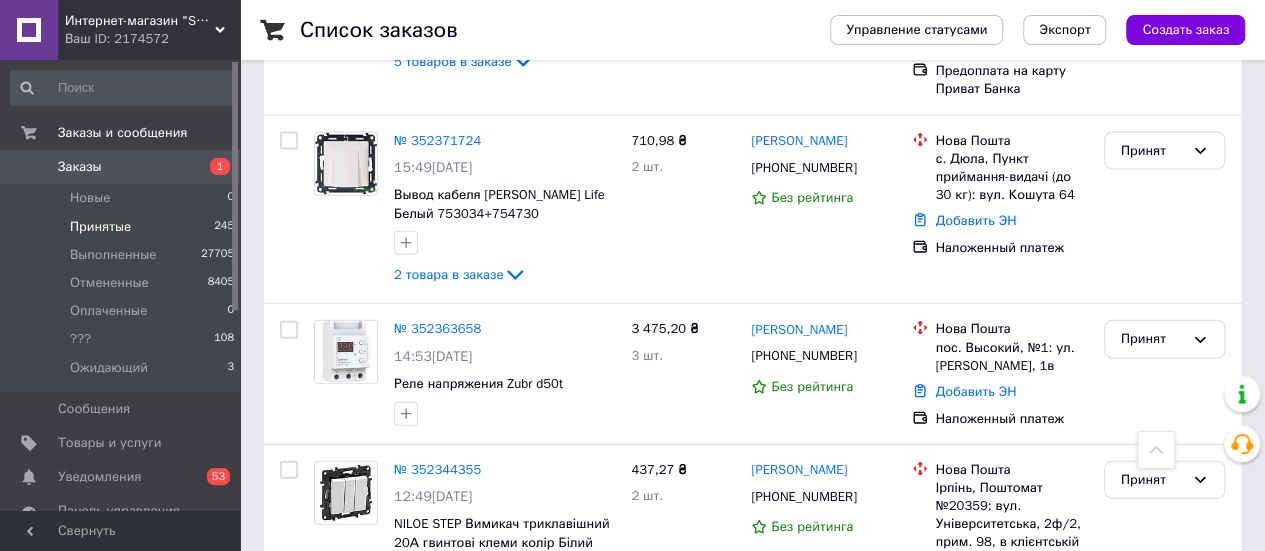 scroll, scrollTop: 2200, scrollLeft: 0, axis: vertical 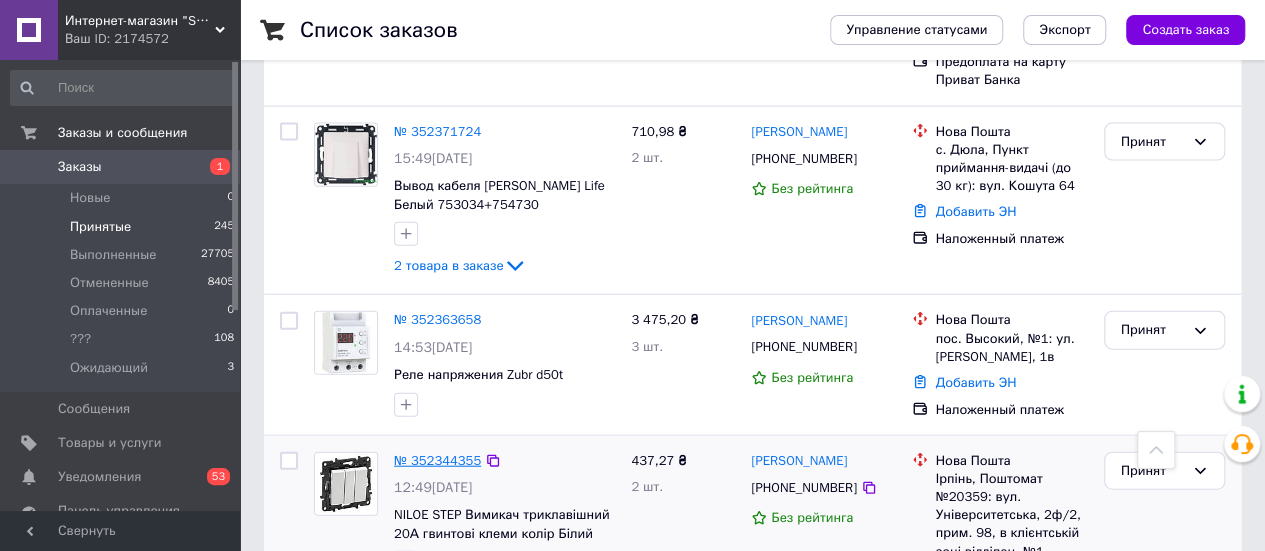 click on "№ 352344355" at bounding box center [437, 460] 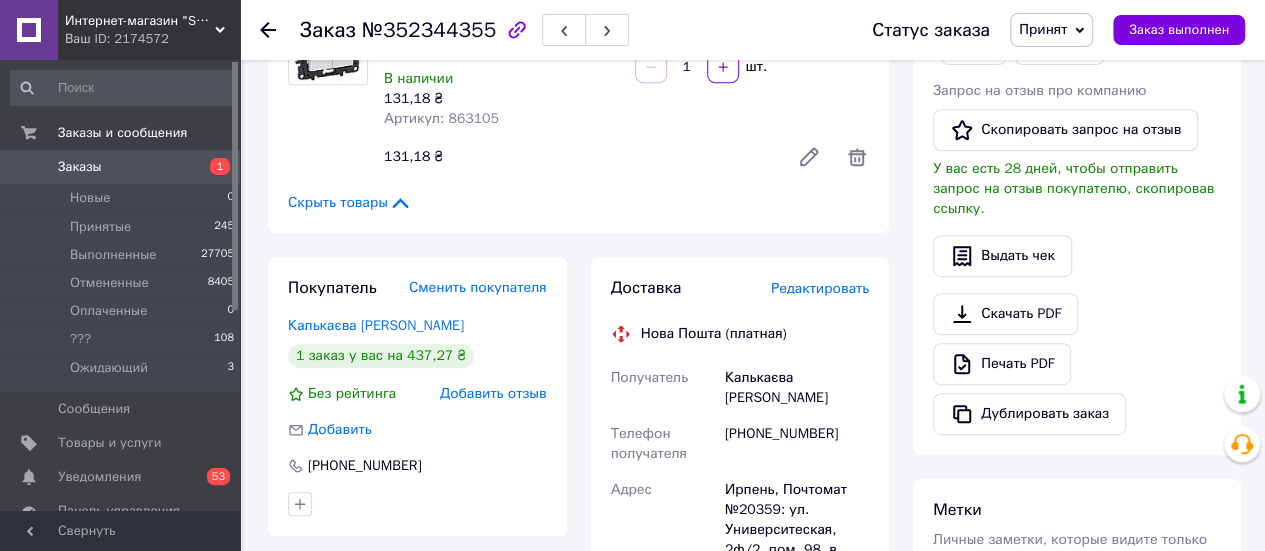 scroll, scrollTop: 194, scrollLeft: 0, axis: vertical 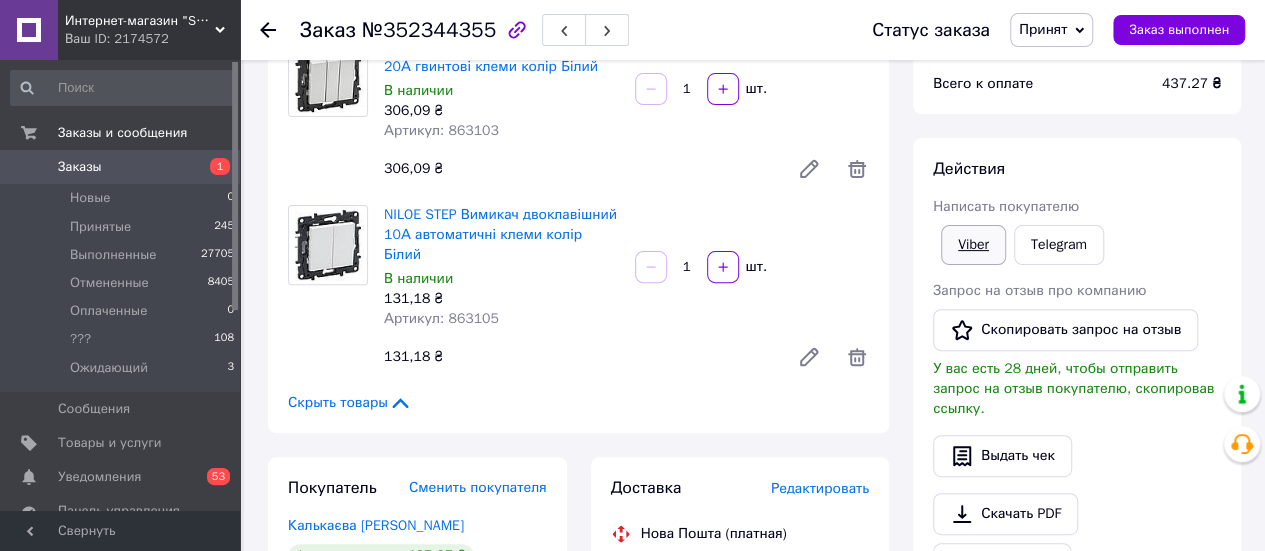 click on "Viber" at bounding box center [973, 245] 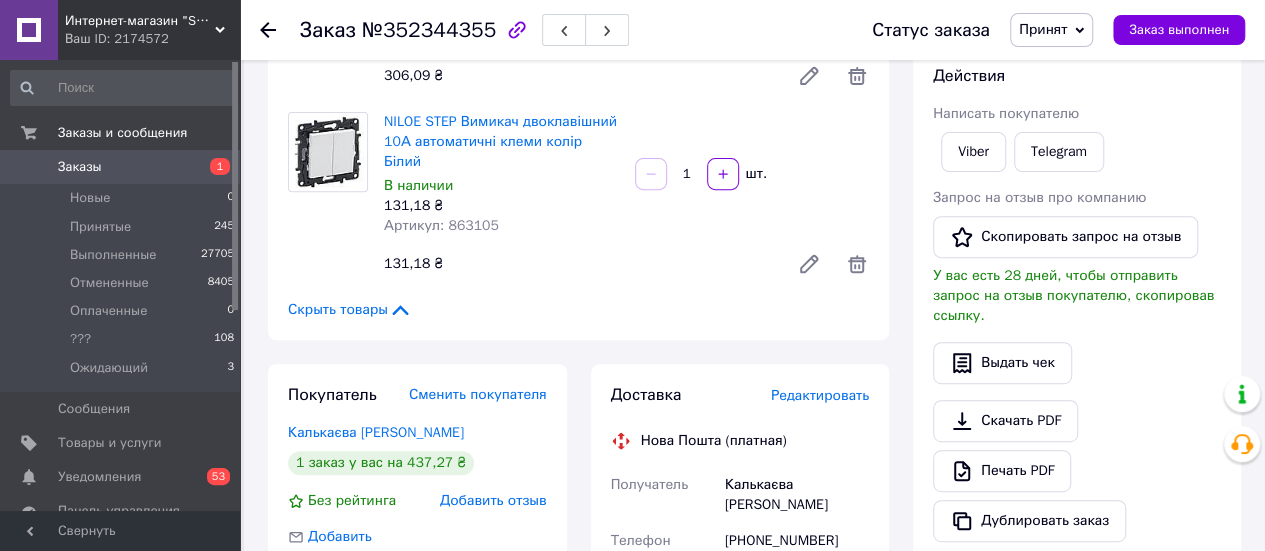 scroll, scrollTop: 494, scrollLeft: 0, axis: vertical 